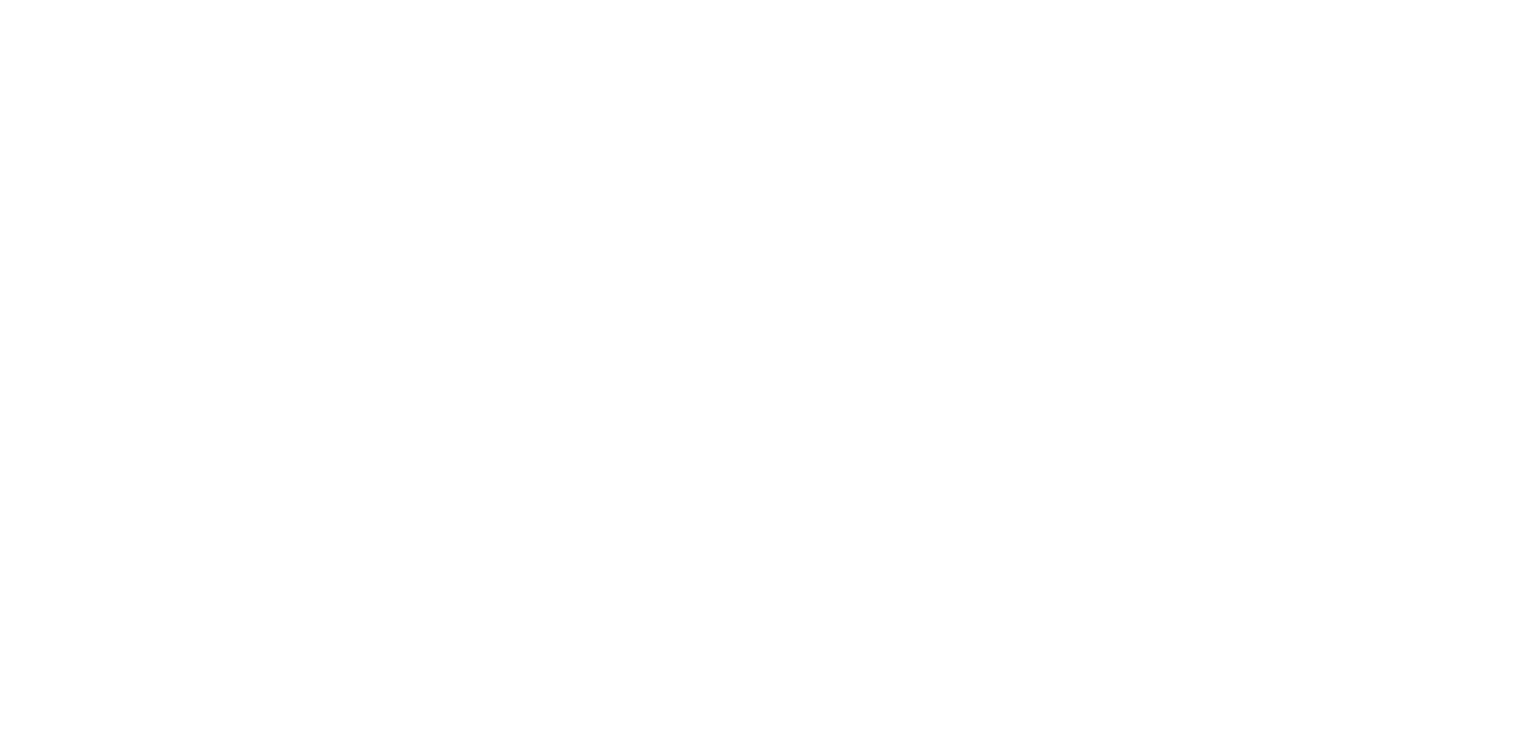 scroll, scrollTop: 0, scrollLeft: 0, axis: both 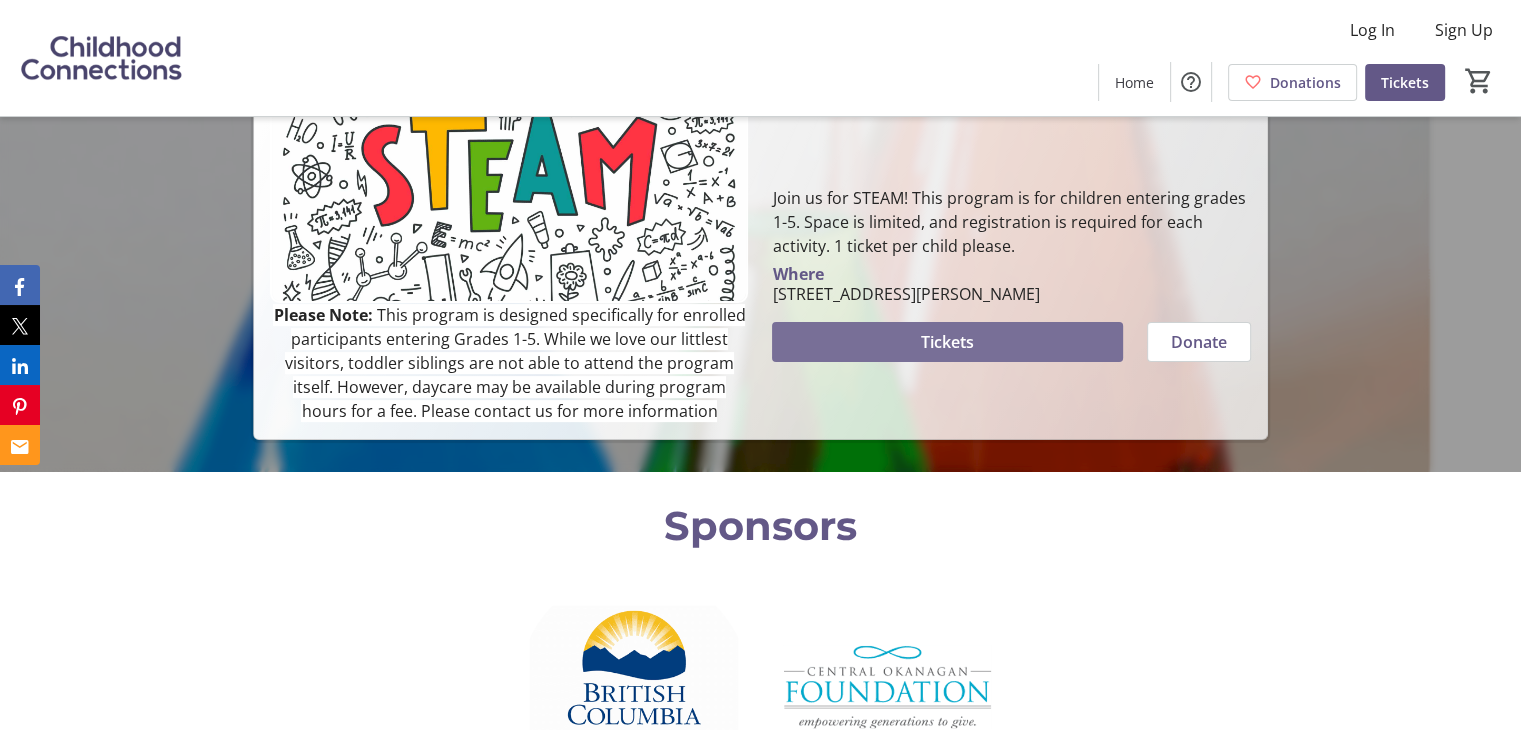 click at bounding box center [947, 342] 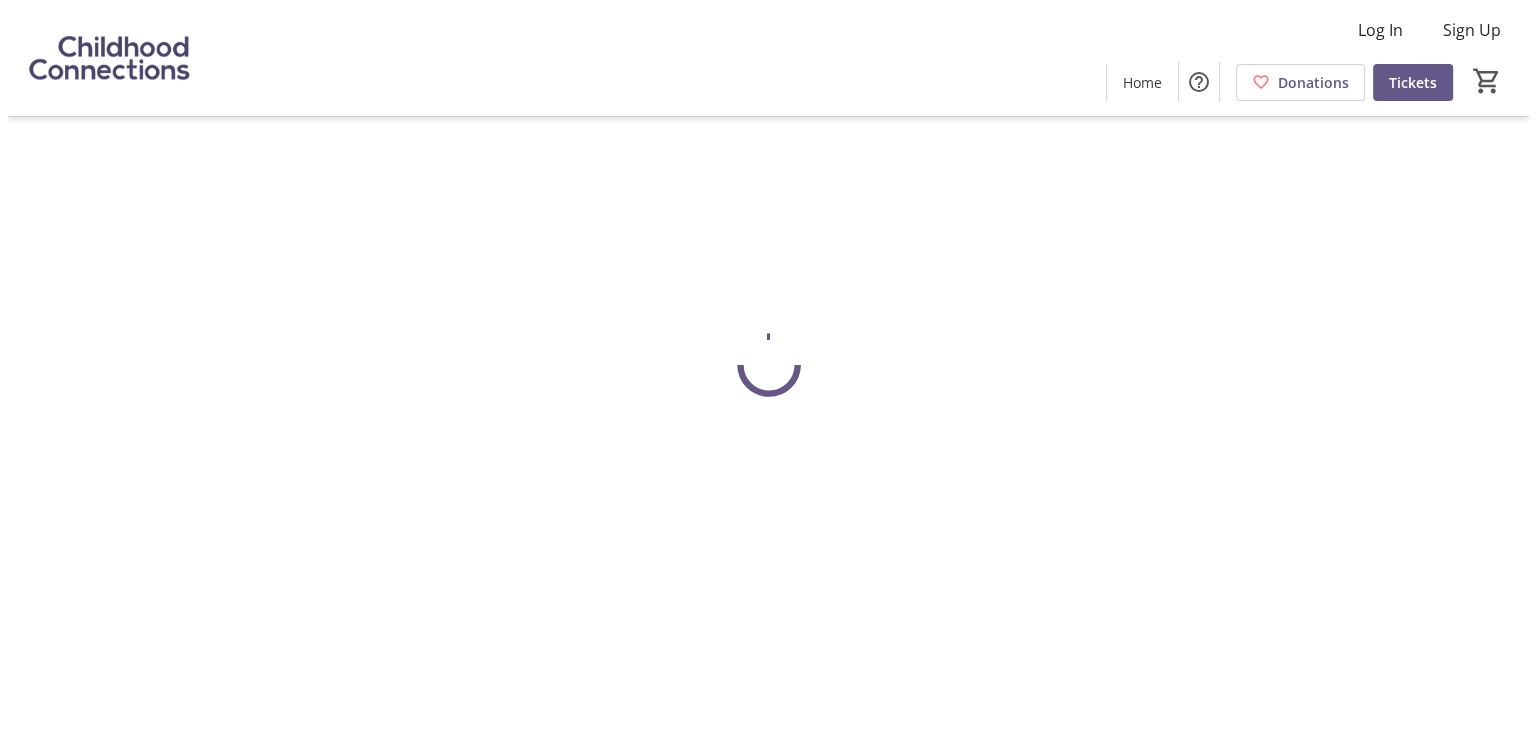 scroll, scrollTop: 0, scrollLeft: 0, axis: both 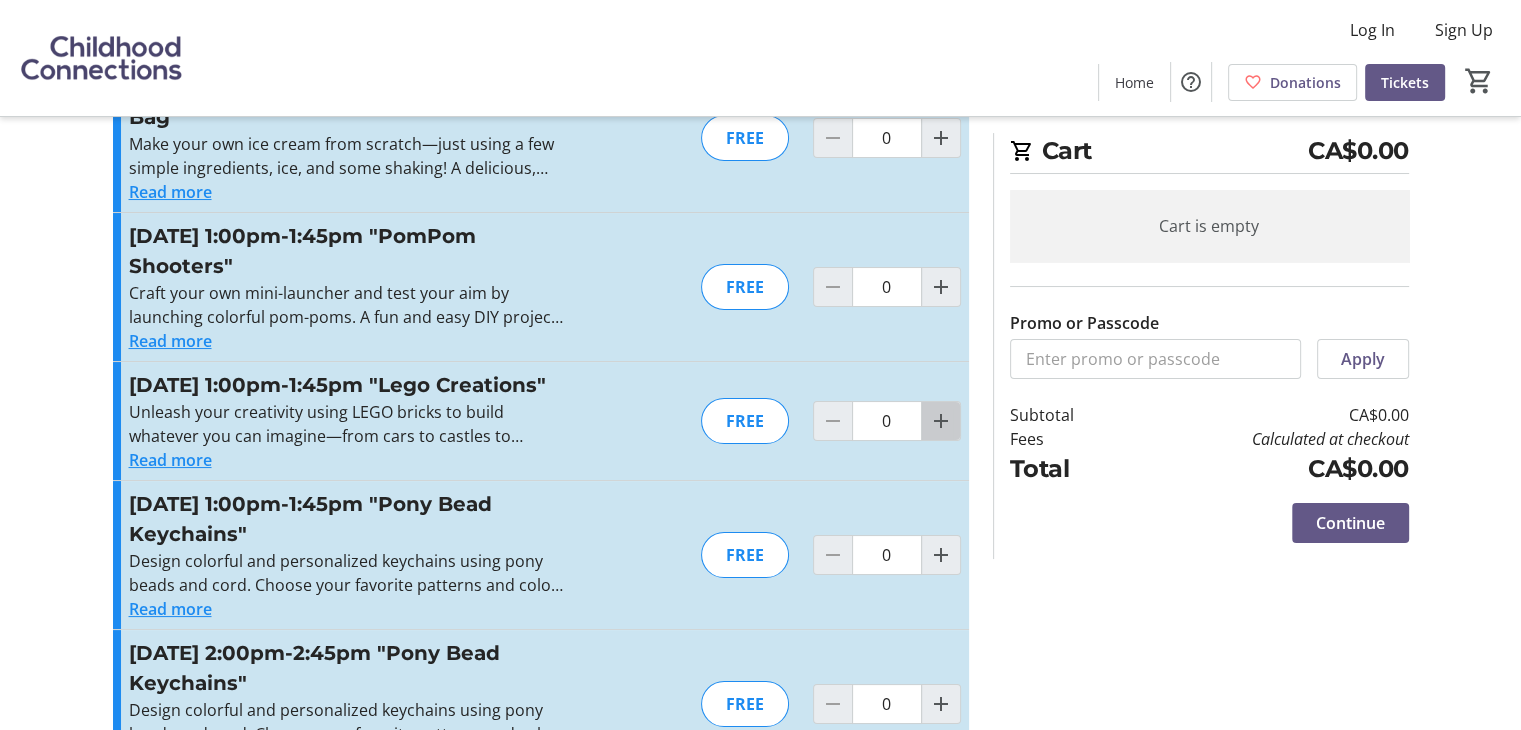 click 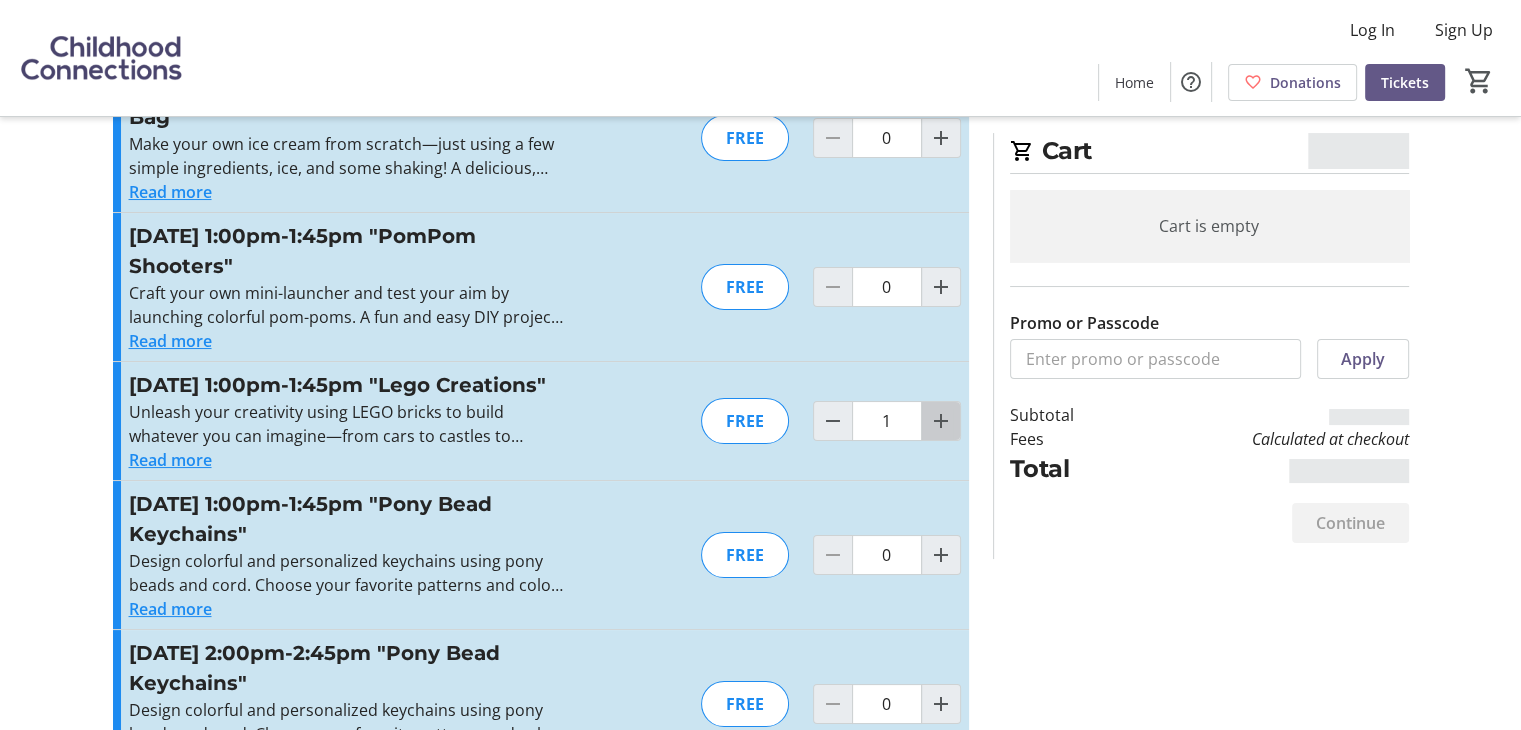 click 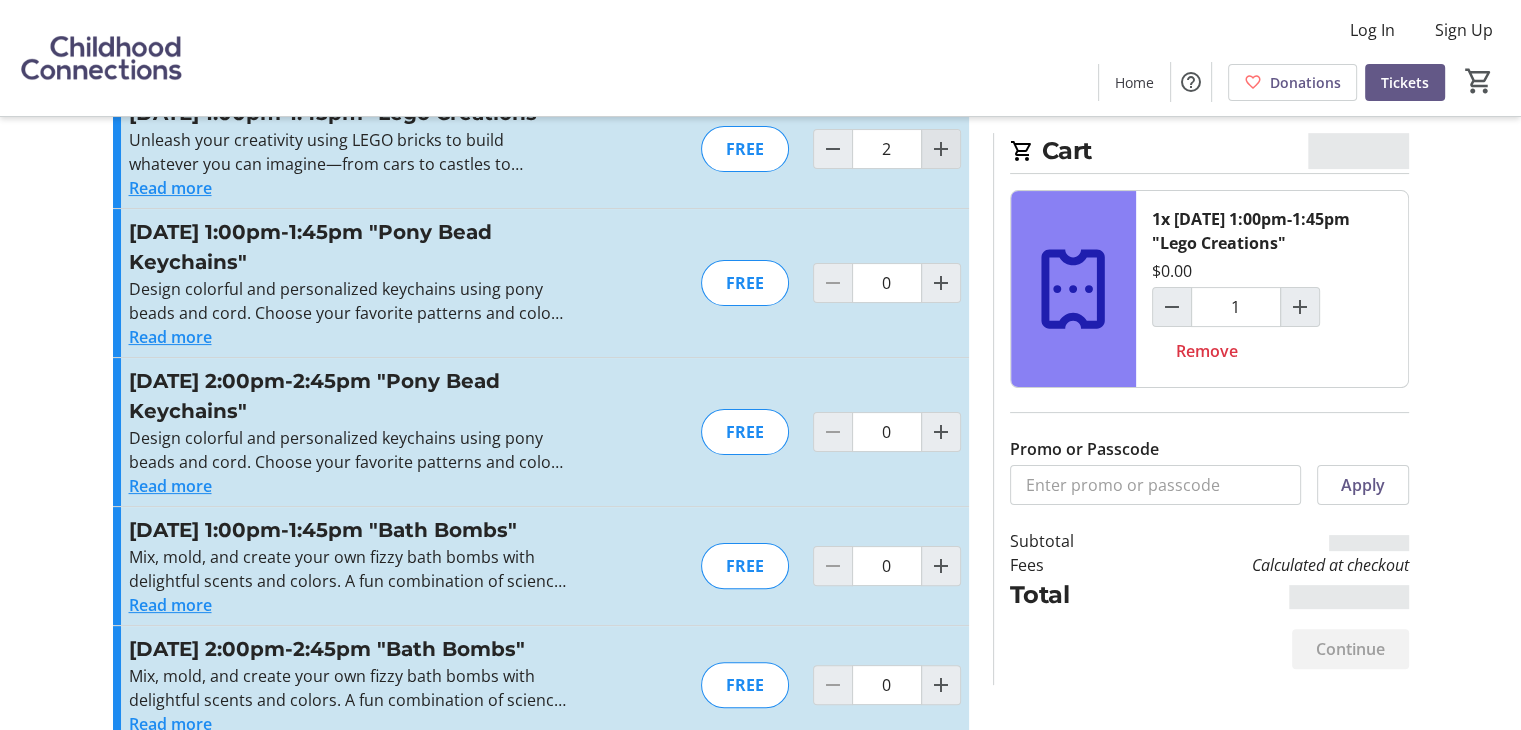 type on "2" 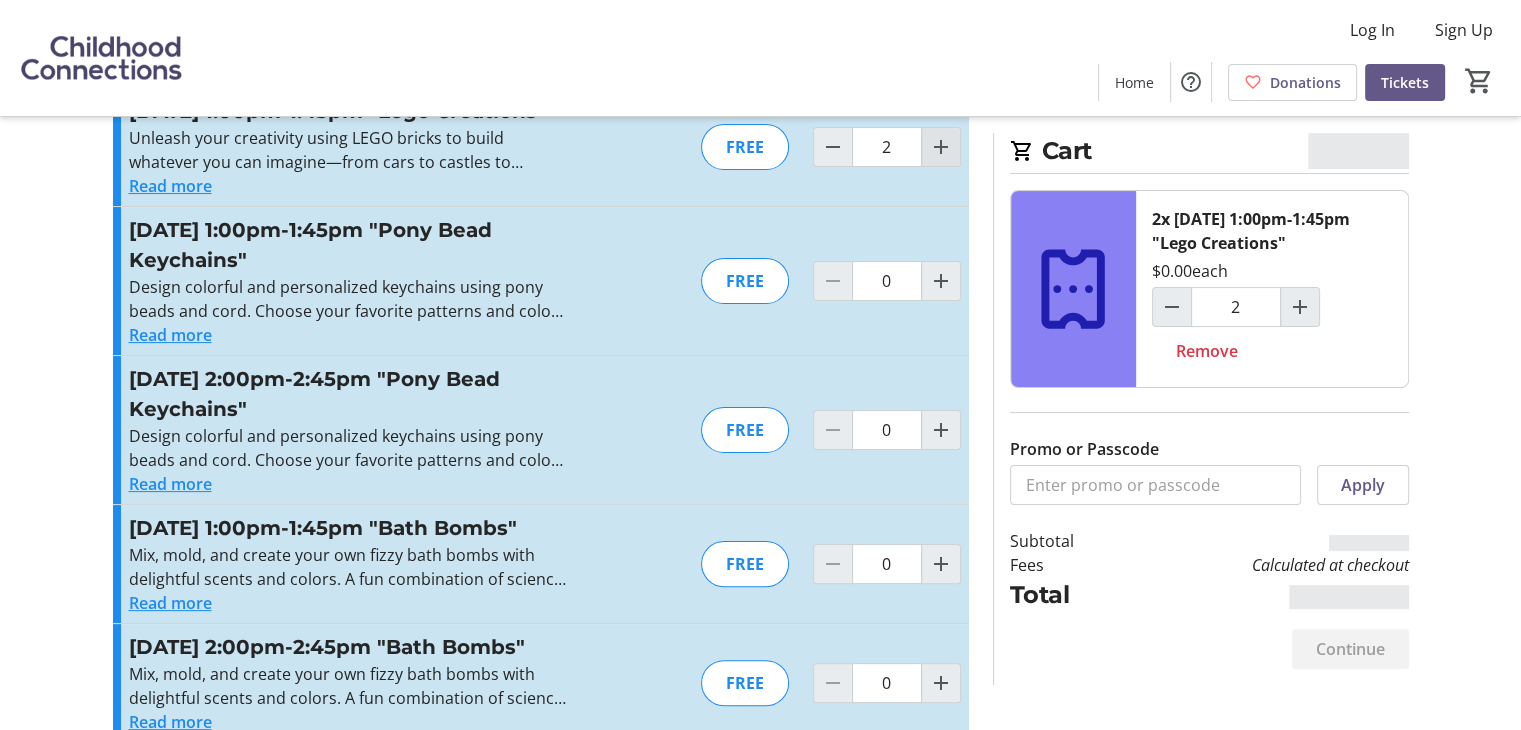 scroll, scrollTop: 378, scrollLeft: 0, axis: vertical 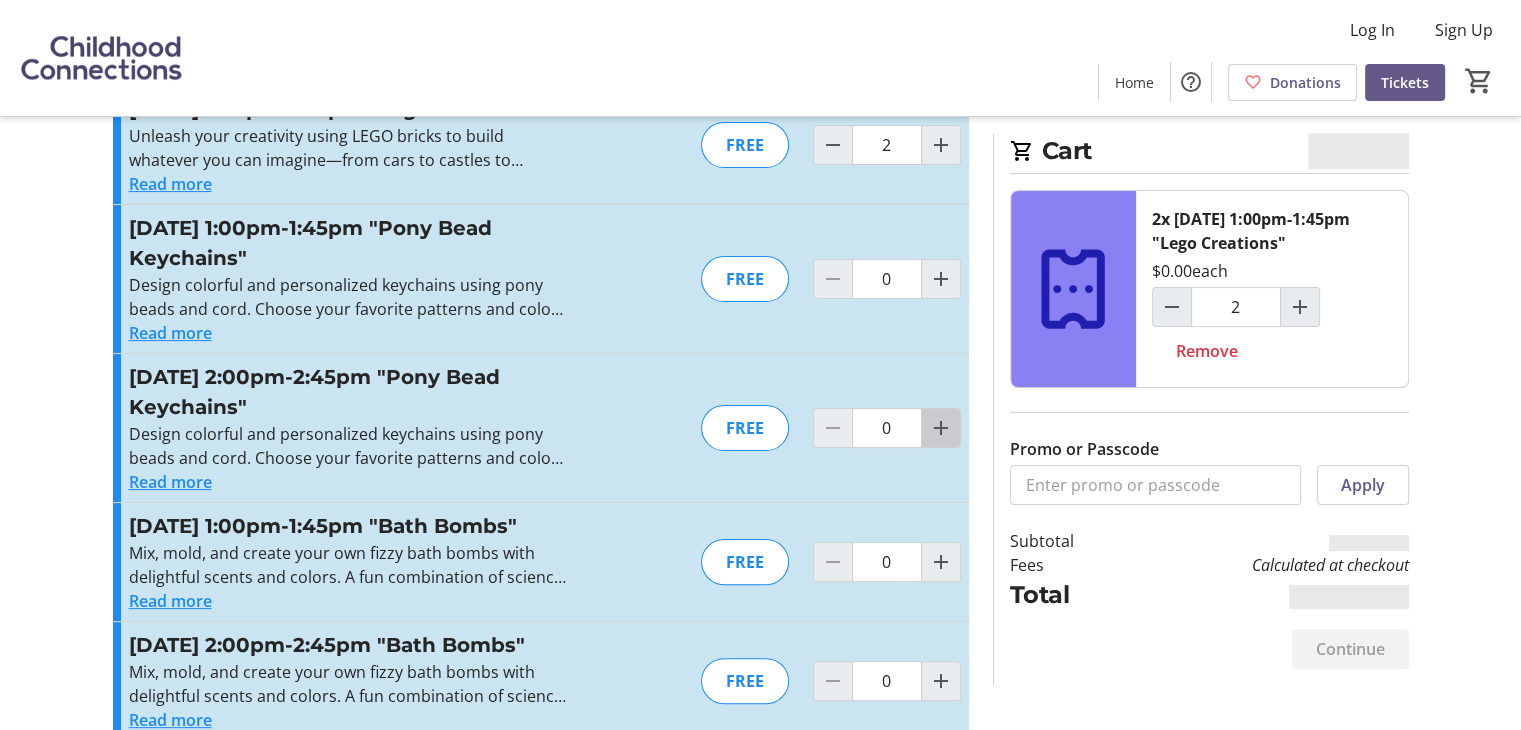 click 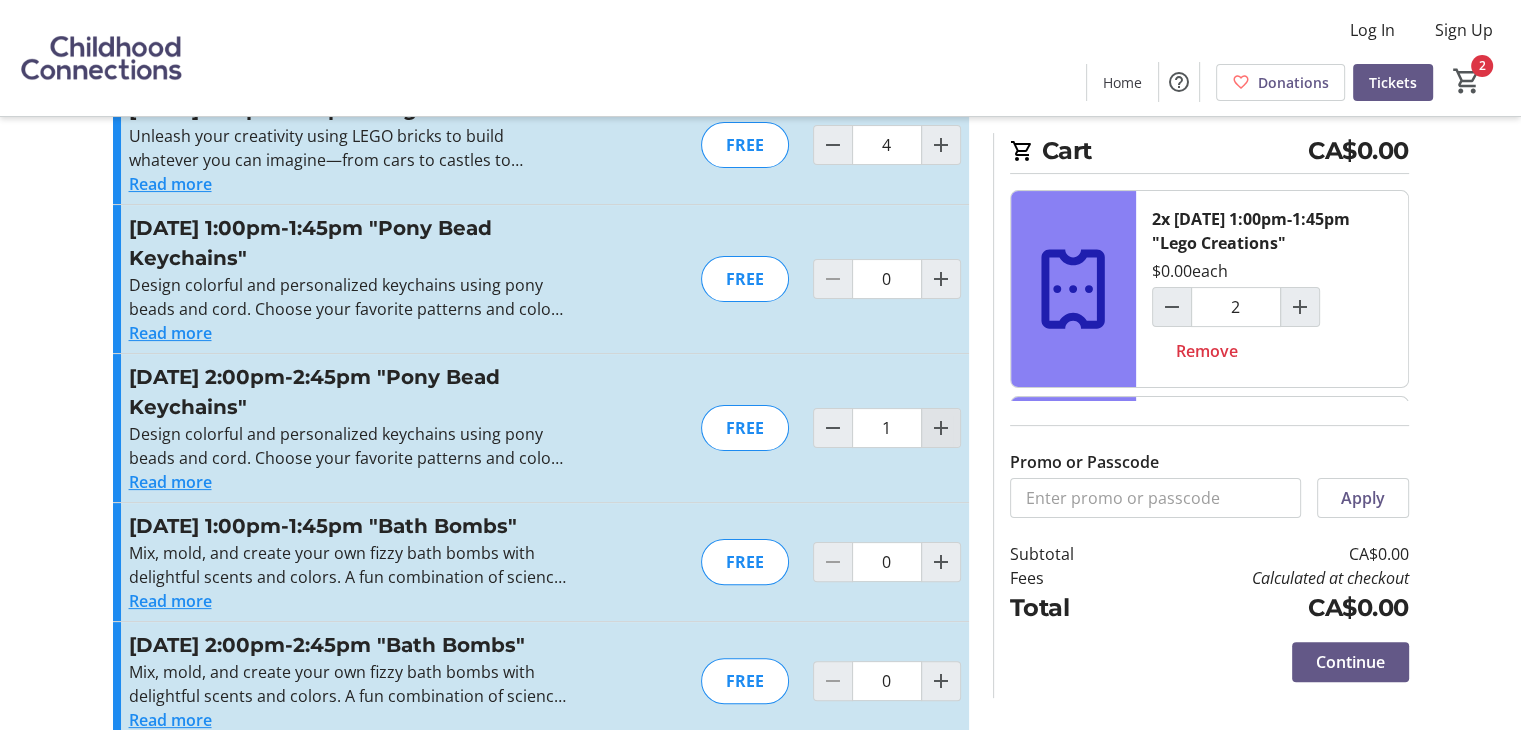 type on "2" 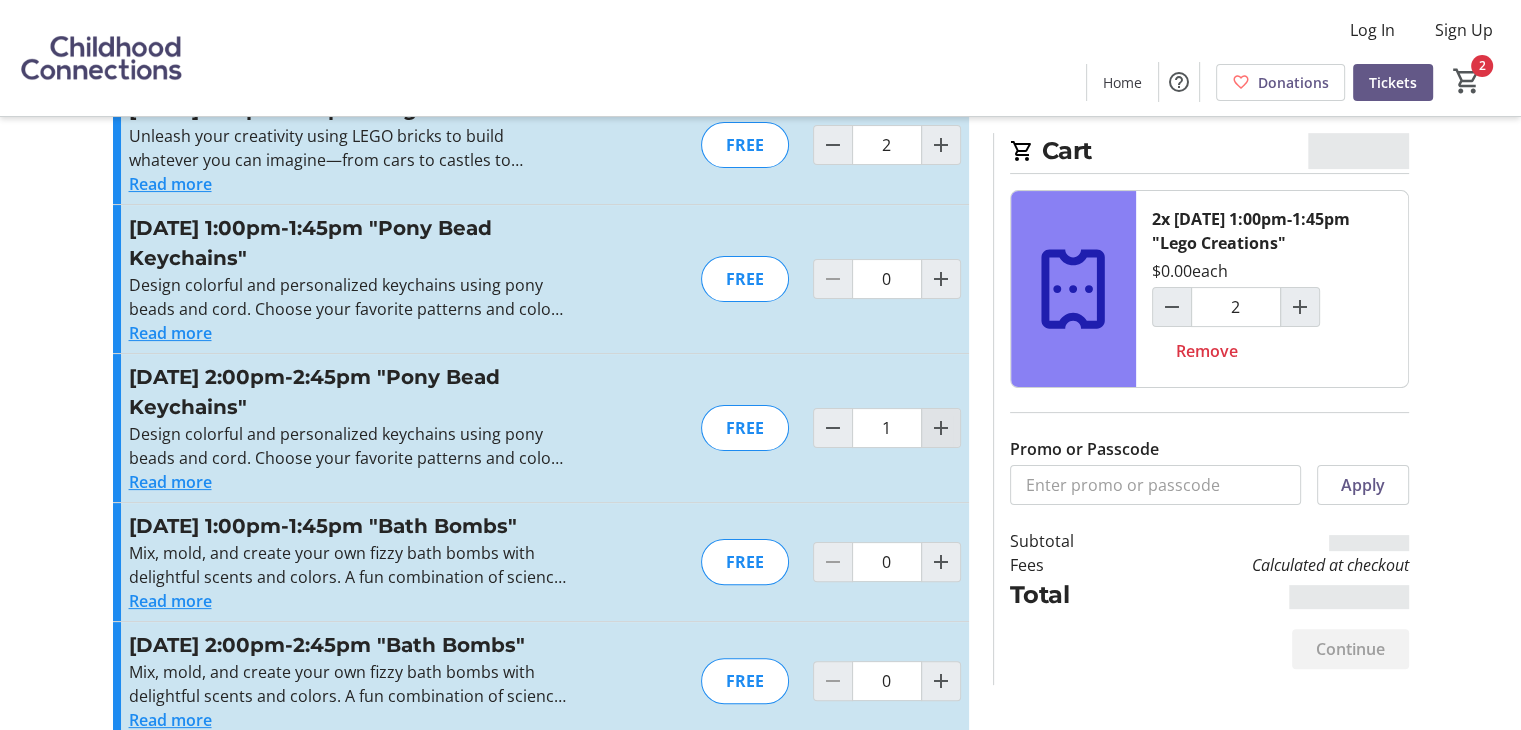 click 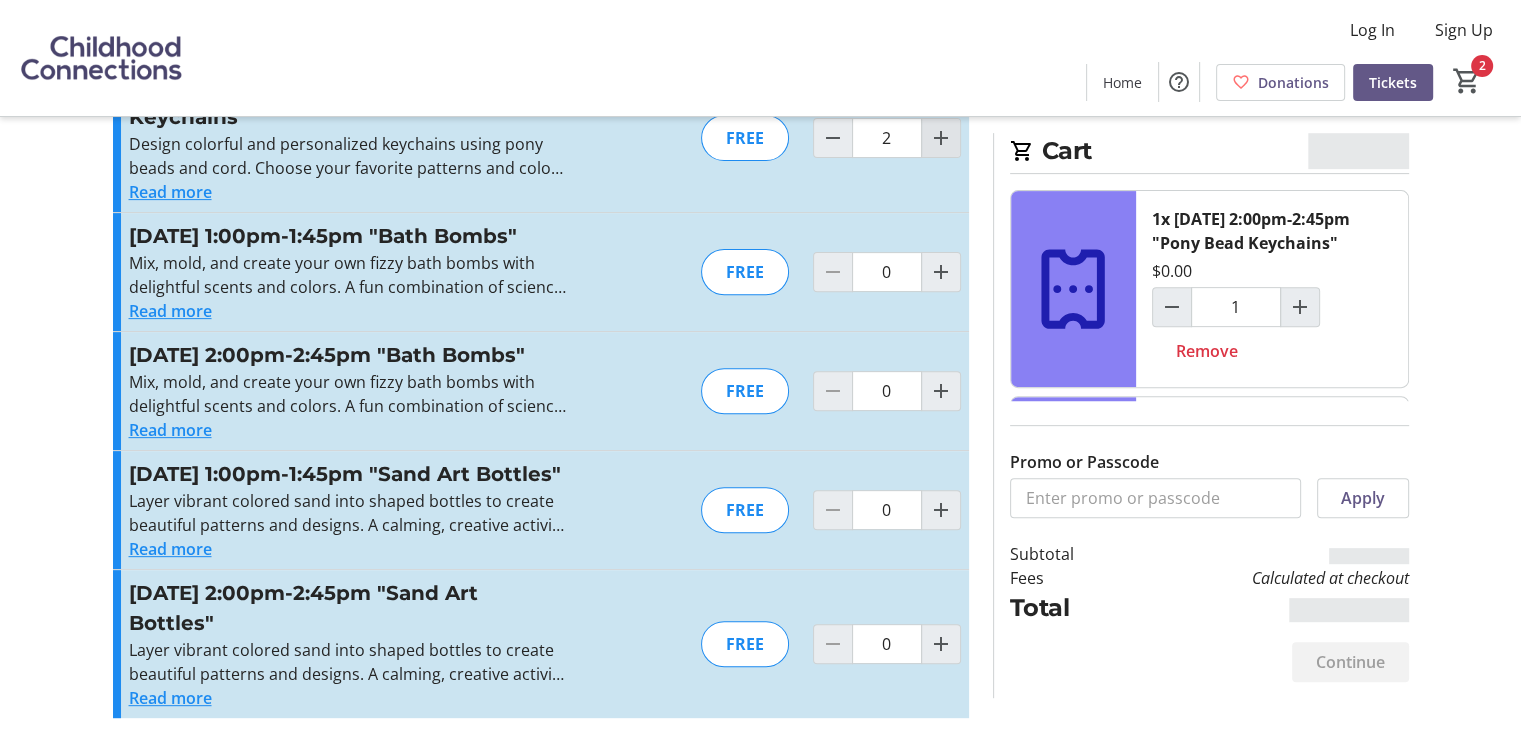 type on "2" 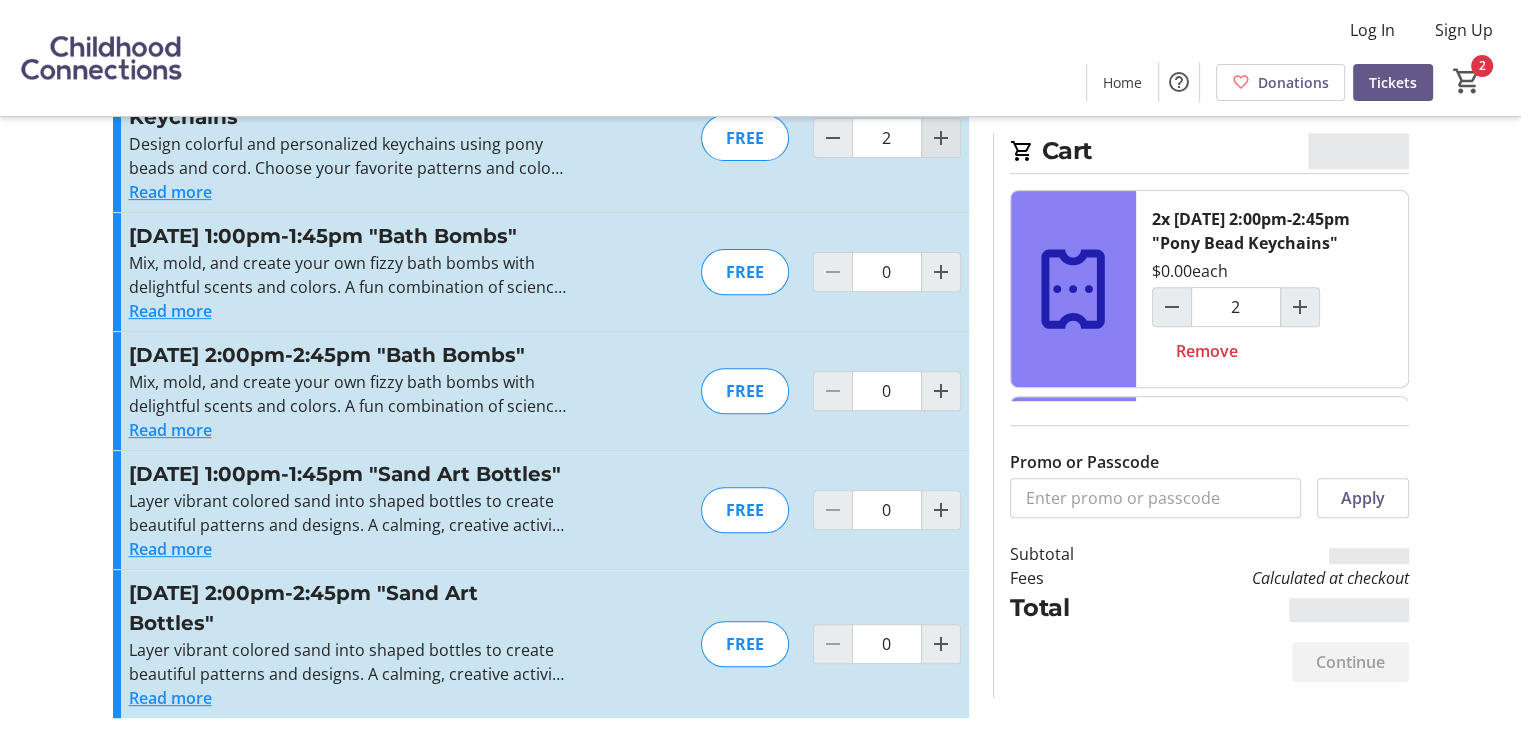 scroll, scrollTop: 703, scrollLeft: 0, axis: vertical 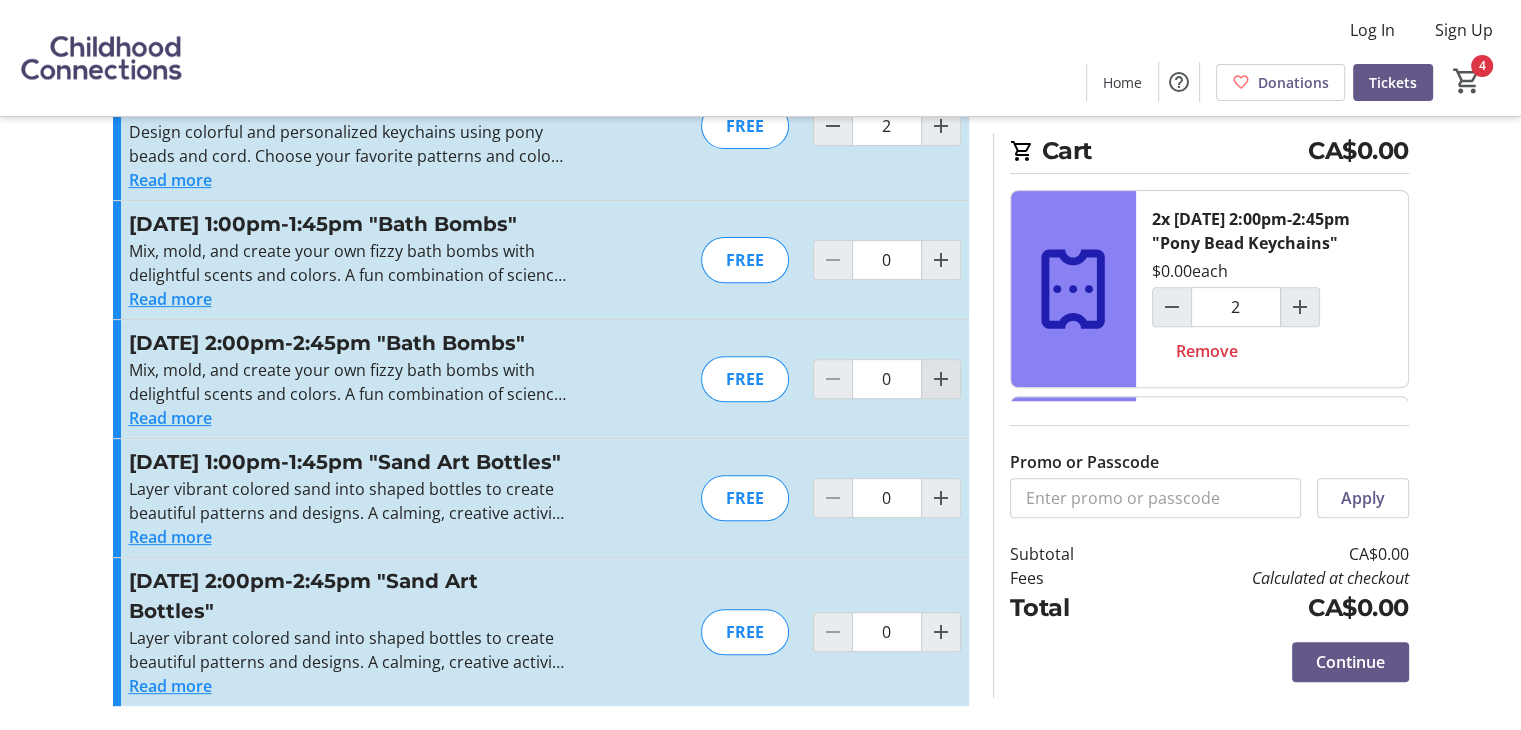 click 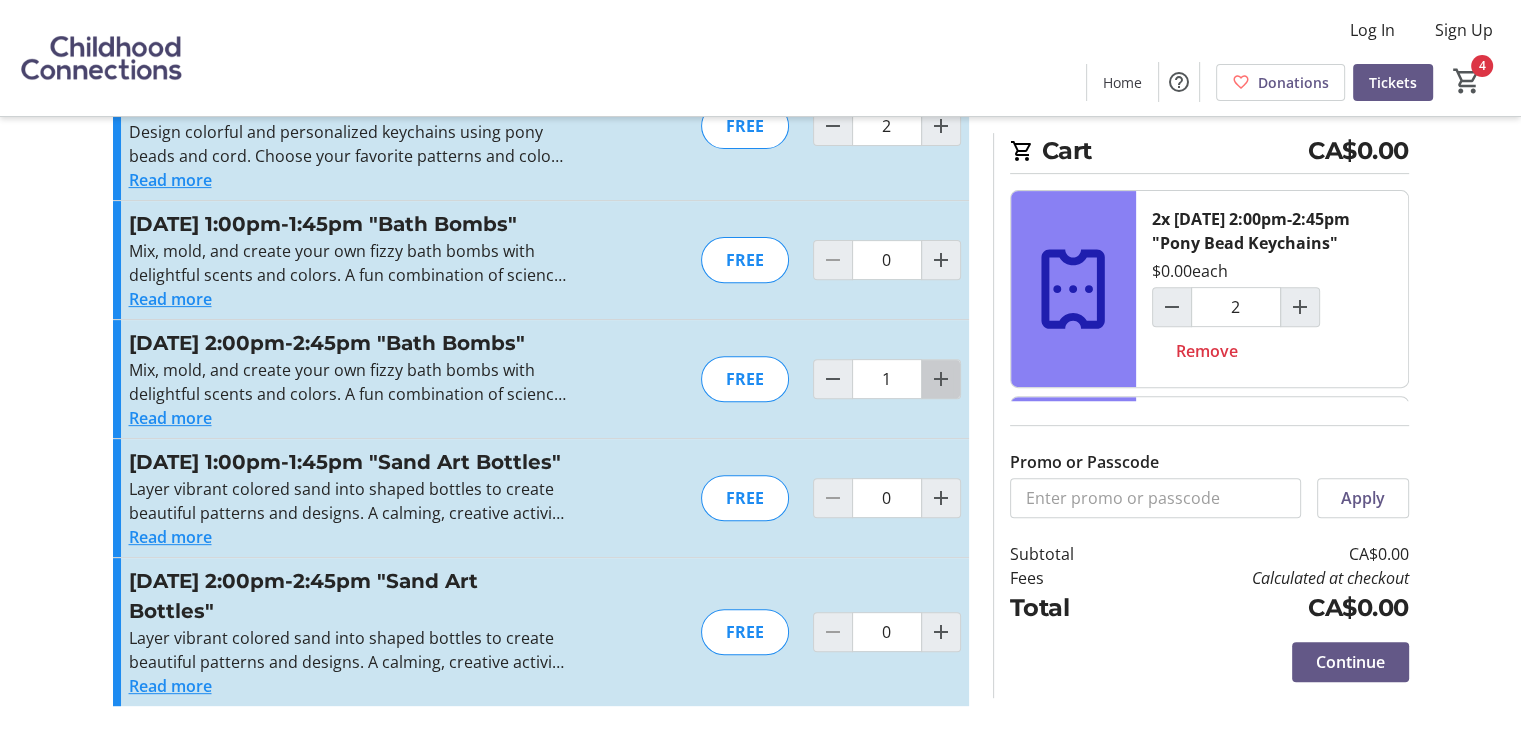 click 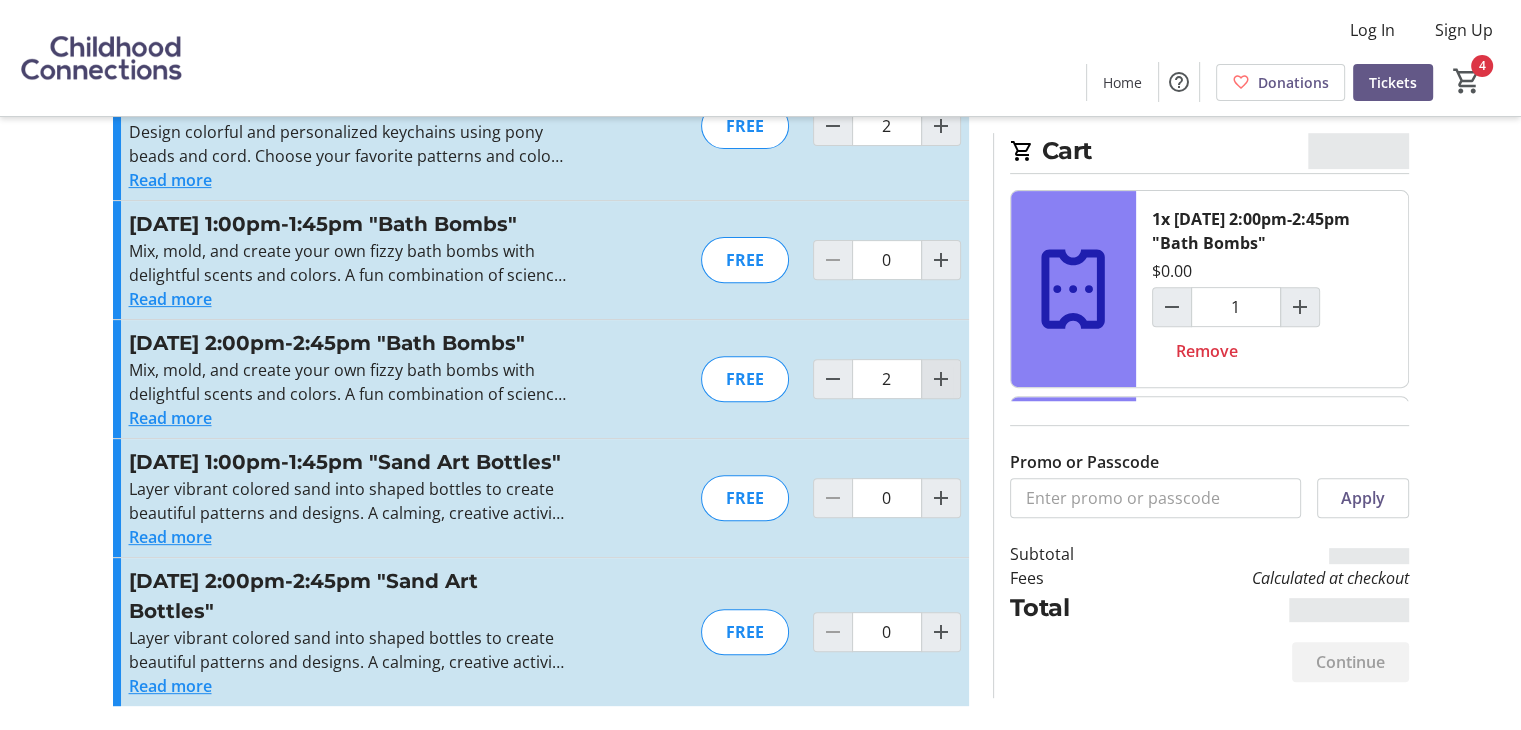 scroll, scrollTop: 798, scrollLeft: 0, axis: vertical 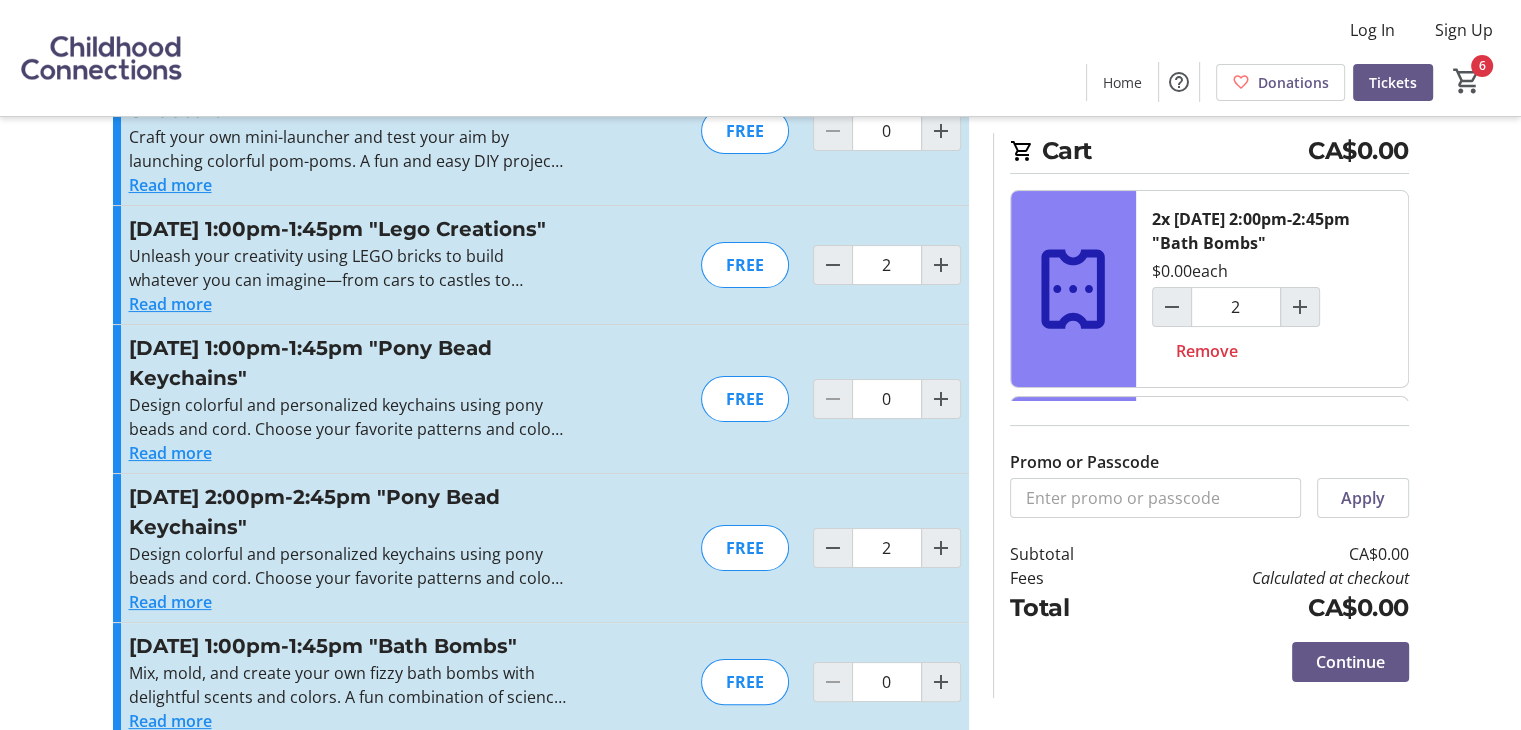 click on "Tuesday, August 5th 1:00pm-1:45pm "Pony Bead Keychains"  Design colorful and personalized keychains using pony beads and cord. Choose your favorite patterns and colors to make something uniquely yours! 1 ticket per child, Parent presence is mandatory. Please Note:  This program is designed specifically for enrolled participants entering Grades 1-5. While we love our littlest visitors, toddler siblings are not able to attend the program itself. However, daycare may be available during program hours for a fee. Please contact us for more information on how to reserve a daycare spot.  Read more  Design colorful and personalized keychains using pony beads and cord. Choose your favorite patterns and colors to make something uniquely yours! 1 ticket per child, Parent presence is mandatory. Please Note:  FREE  0" 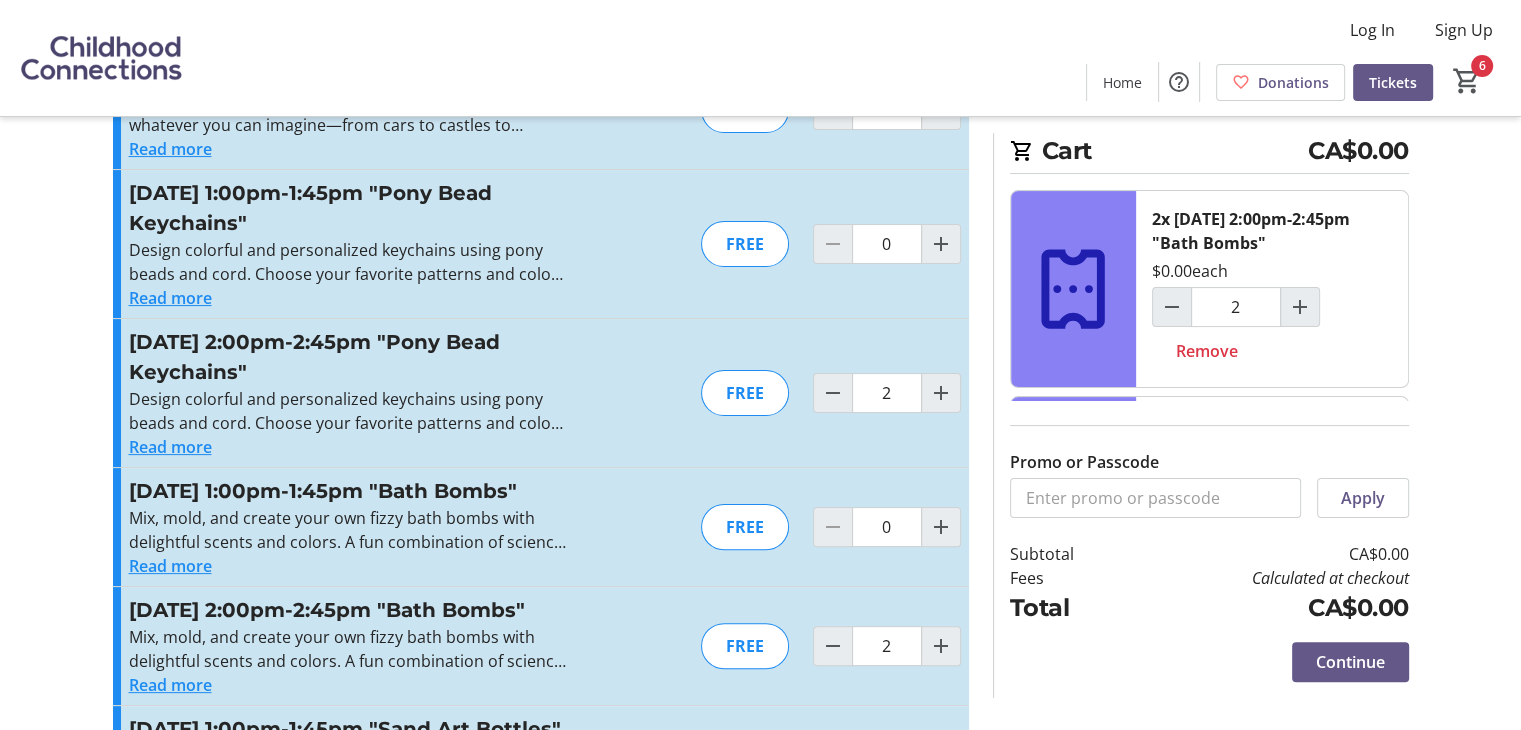 scroll, scrollTop: 430, scrollLeft: 0, axis: vertical 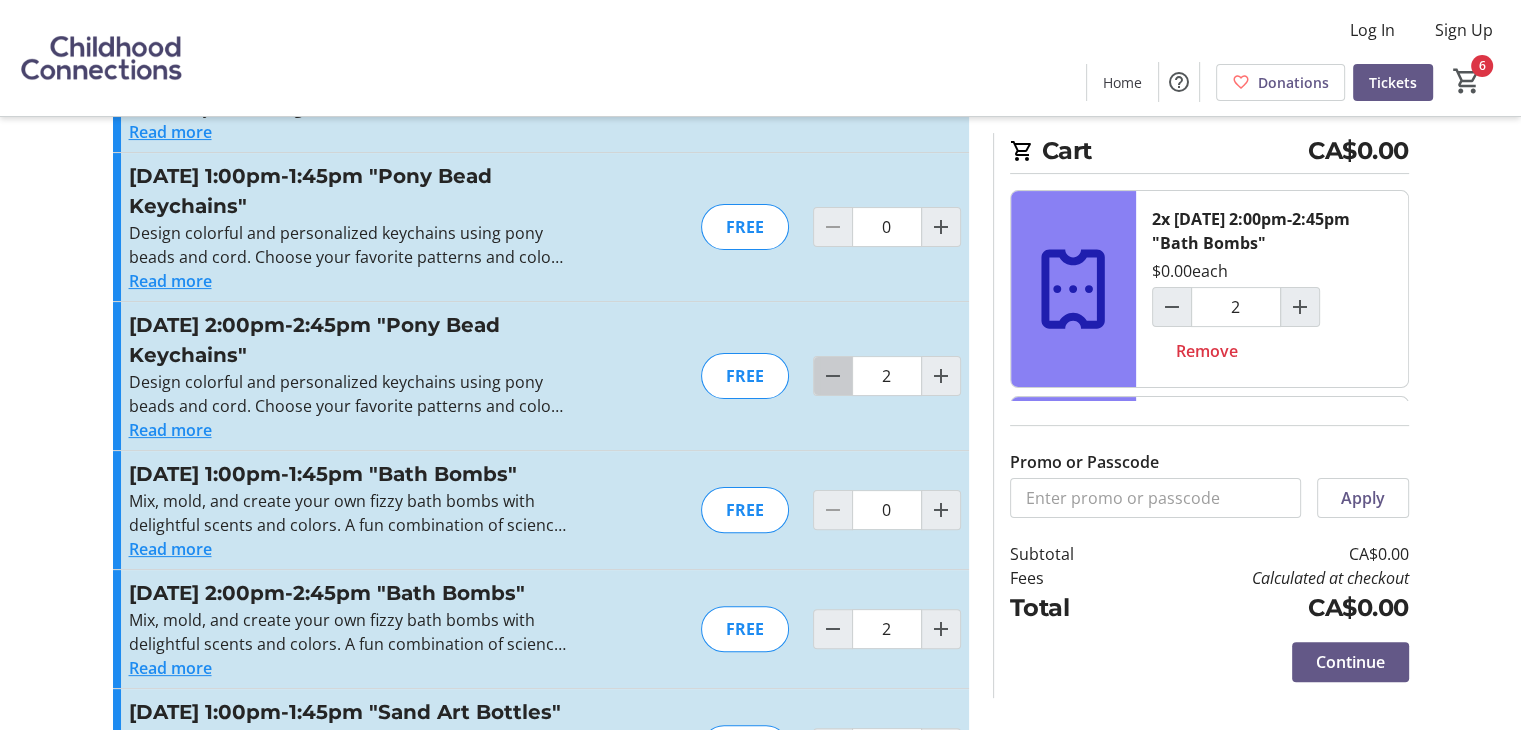 click 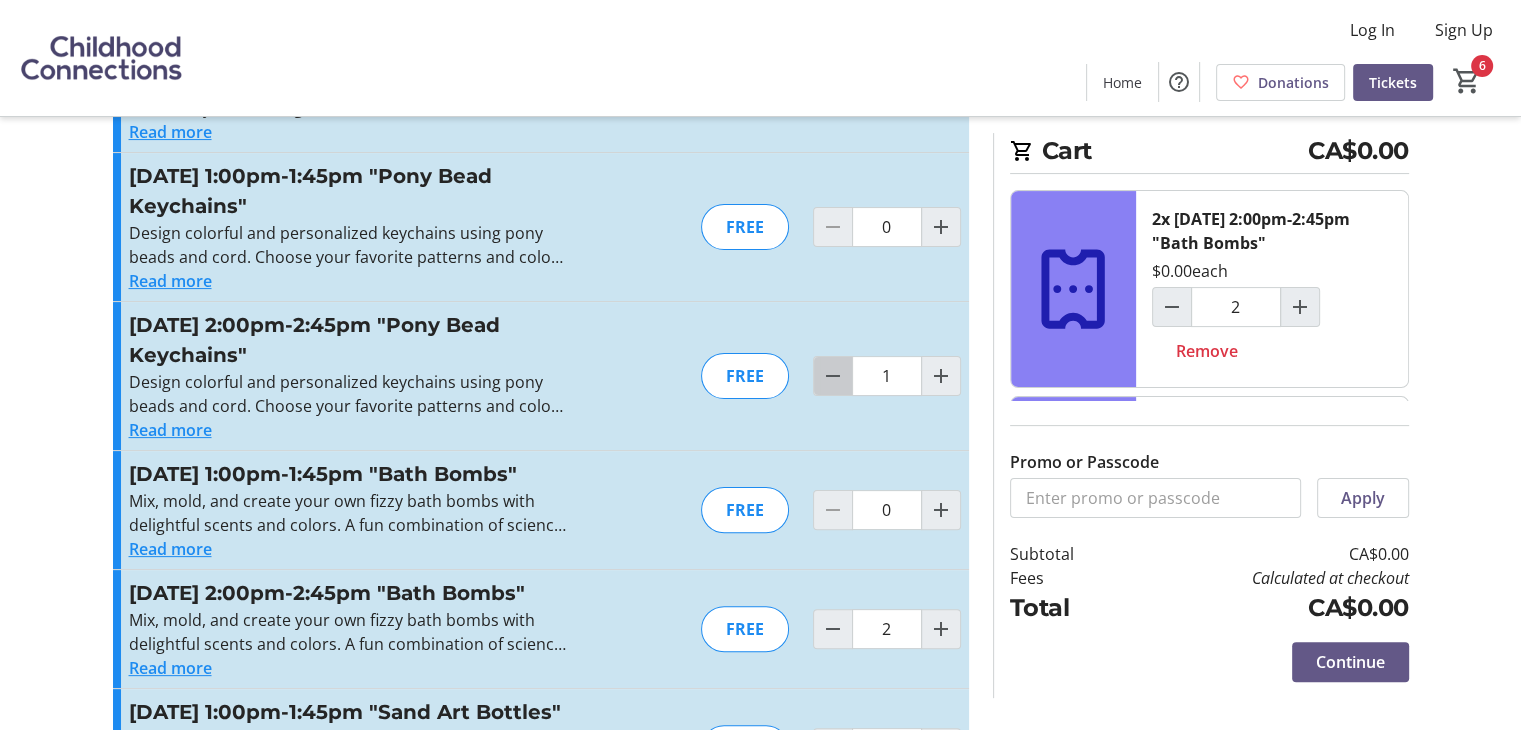 click 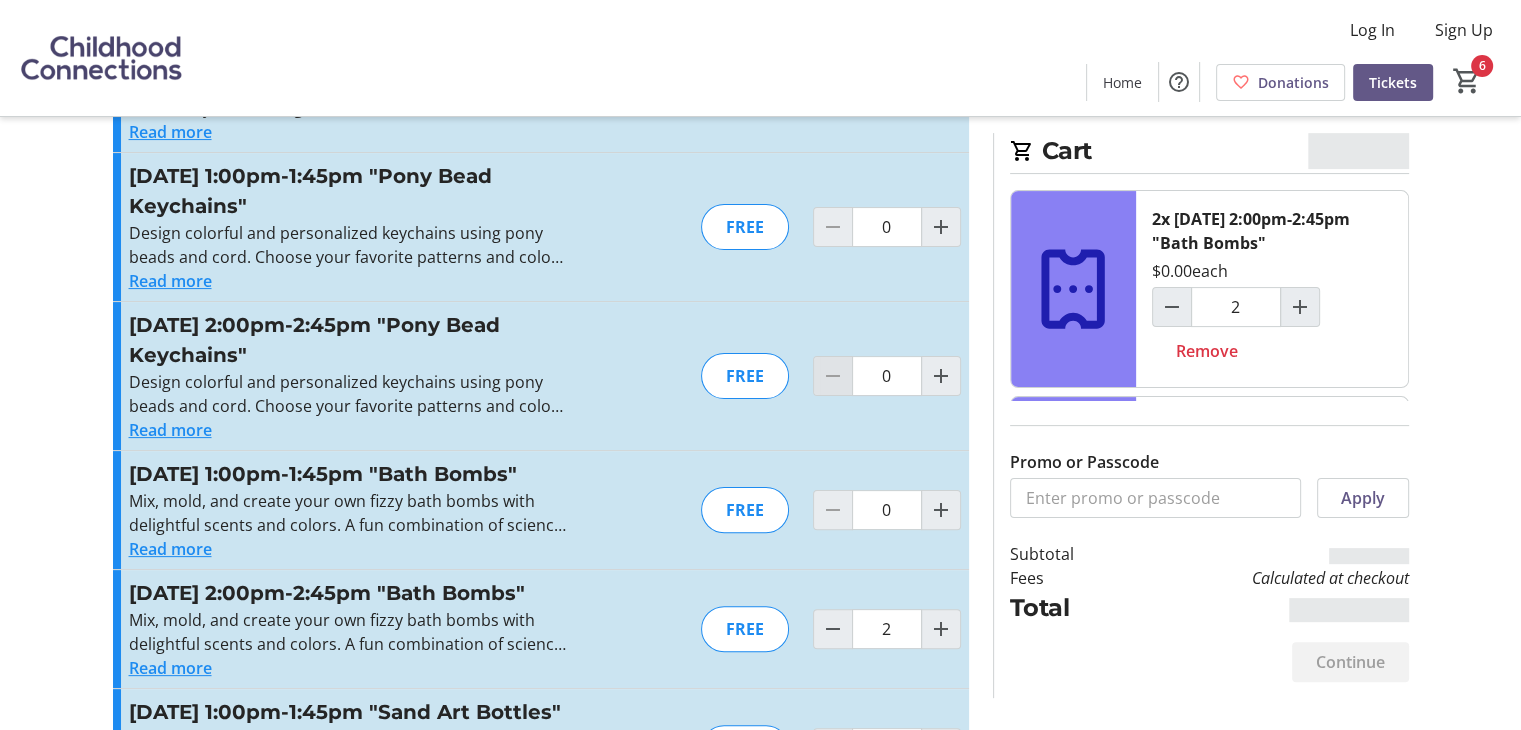 type on "1" 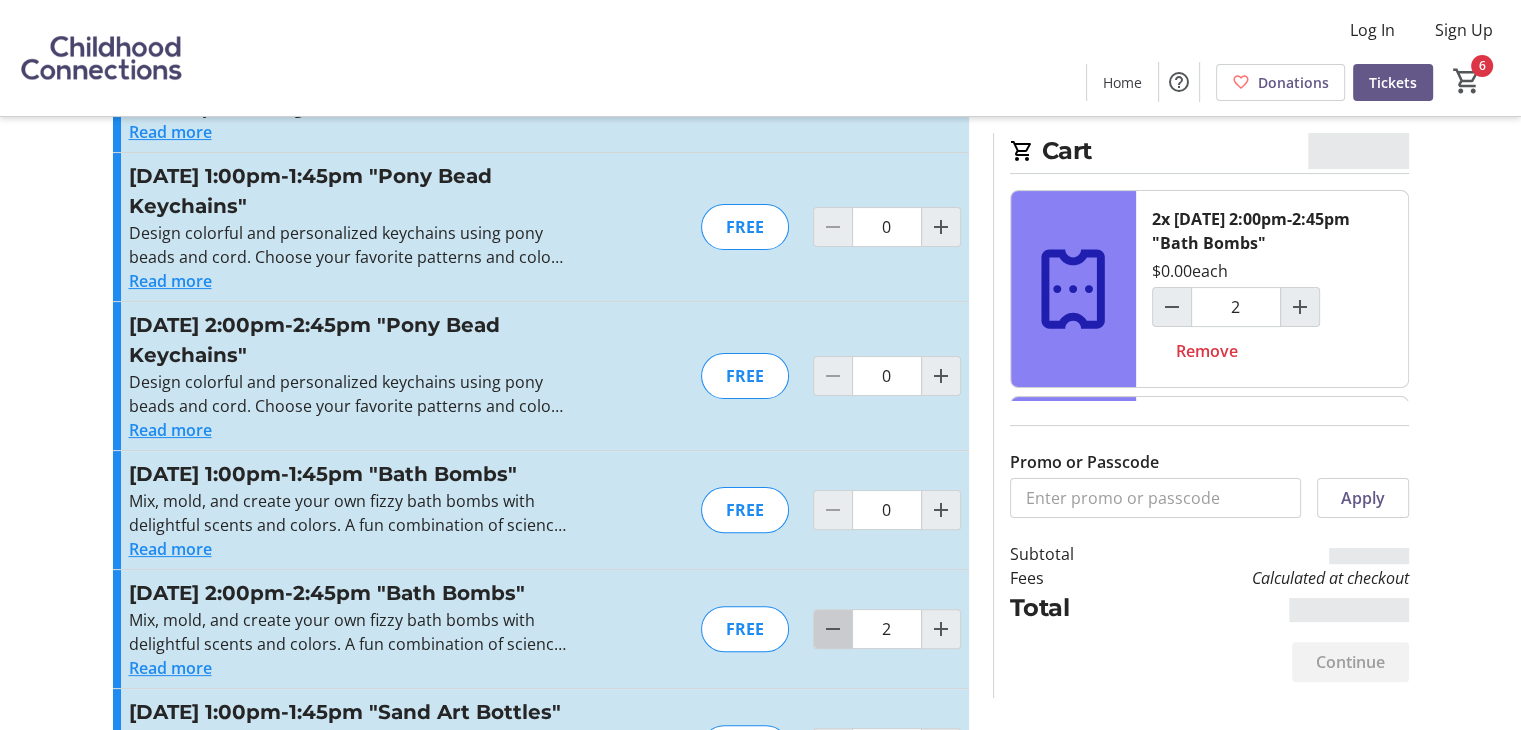 click 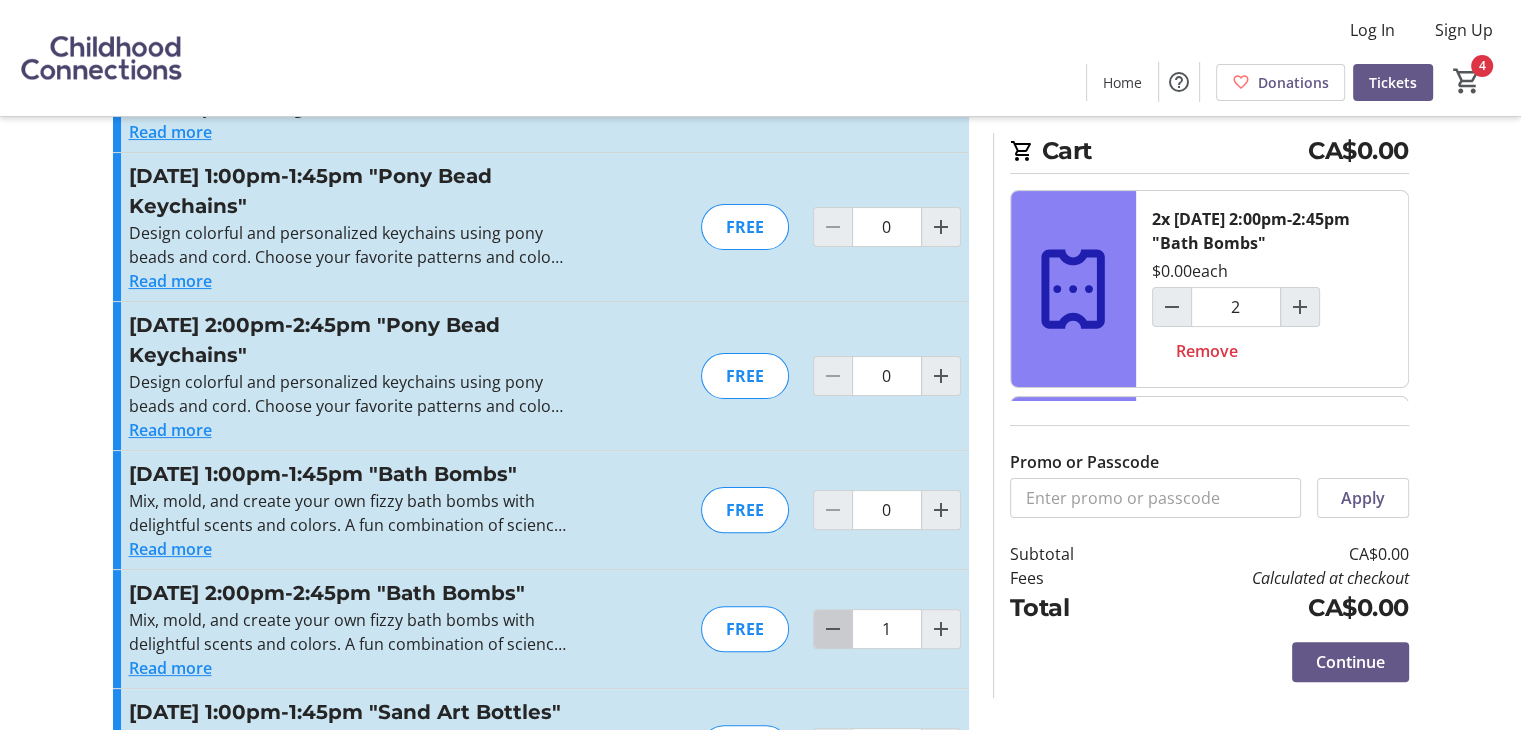click 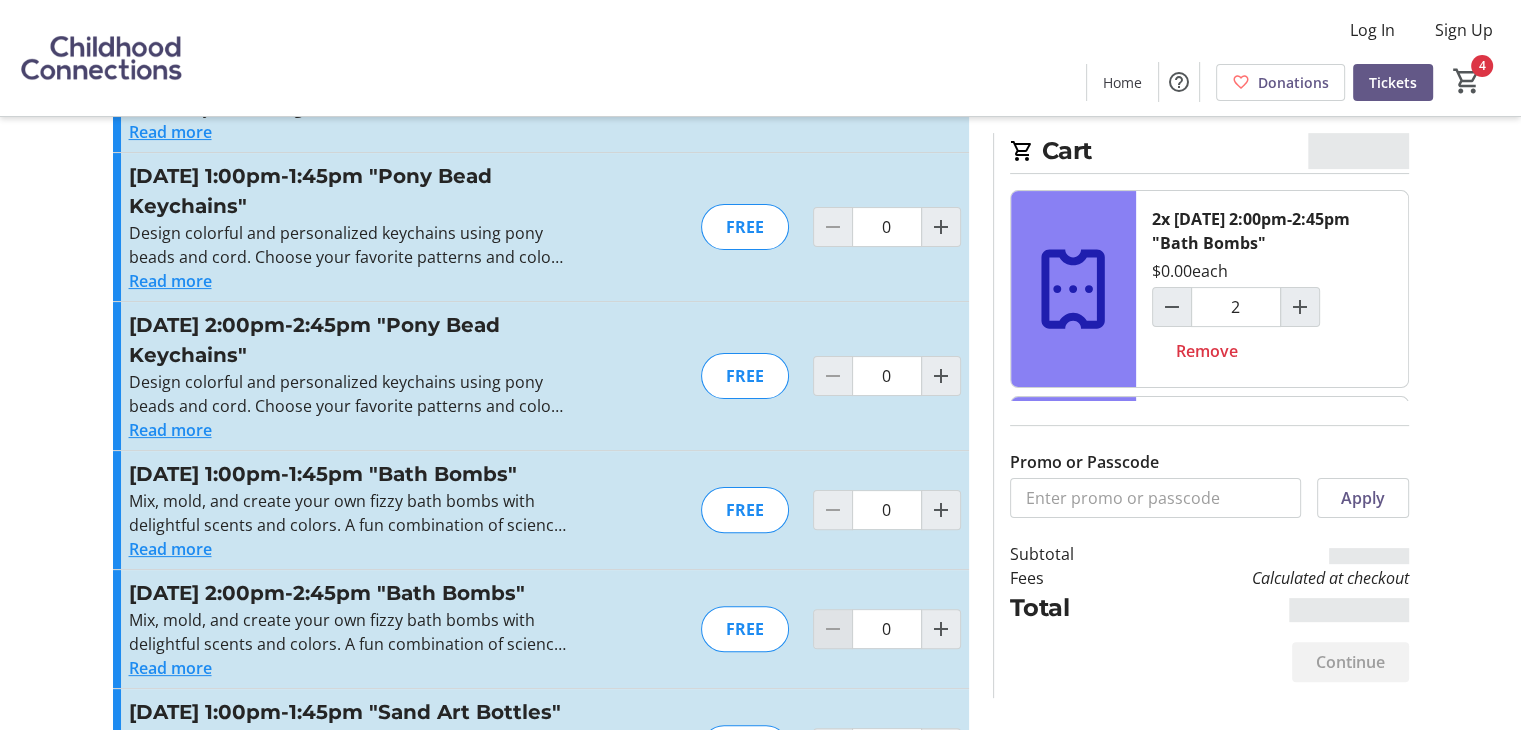 type on "1" 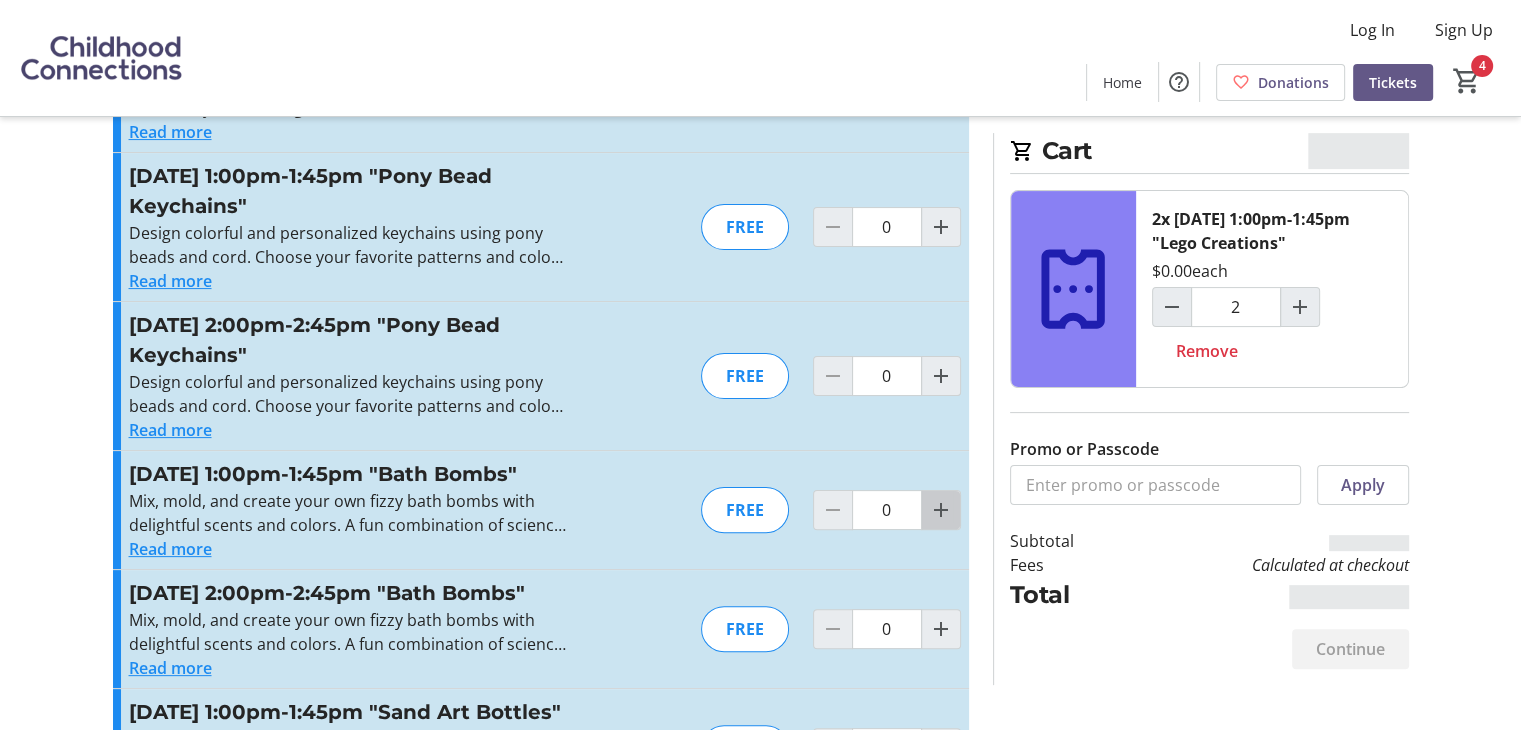 click 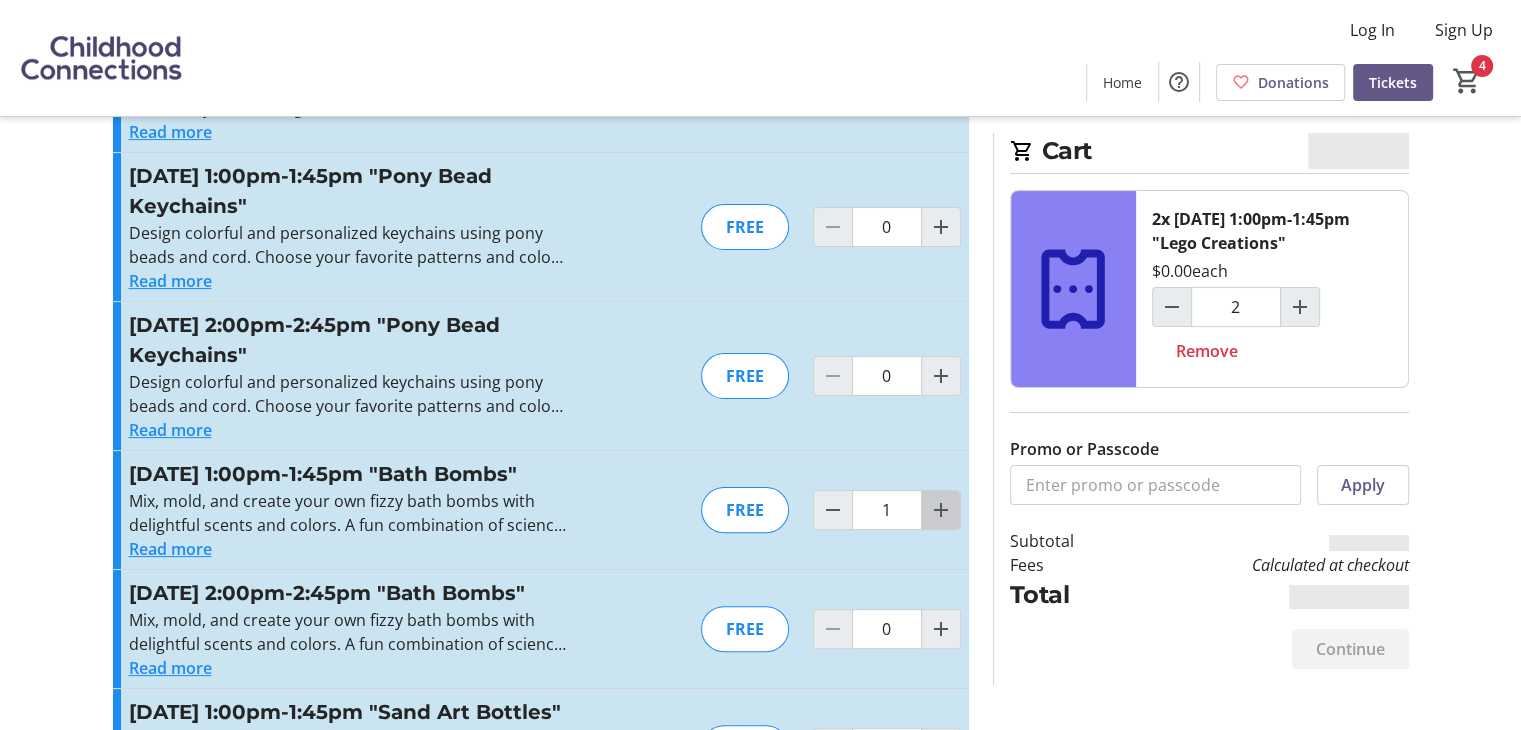 click 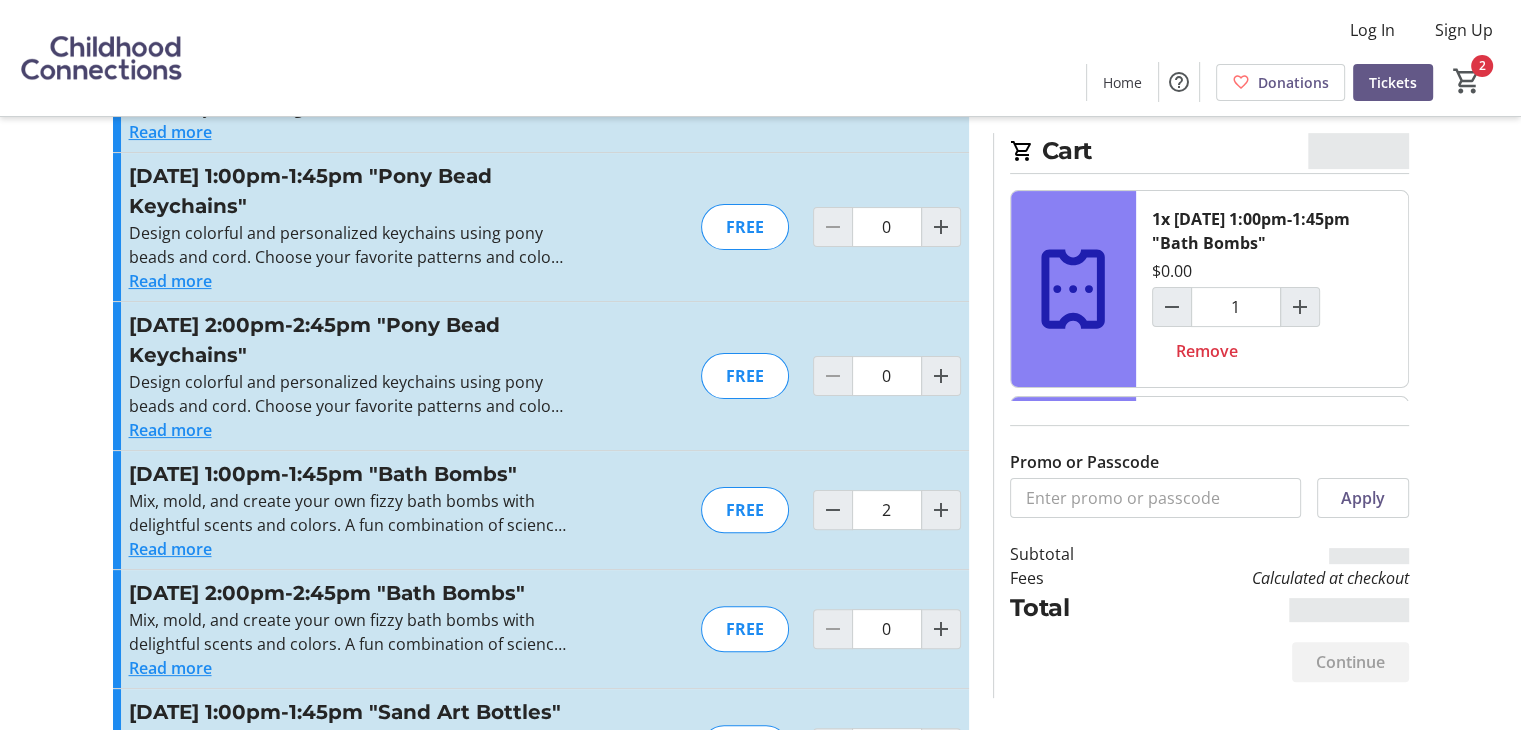 type on "2" 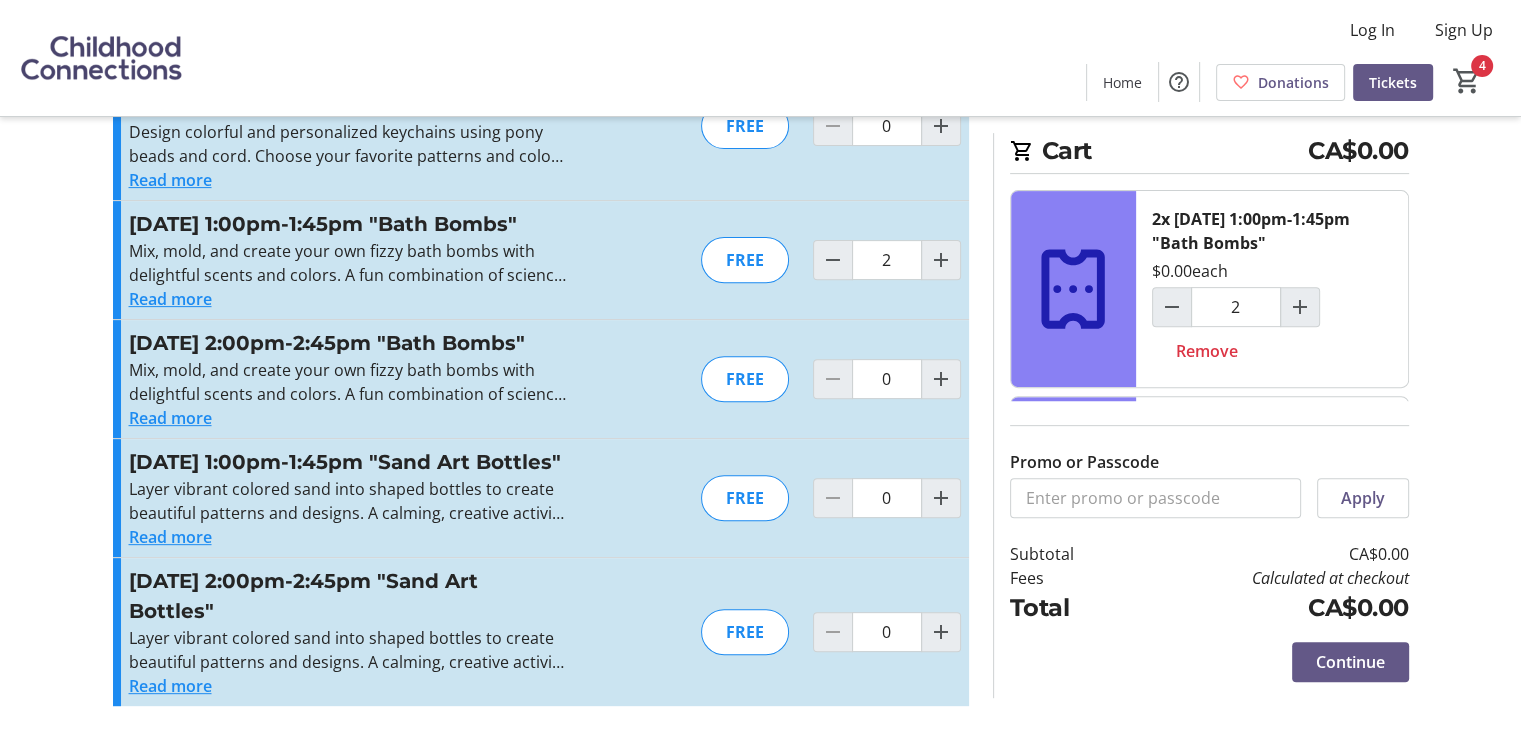scroll, scrollTop: 798, scrollLeft: 0, axis: vertical 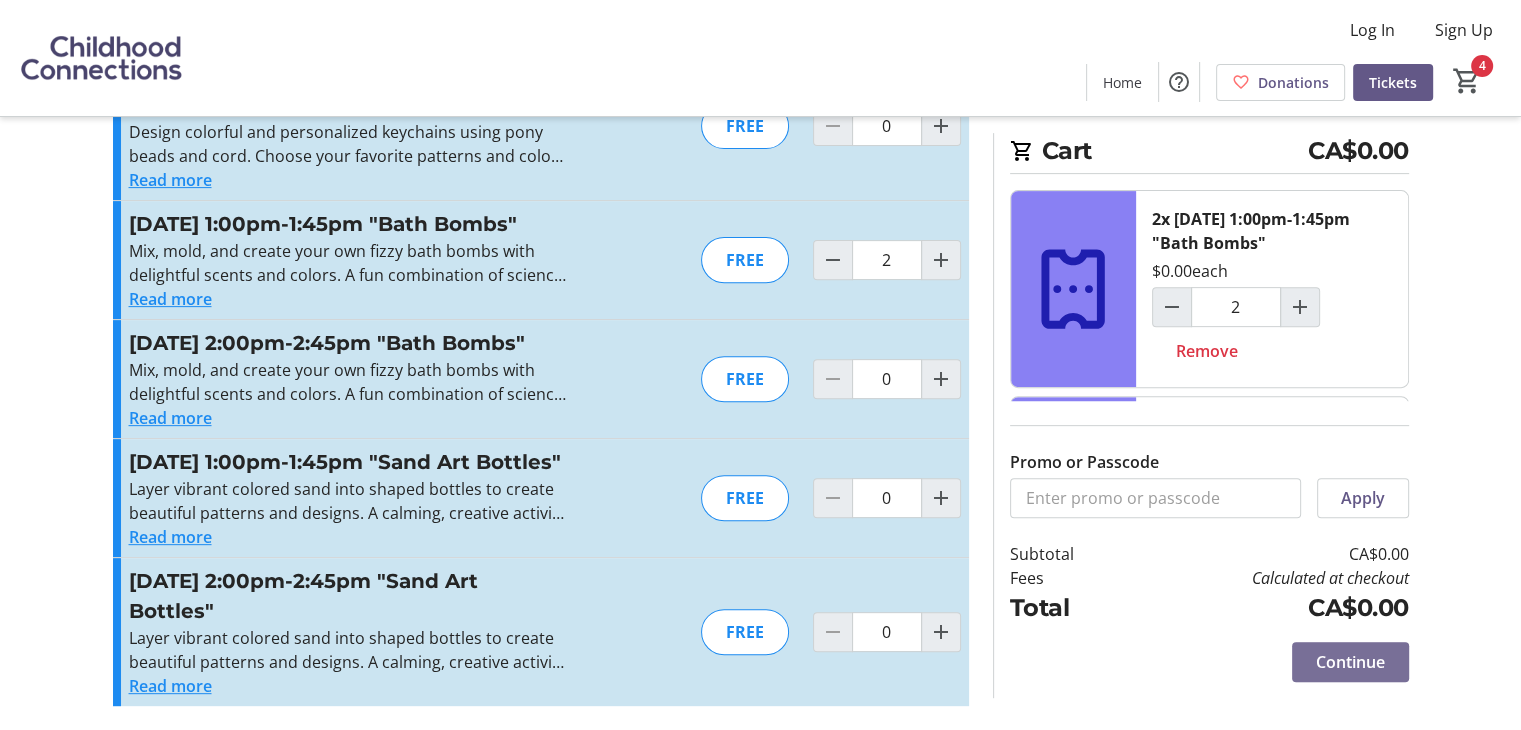 click on "Continue" 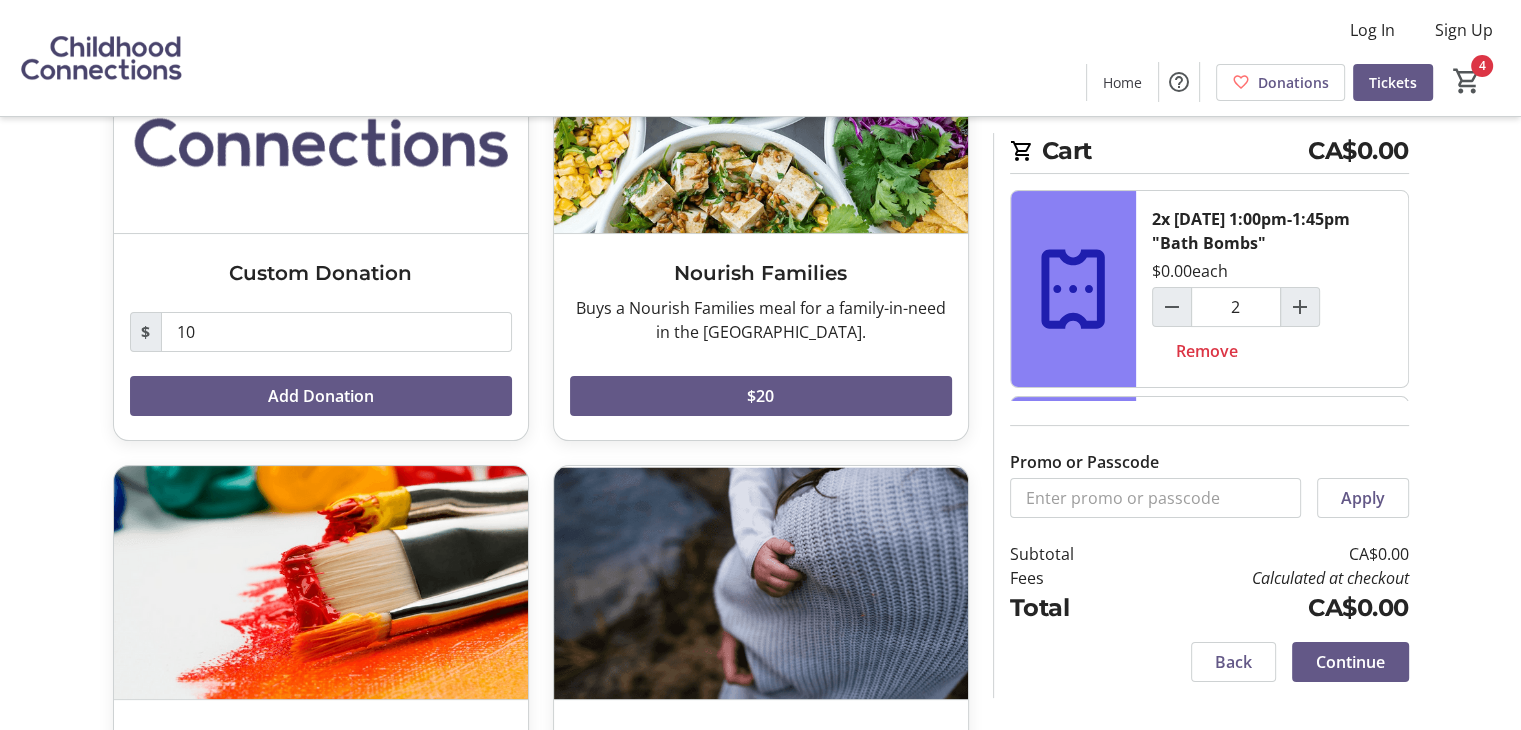 scroll, scrollTop: 228, scrollLeft: 0, axis: vertical 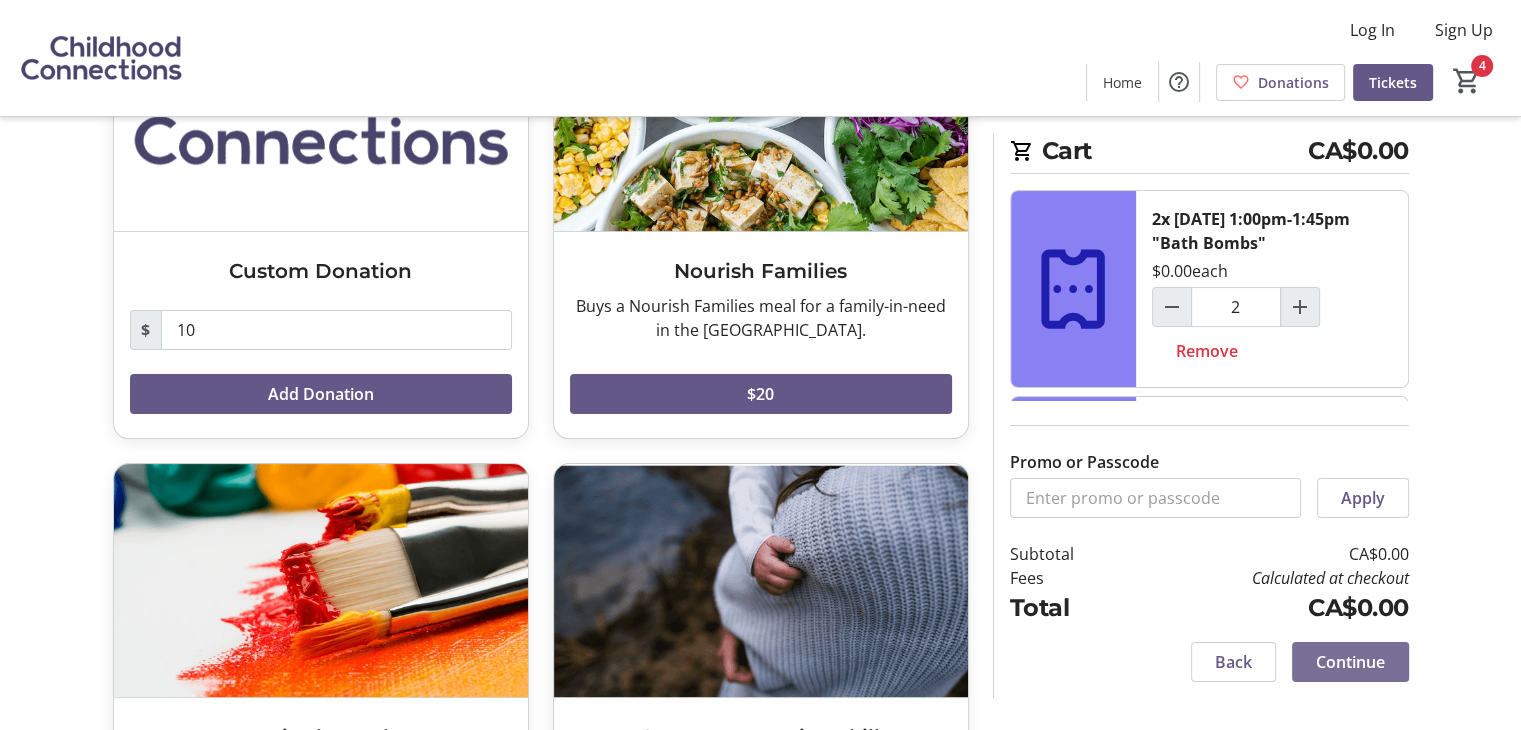 click 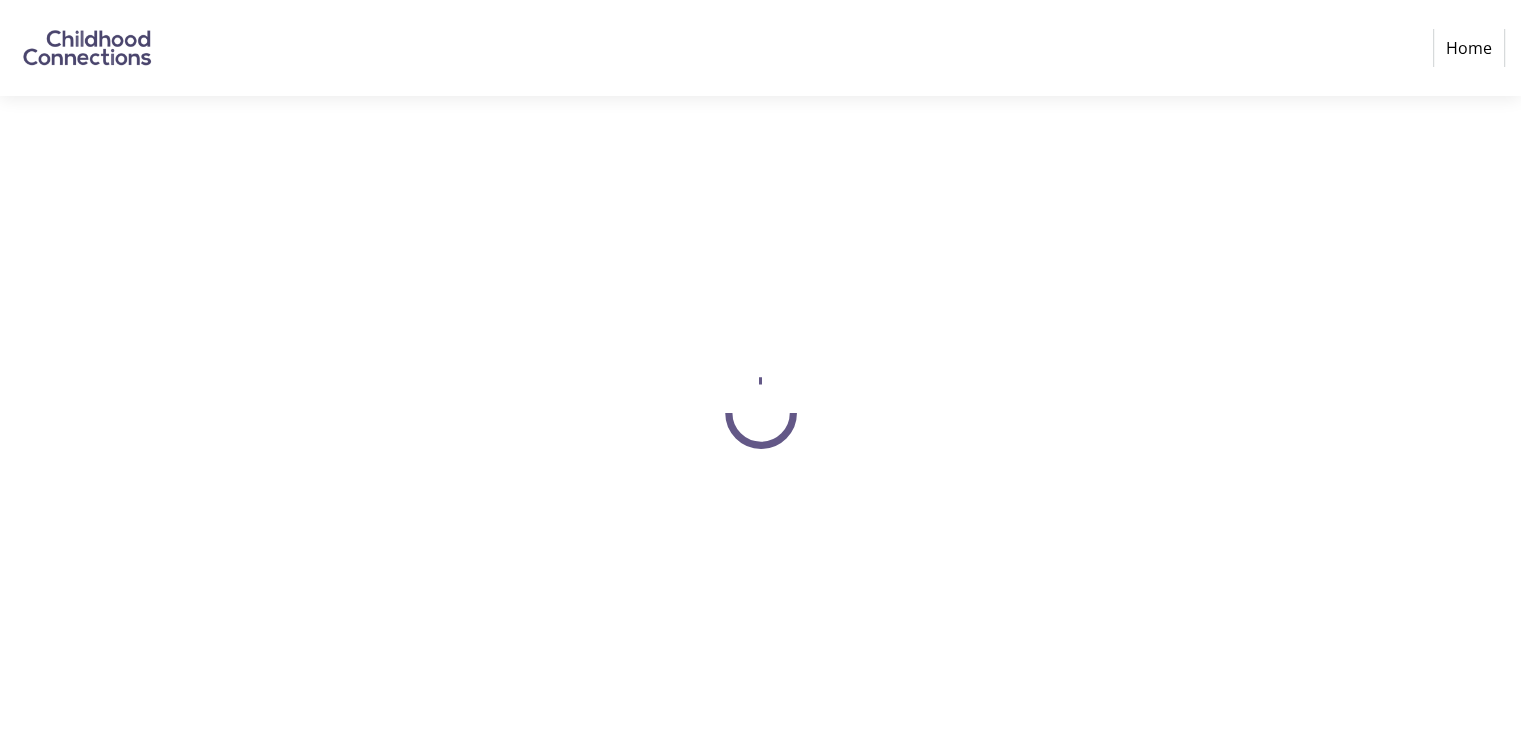 scroll, scrollTop: 0, scrollLeft: 0, axis: both 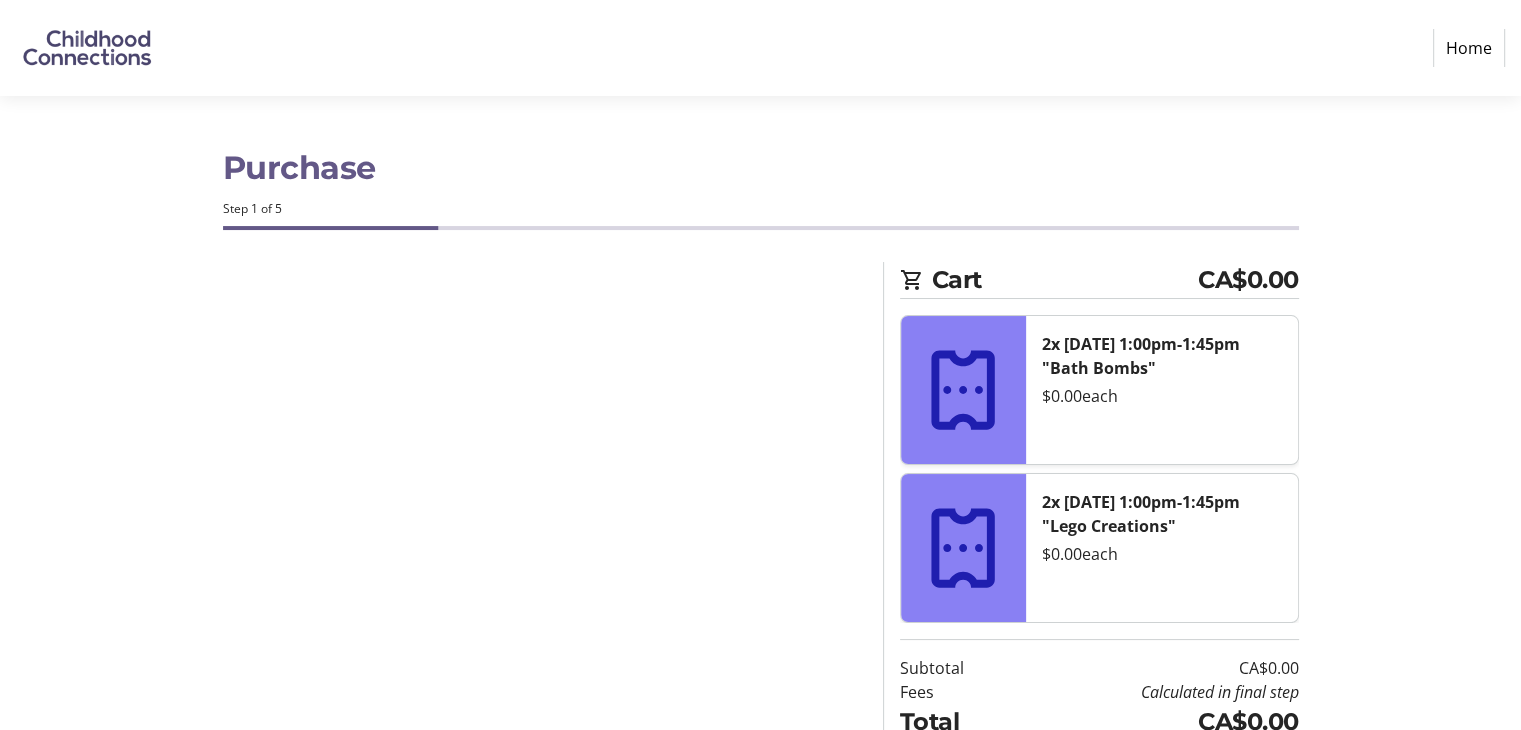 select on "CA" 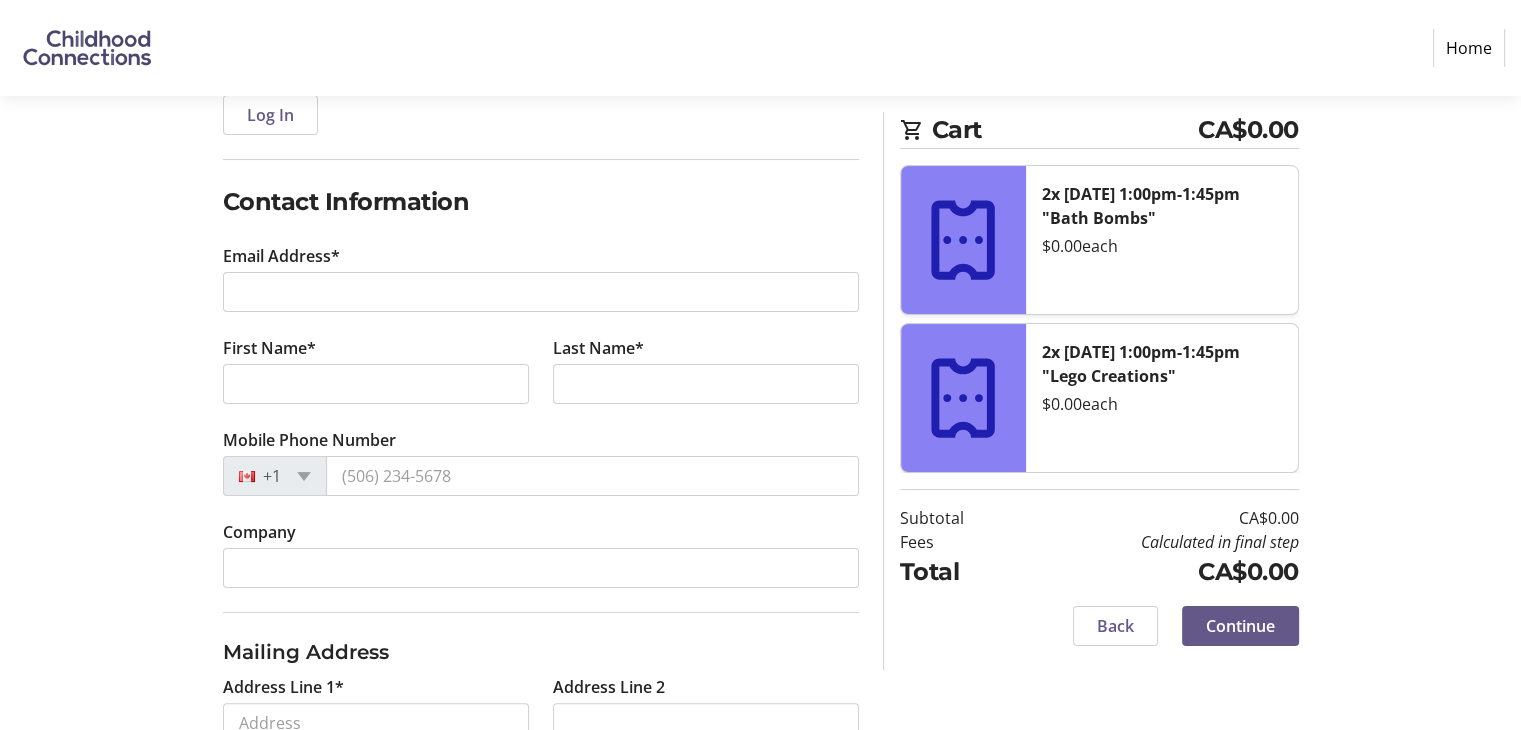 scroll, scrollTop: 276, scrollLeft: 0, axis: vertical 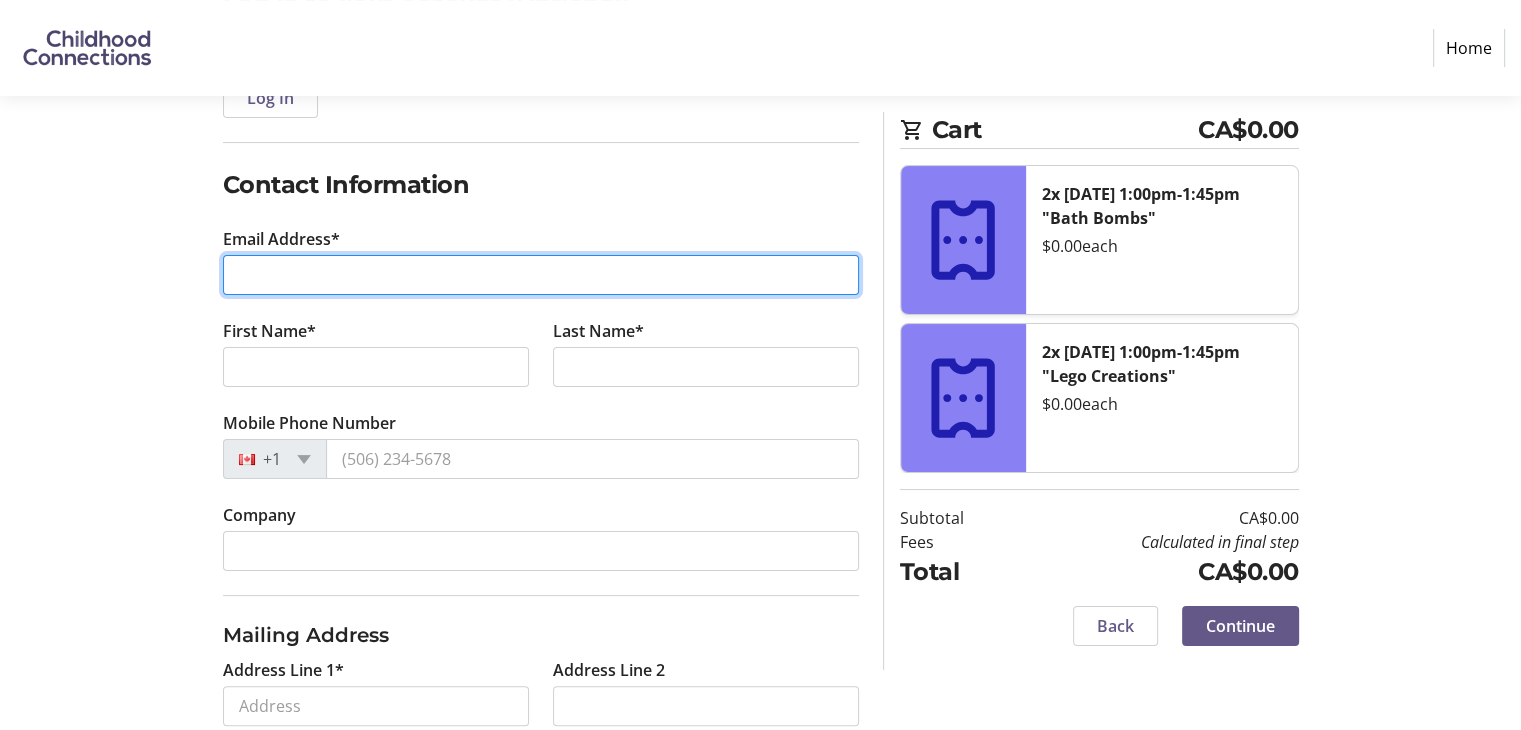 click on "Email Address*" at bounding box center (541, 275) 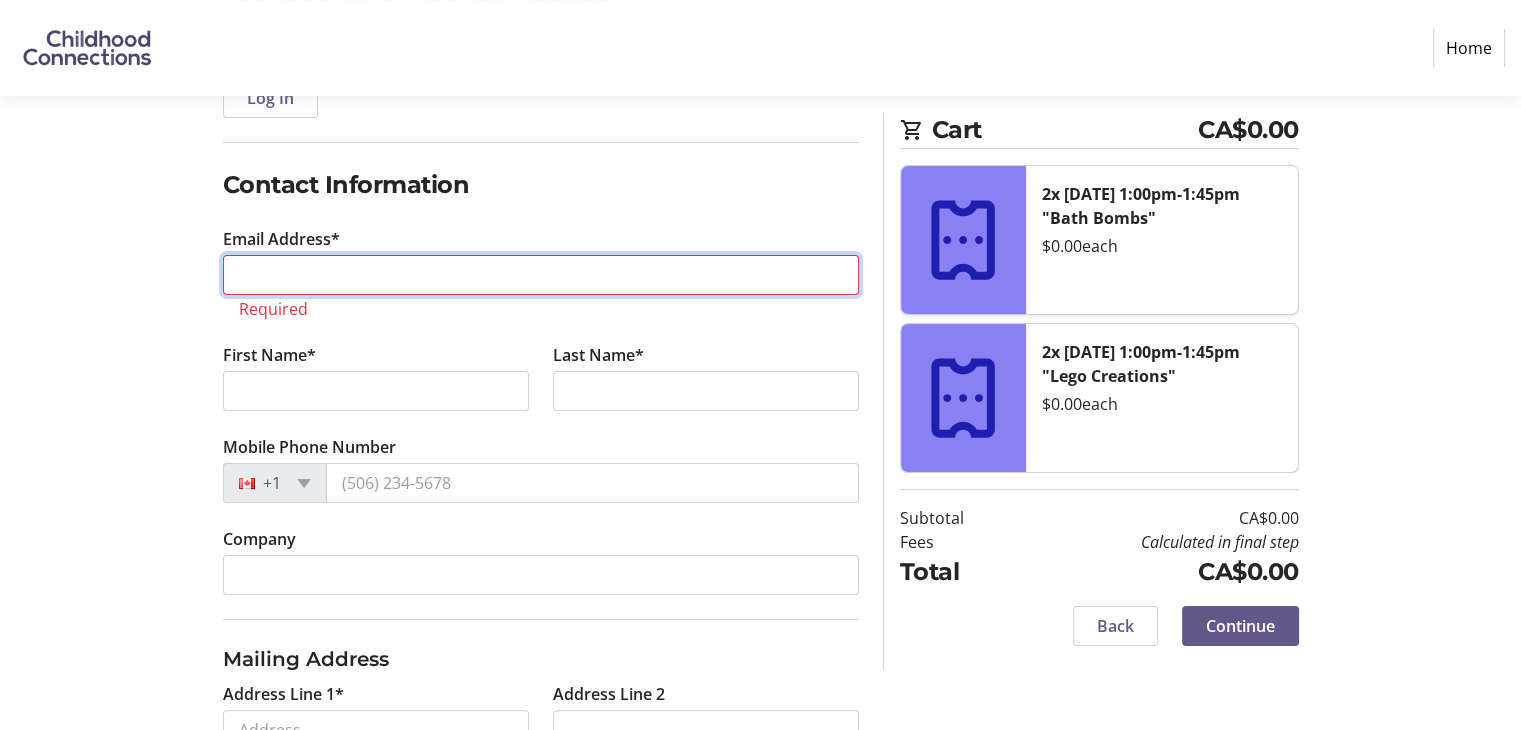 paste on "pattermac@icloud.com" 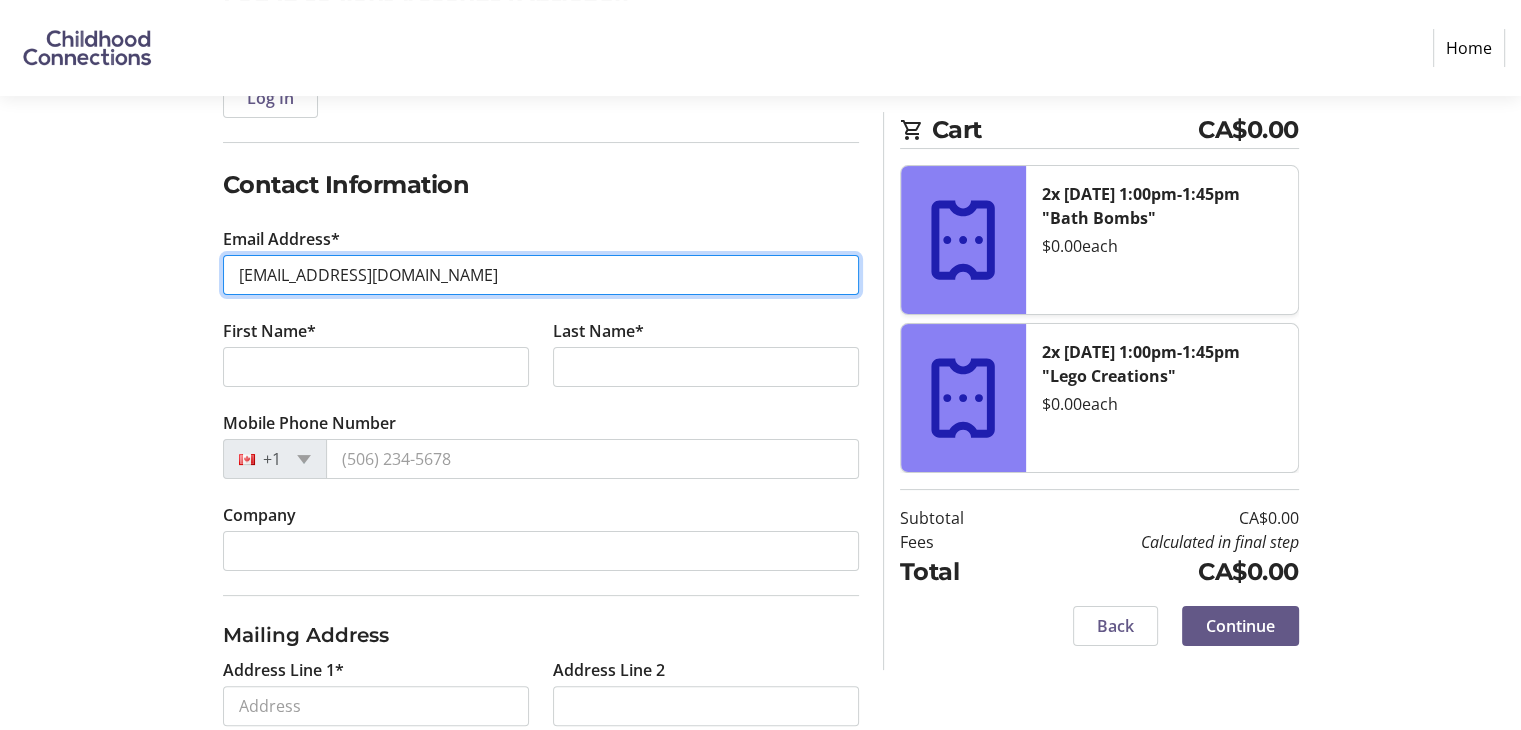 type on "pattermac@icloud.com" 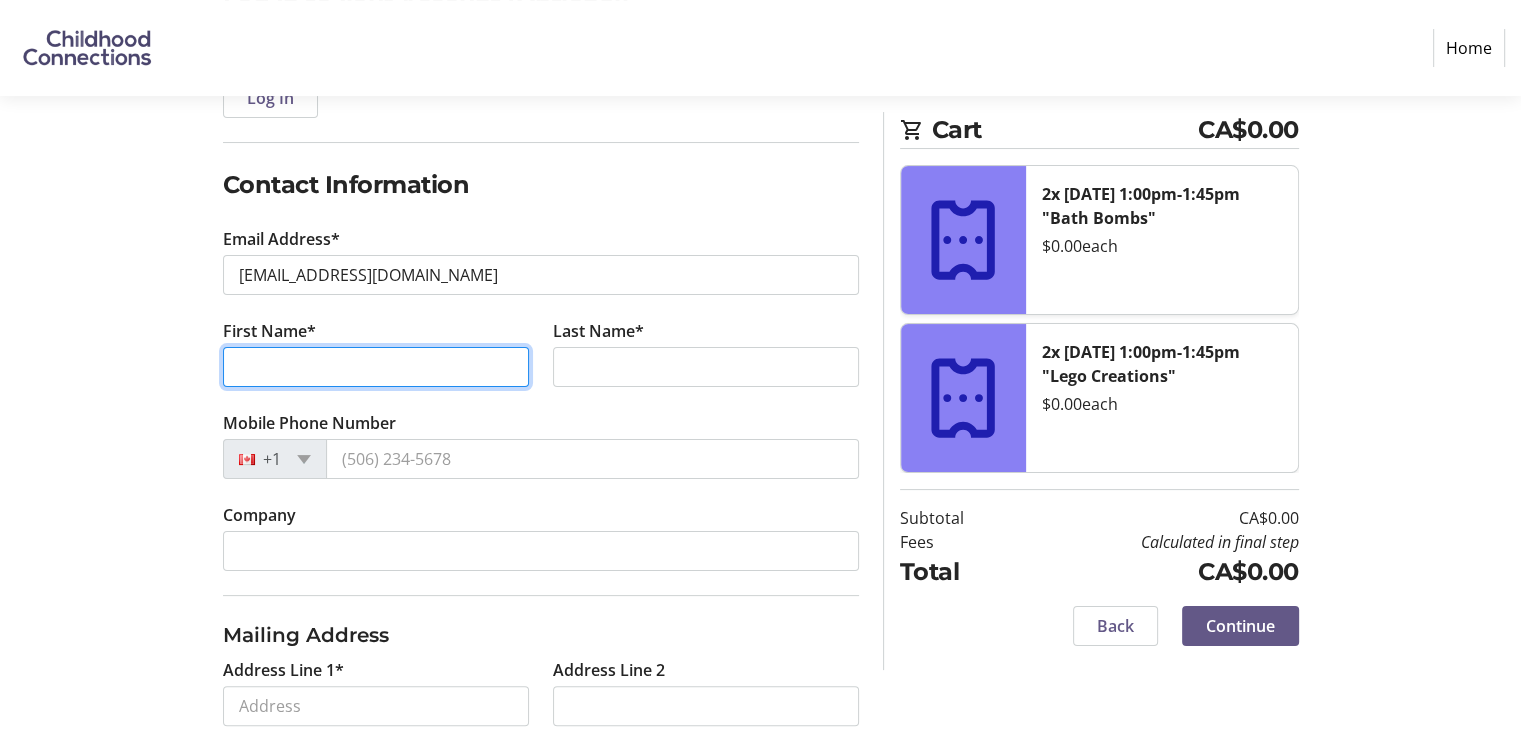 click on "First Name*" at bounding box center (376, 367) 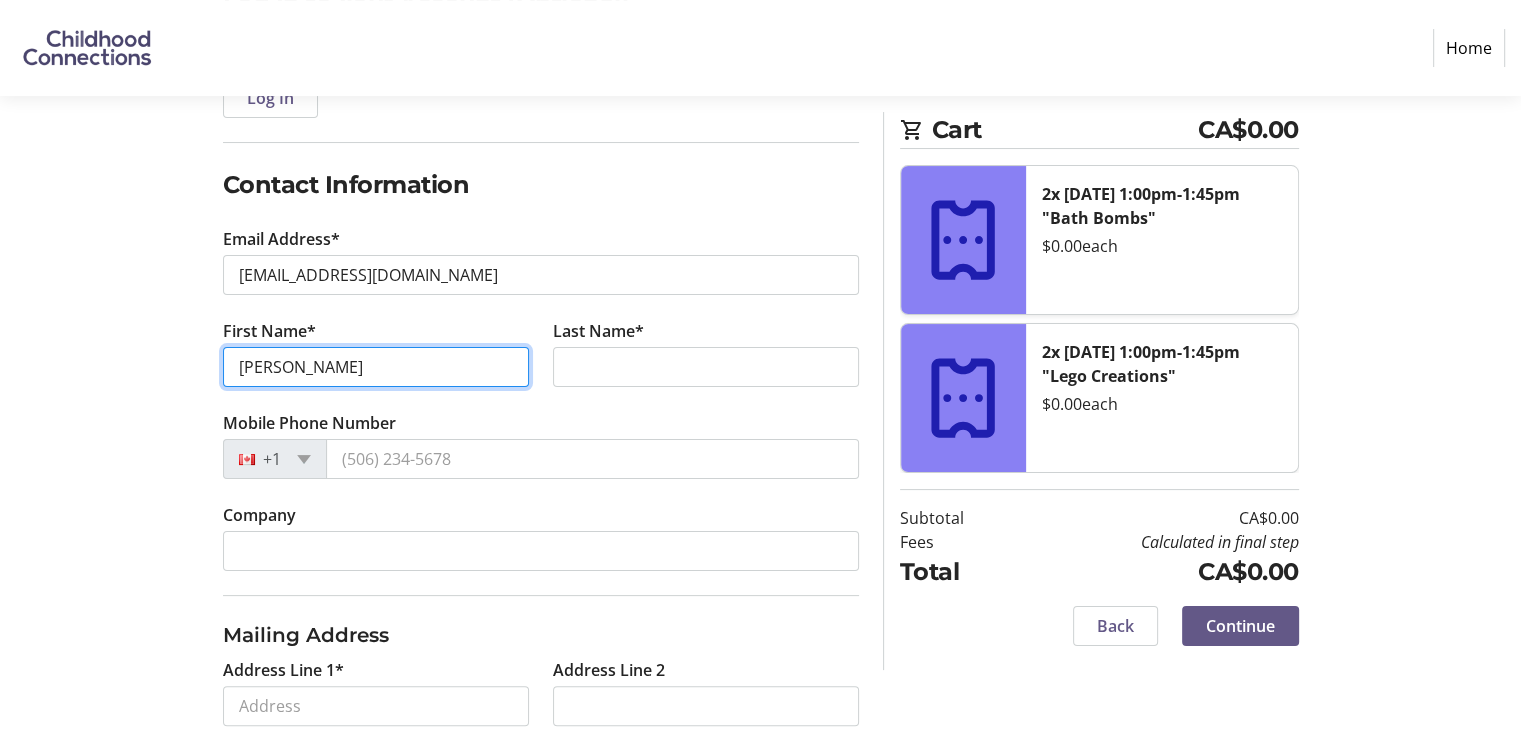type on "Terry" 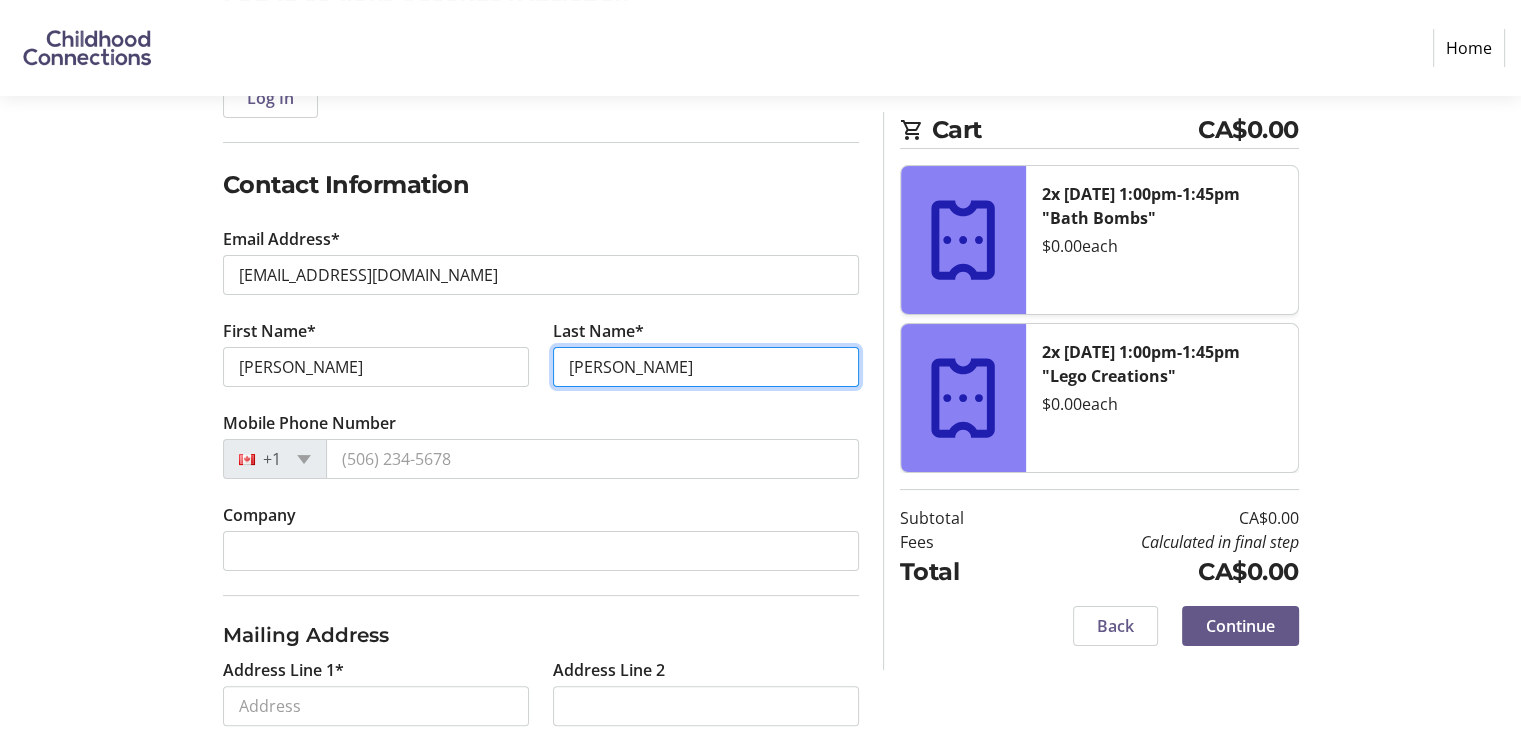 type on "McAllister" 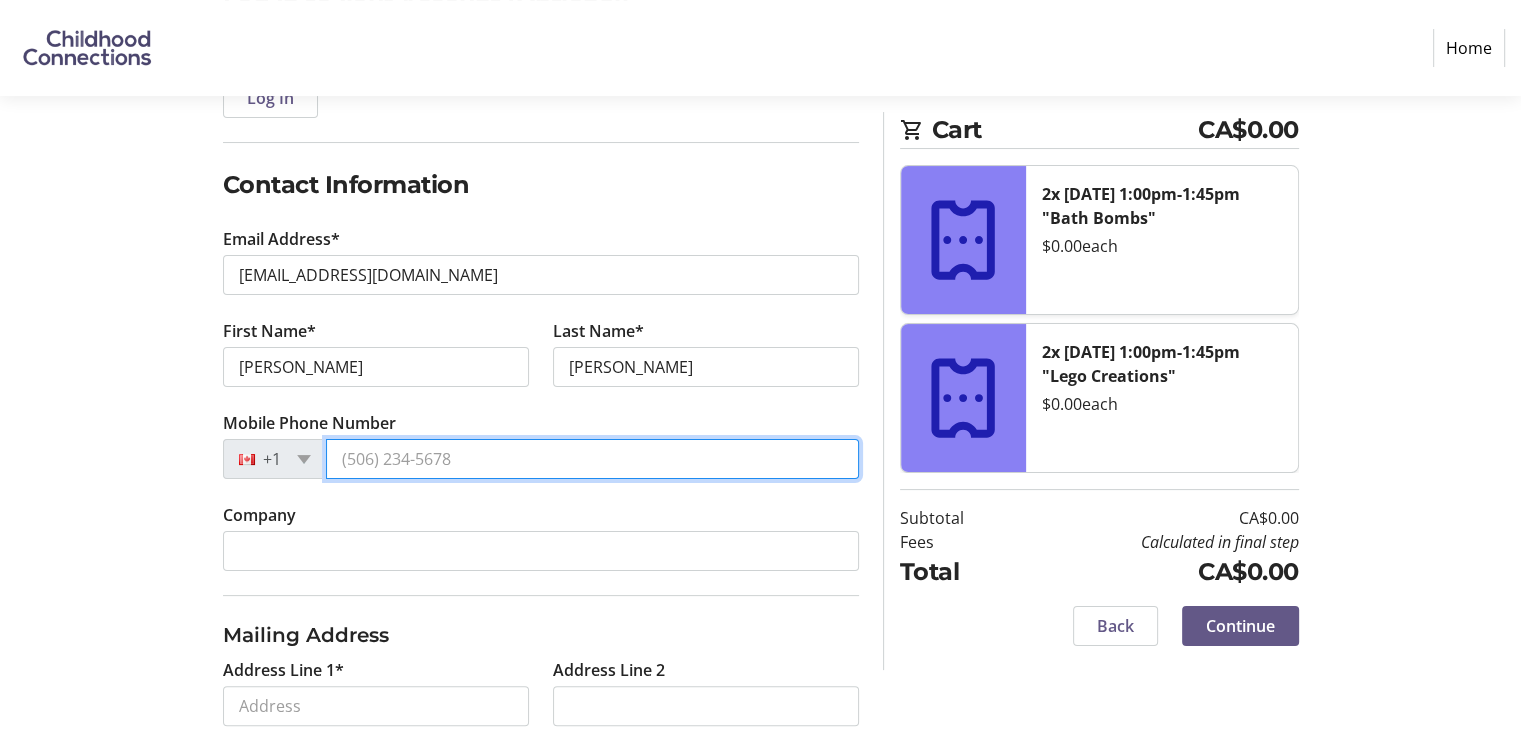 click on "Mobile Phone Number" at bounding box center [592, 459] 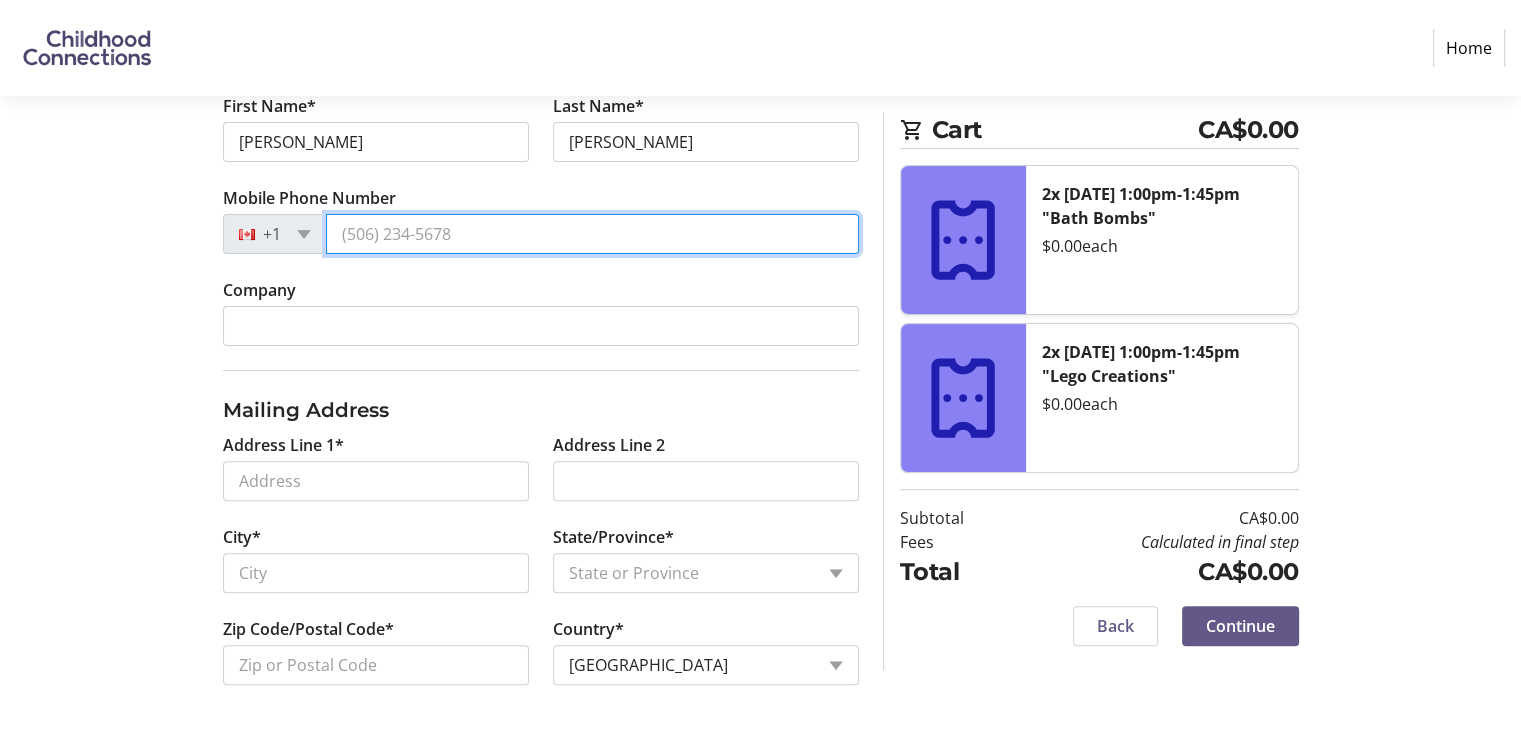 scroll, scrollTop: 500, scrollLeft: 0, axis: vertical 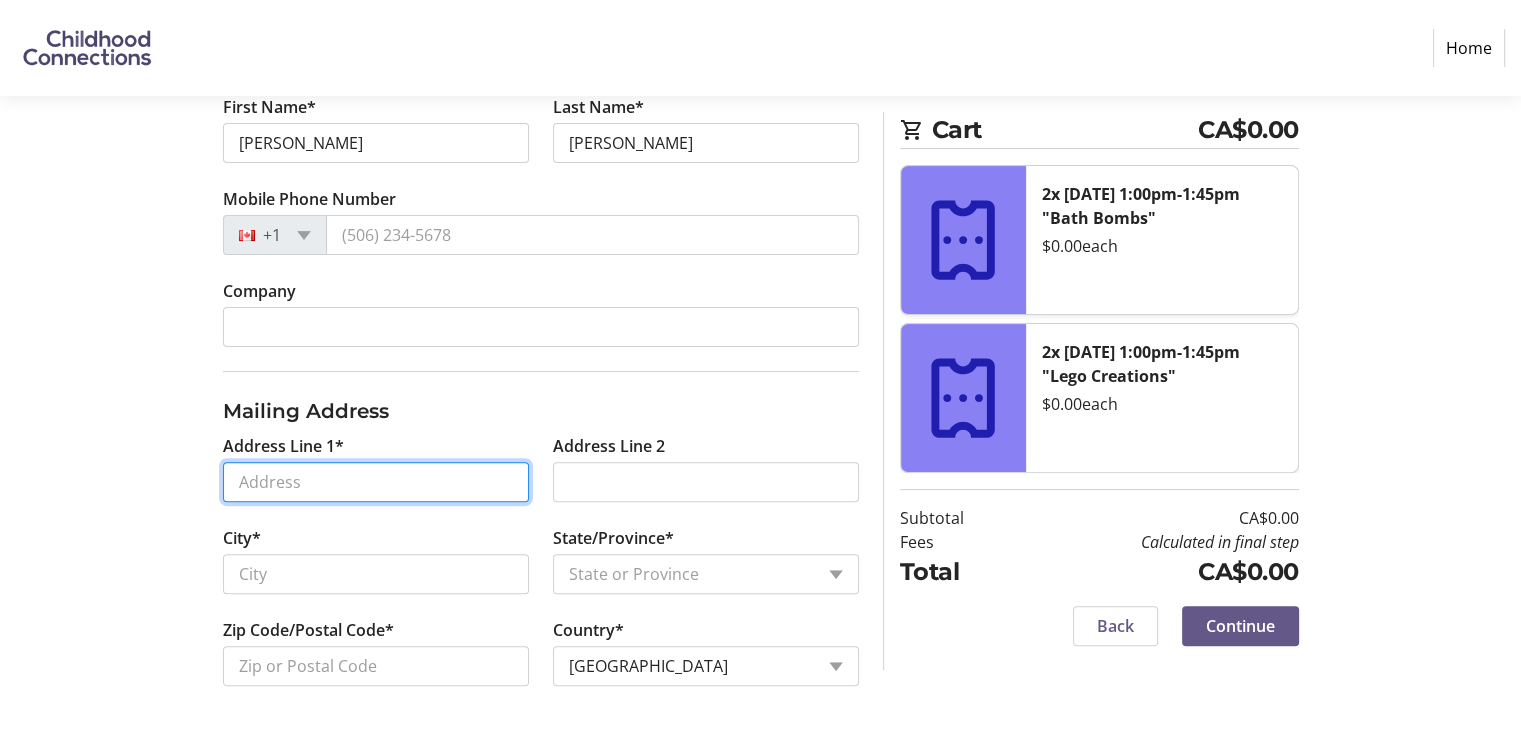 click on "Address Line 1*" at bounding box center (376, 482) 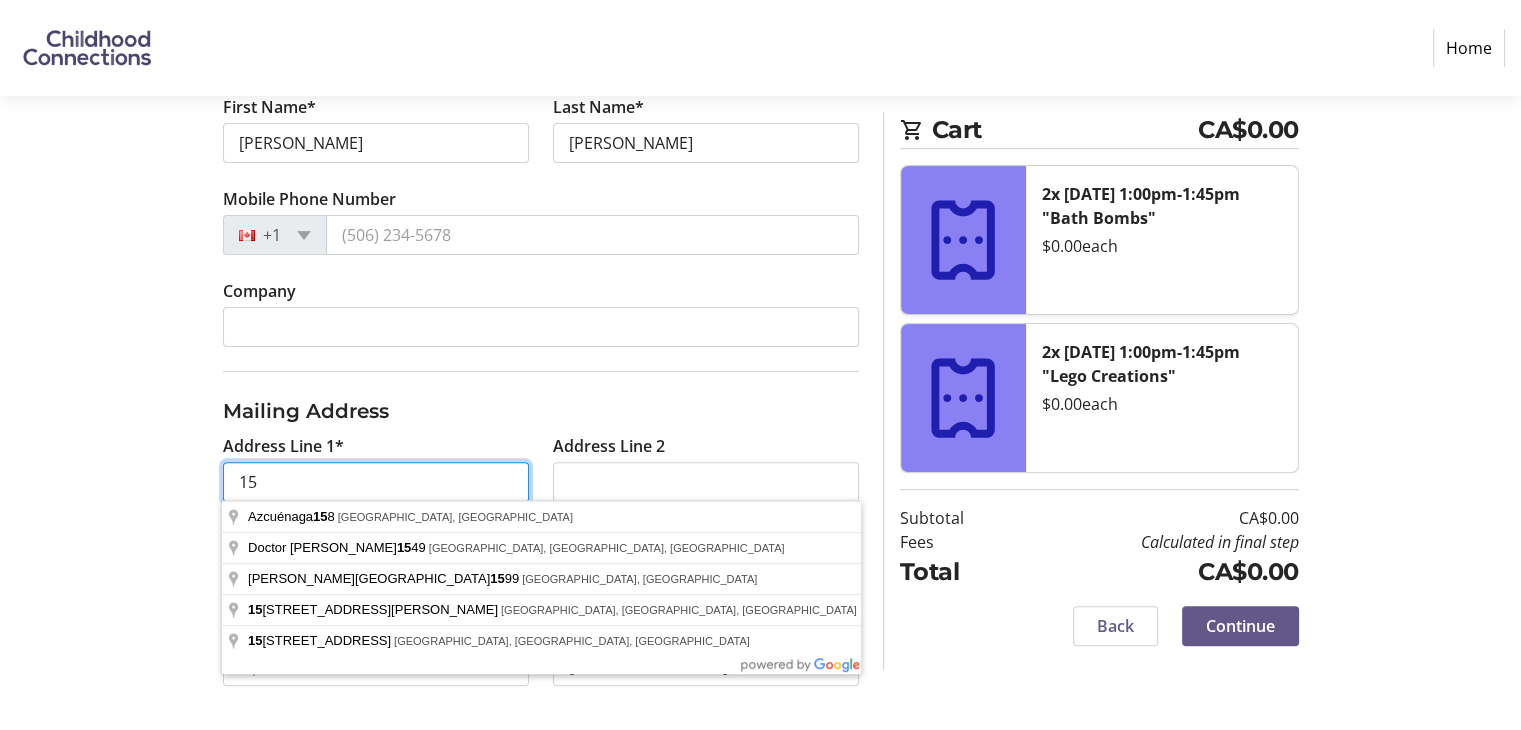type on "1" 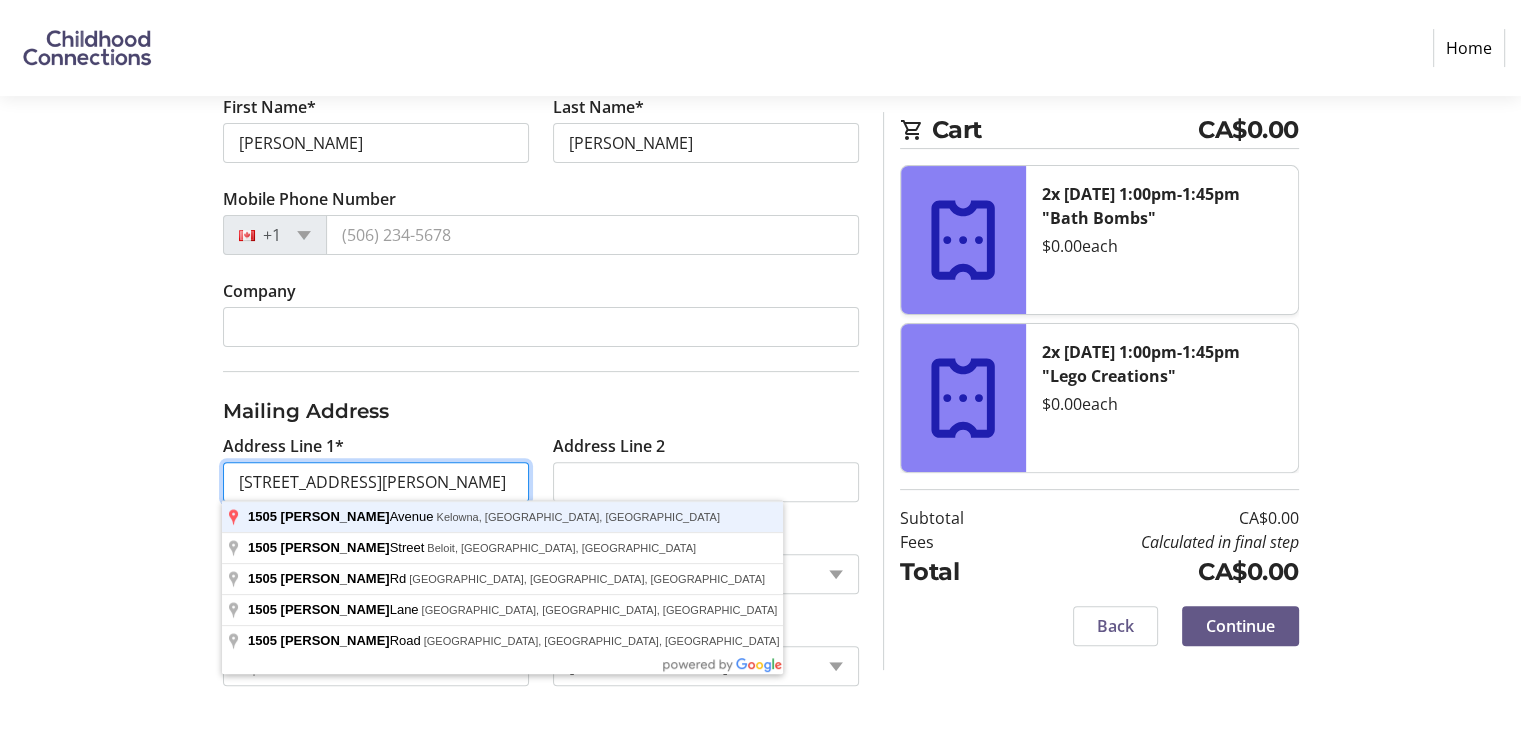 type on "1505 Harvey Avenue" 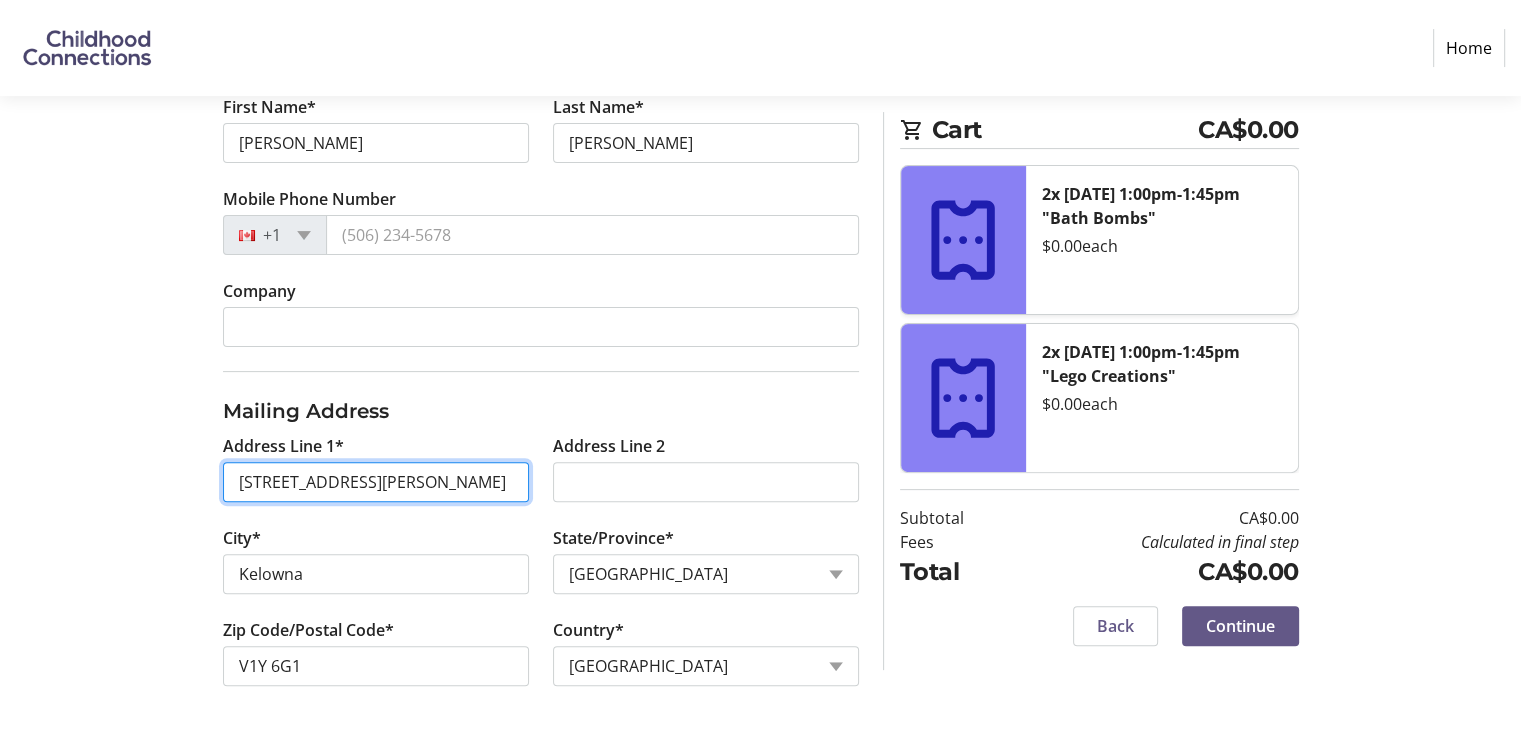 scroll, scrollTop: 501, scrollLeft: 0, axis: vertical 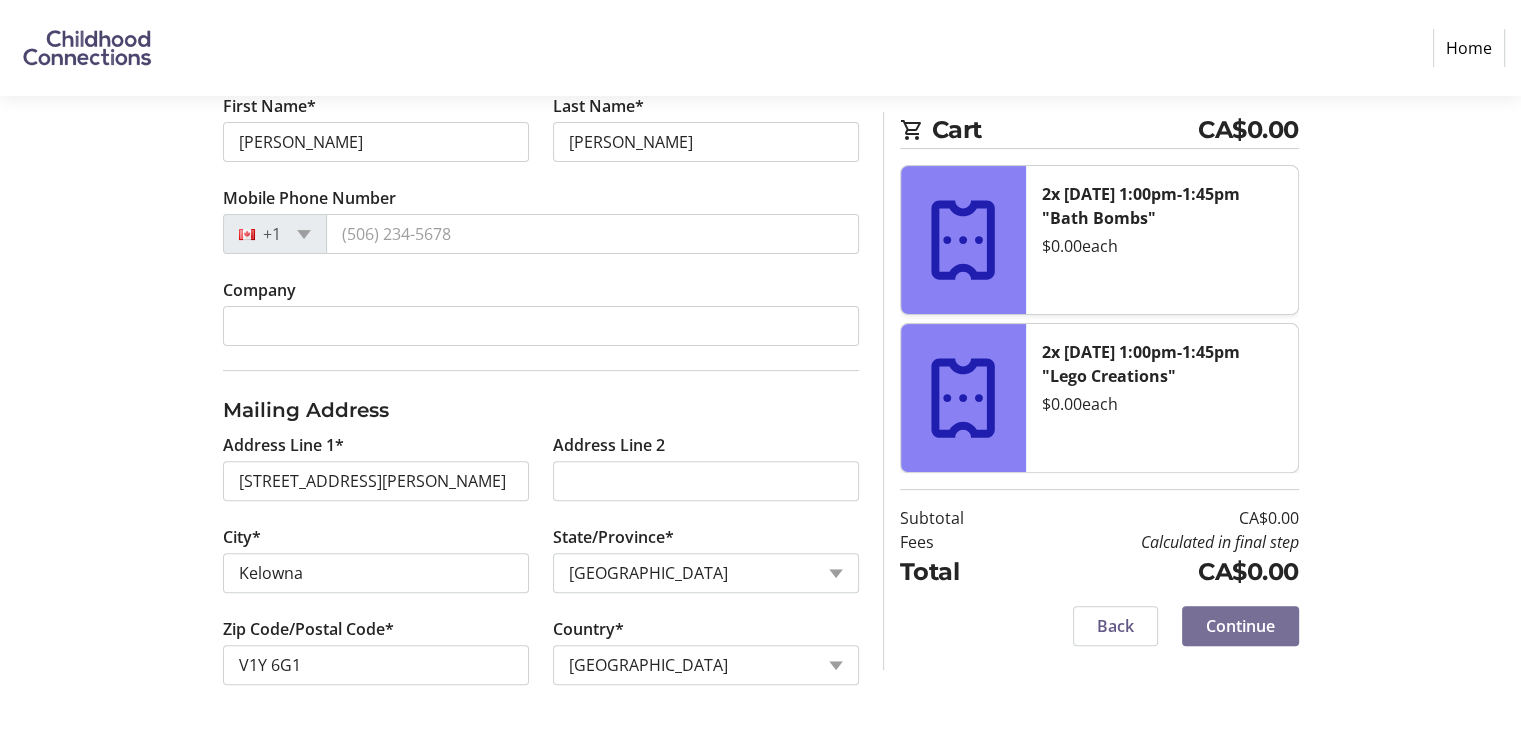 click on "Continue" 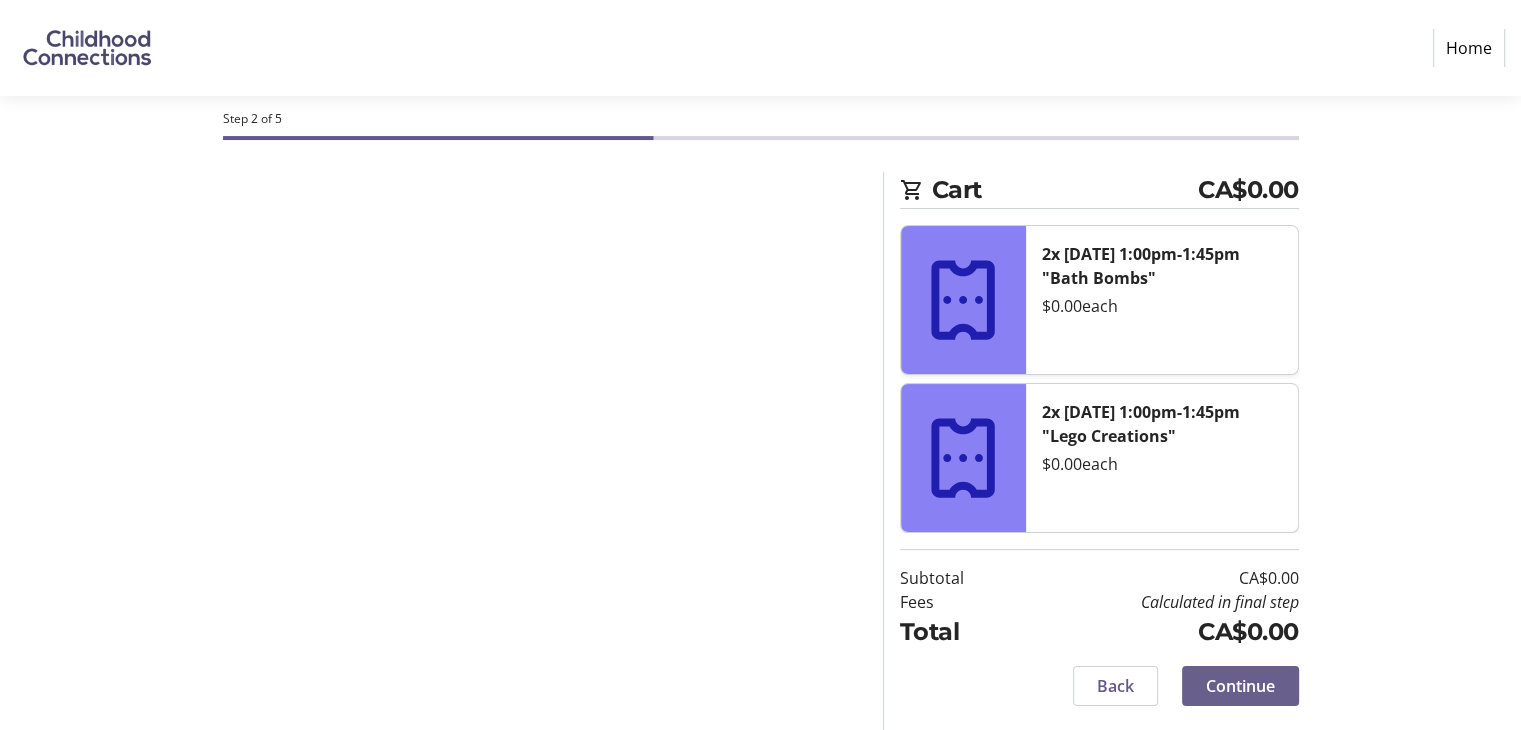 scroll, scrollTop: 89, scrollLeft: 0, axis: vertical 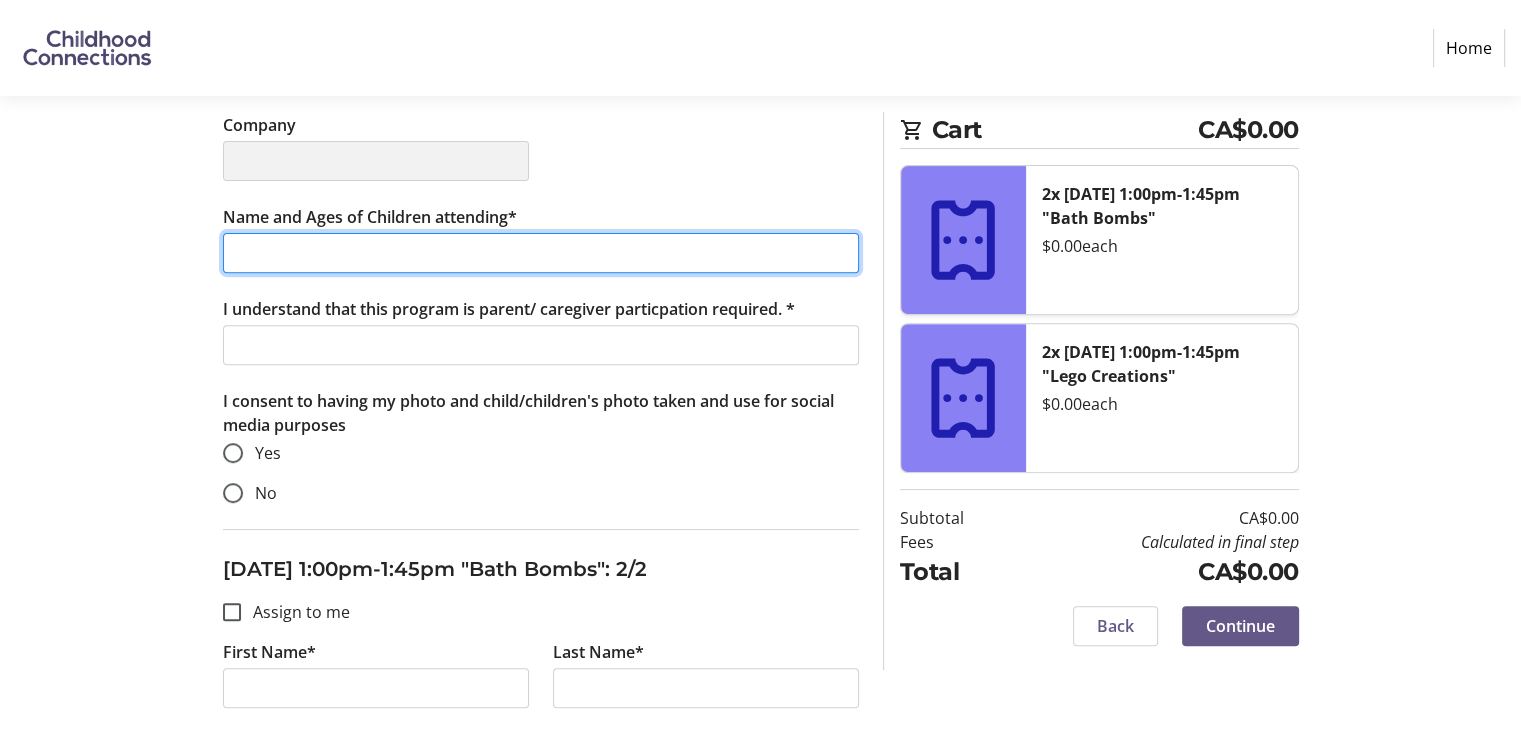 click on "Name and Ages of Children attending*" at bounding box center [541, 253] 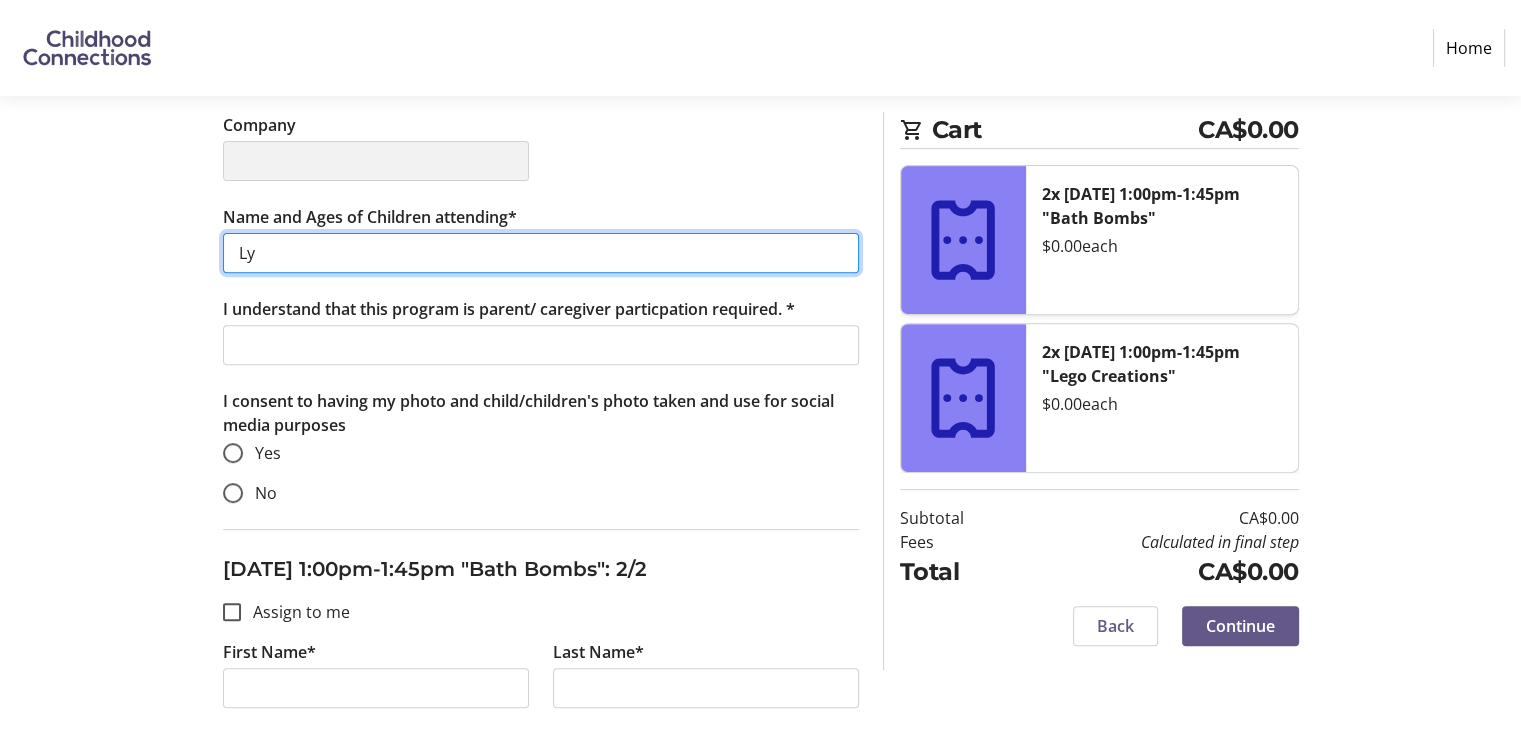 type on "L" 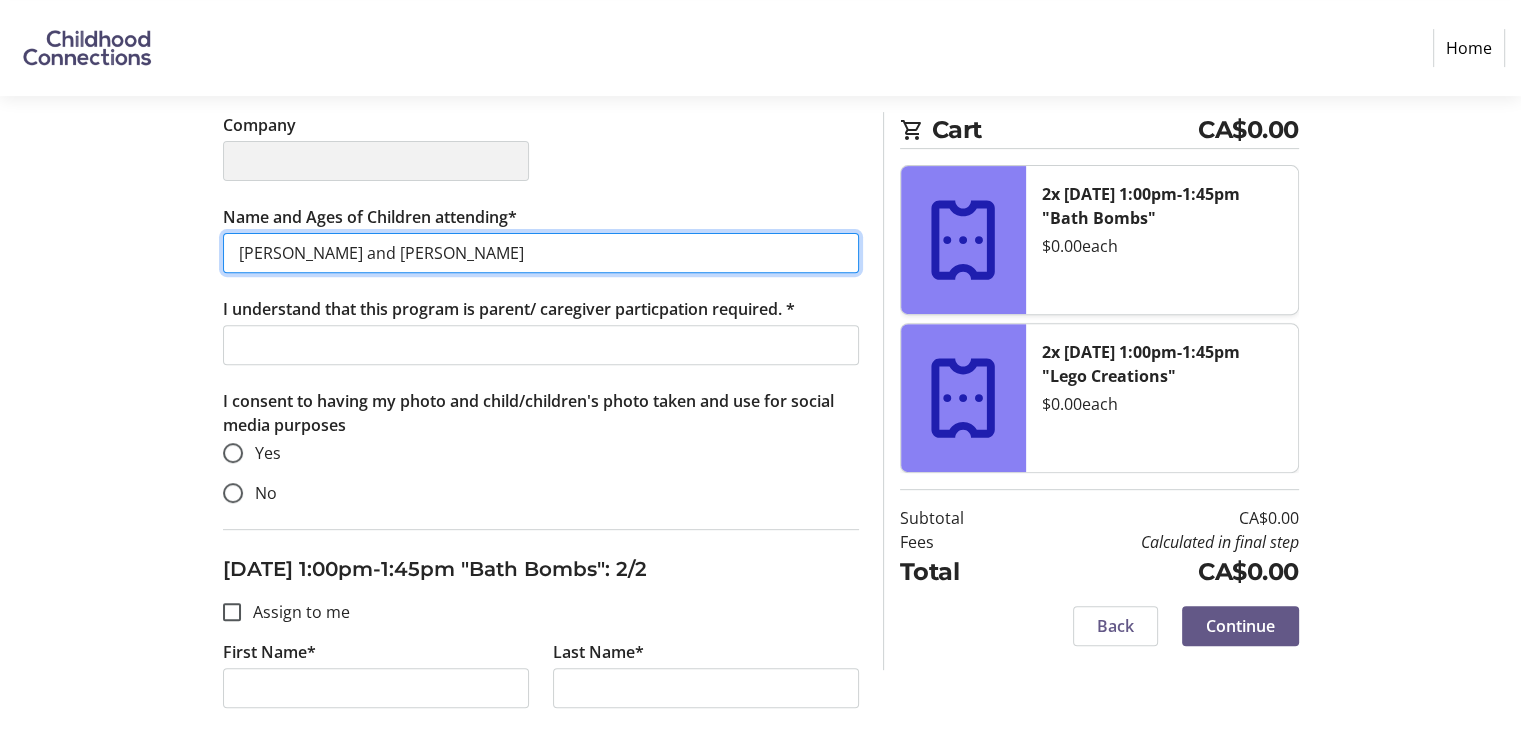 type on "Aubrey and Lynden" 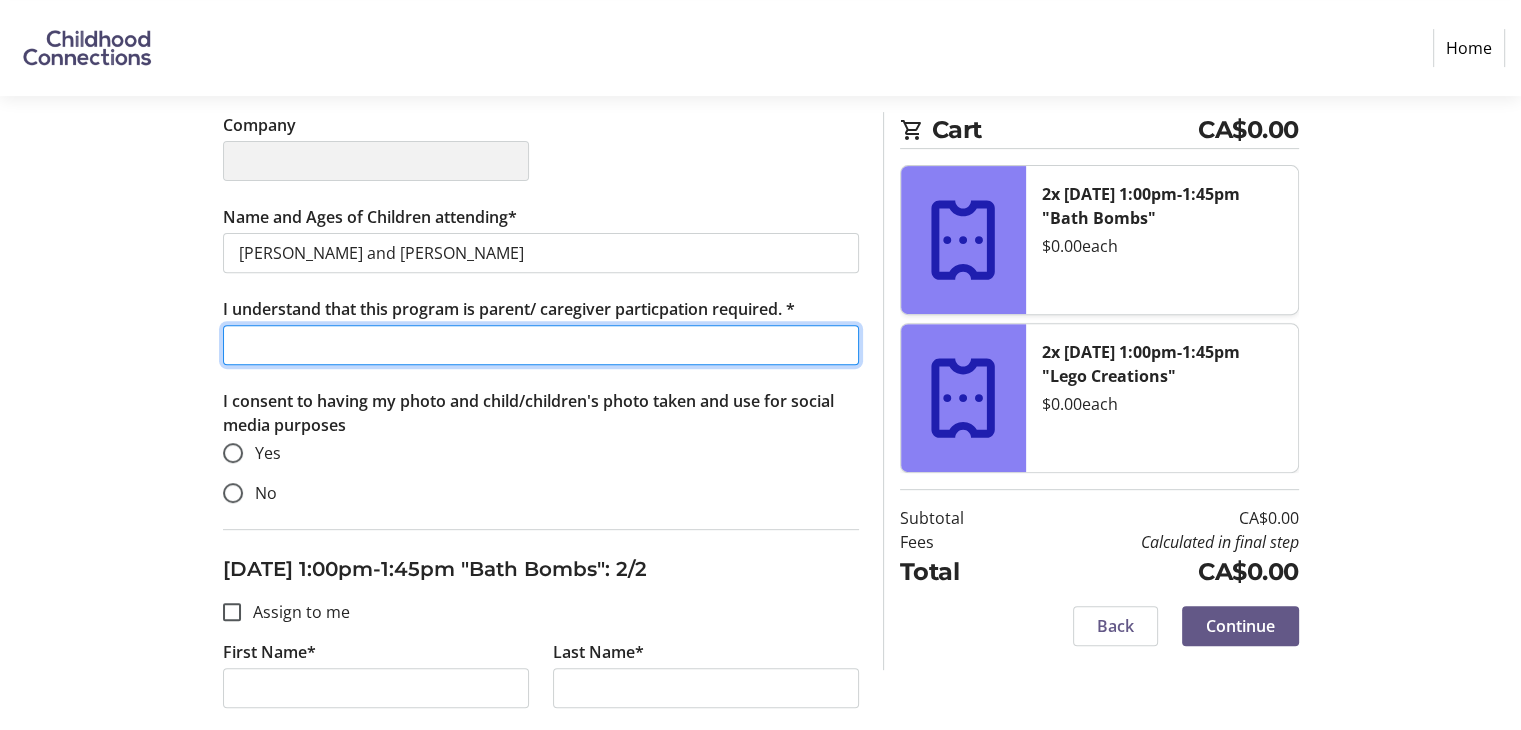 click on "I understand that this program is parent/ caregiver particpation required. *" at bounding box center (541, 345) 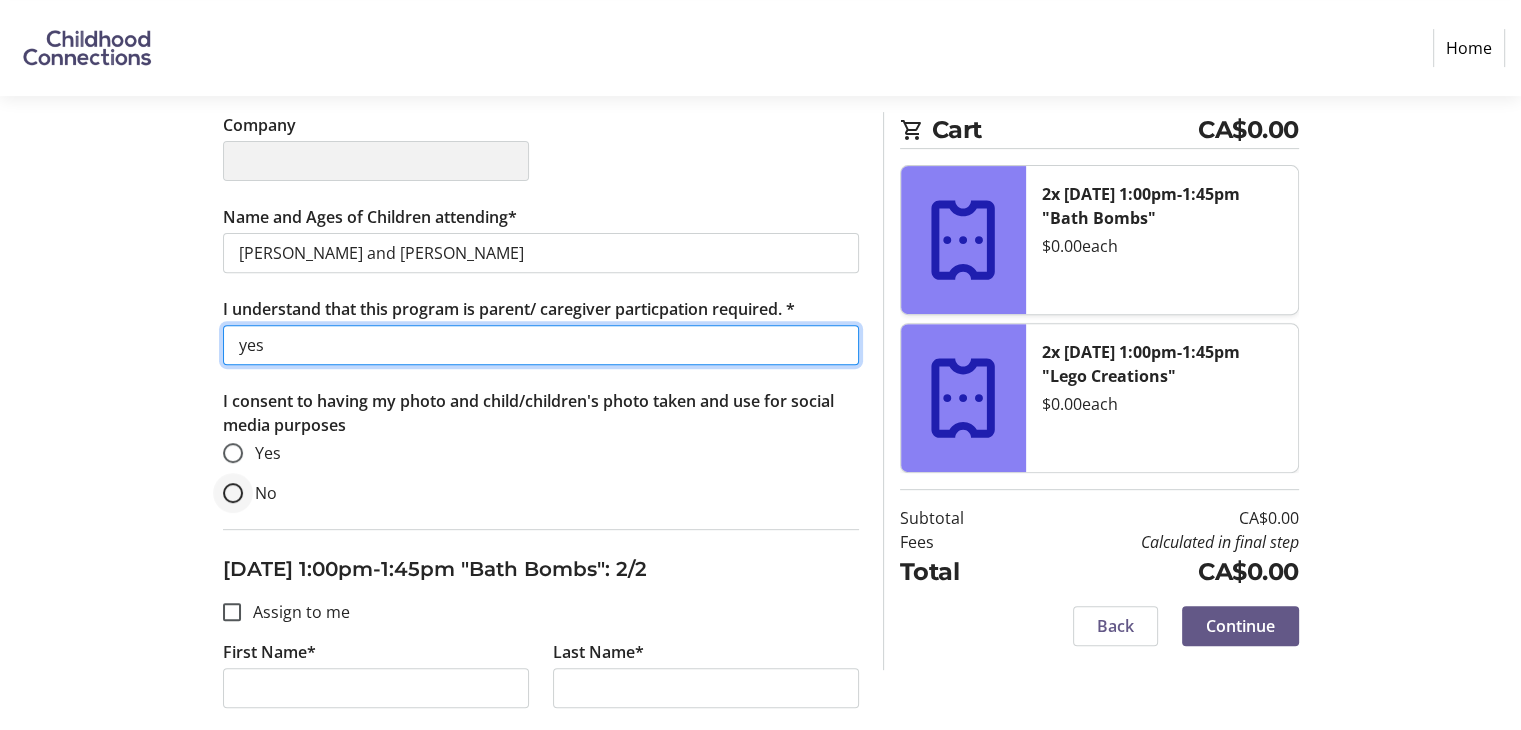 type on "yes" 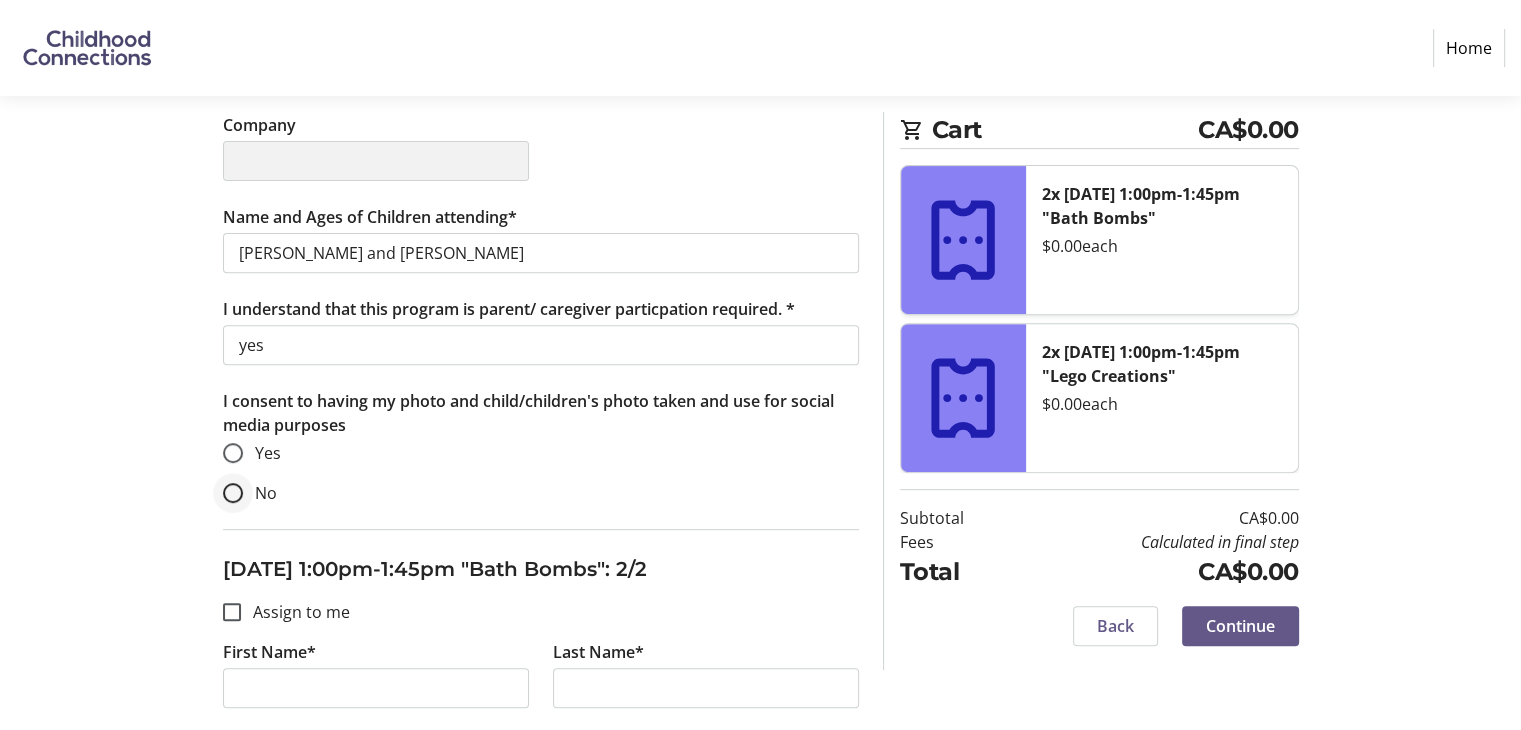 click at bounding box center (233, 493) 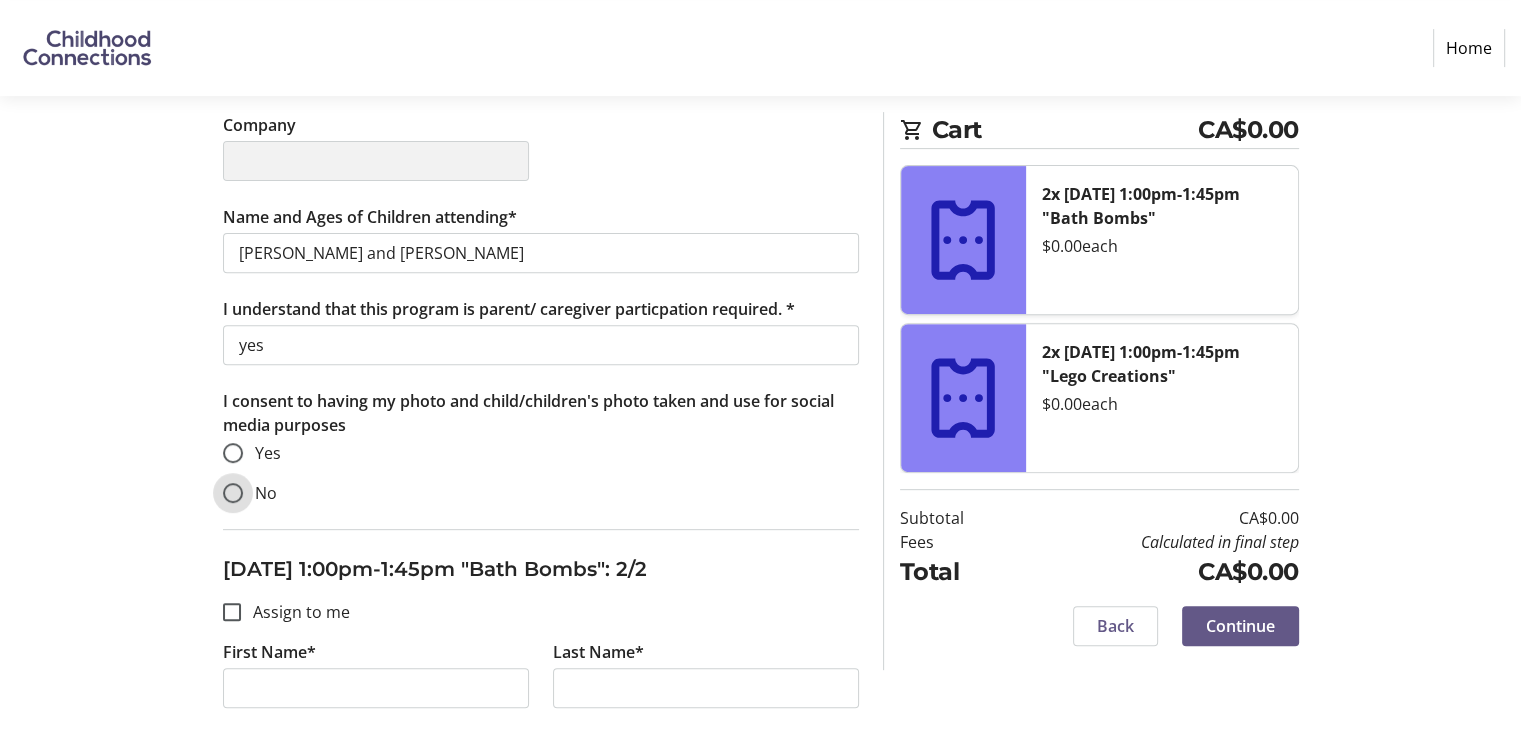 radio on "true" 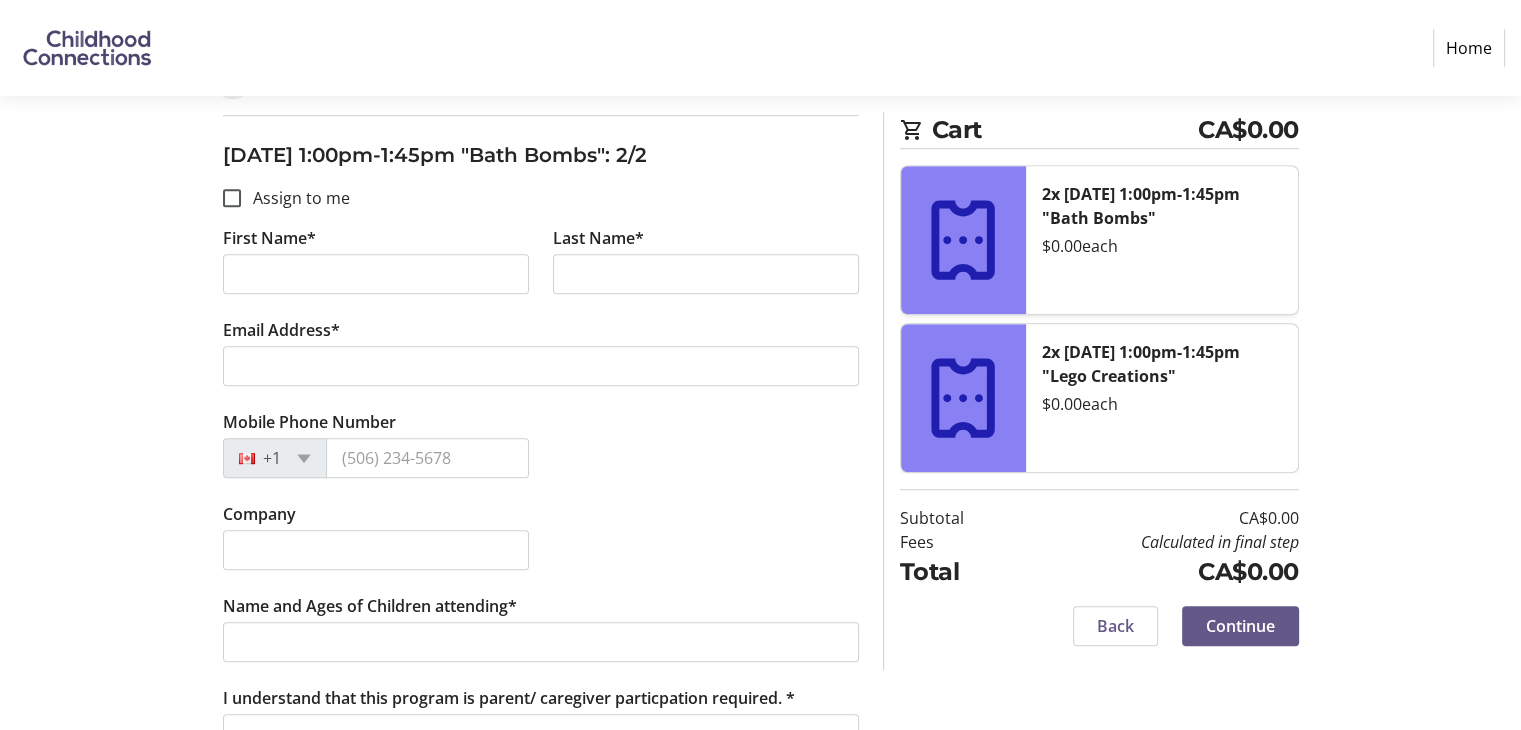 scroll, scrollTop: 1131, scrollLeft: 0, axis: vertical 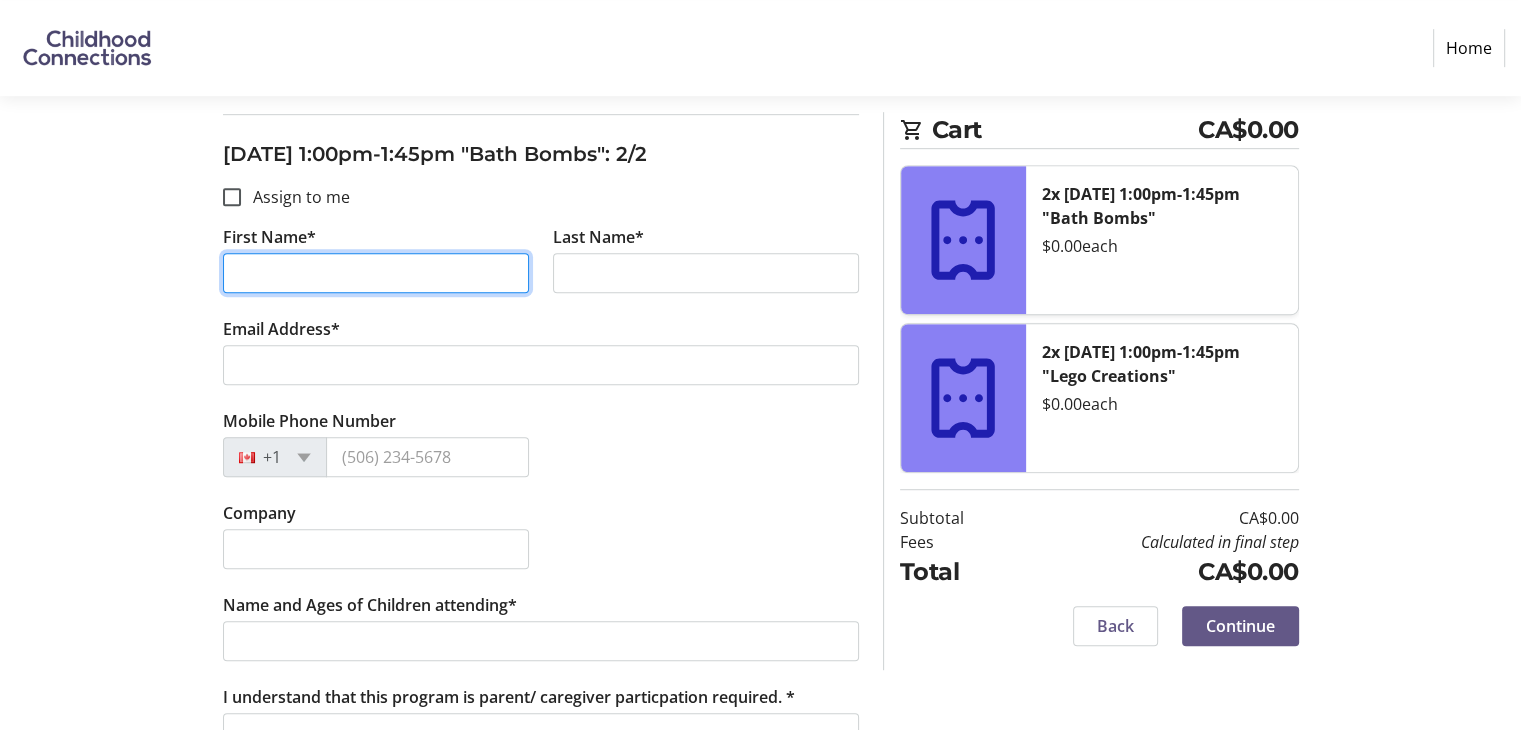 click on "First Name*" at bounding box center (376, 273) 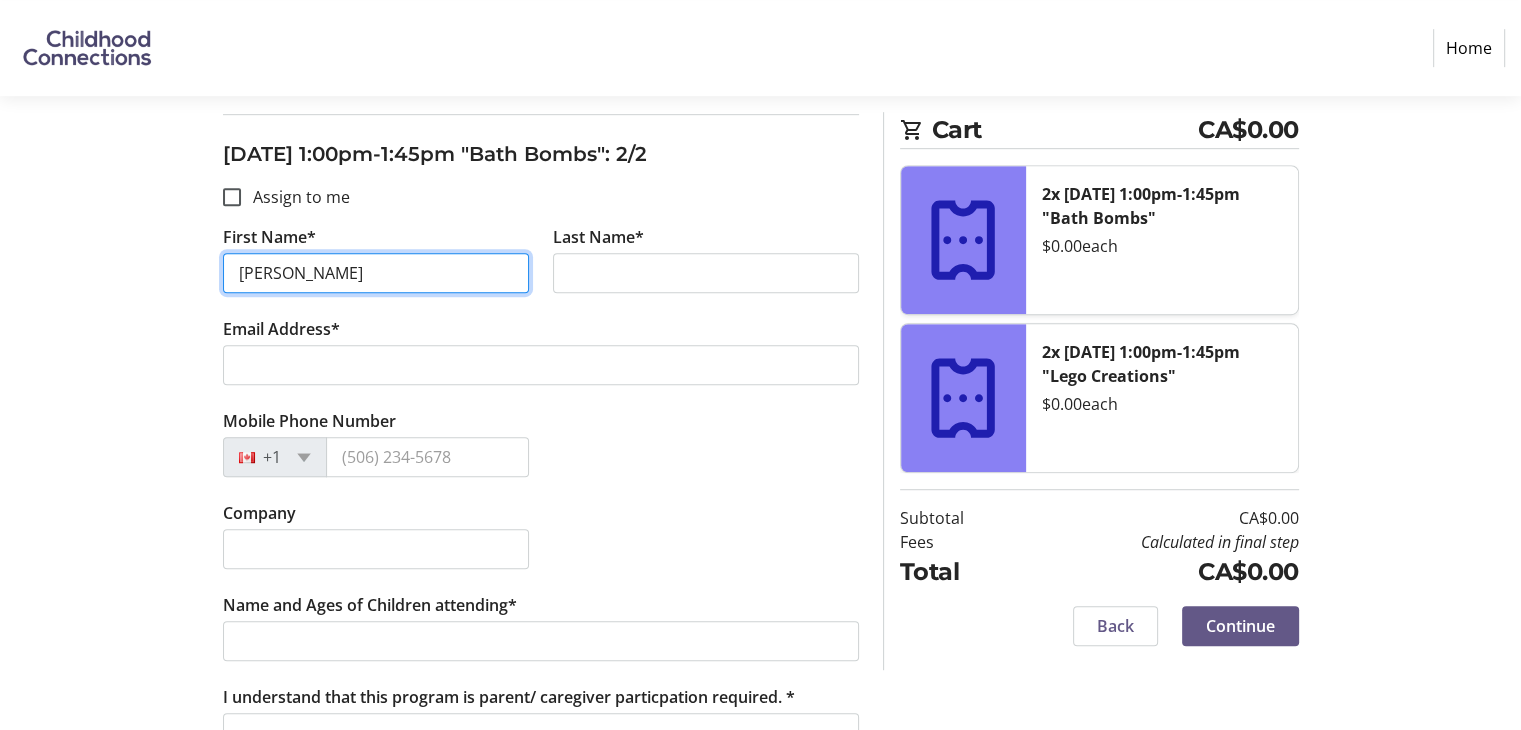 type on "Aubrey" 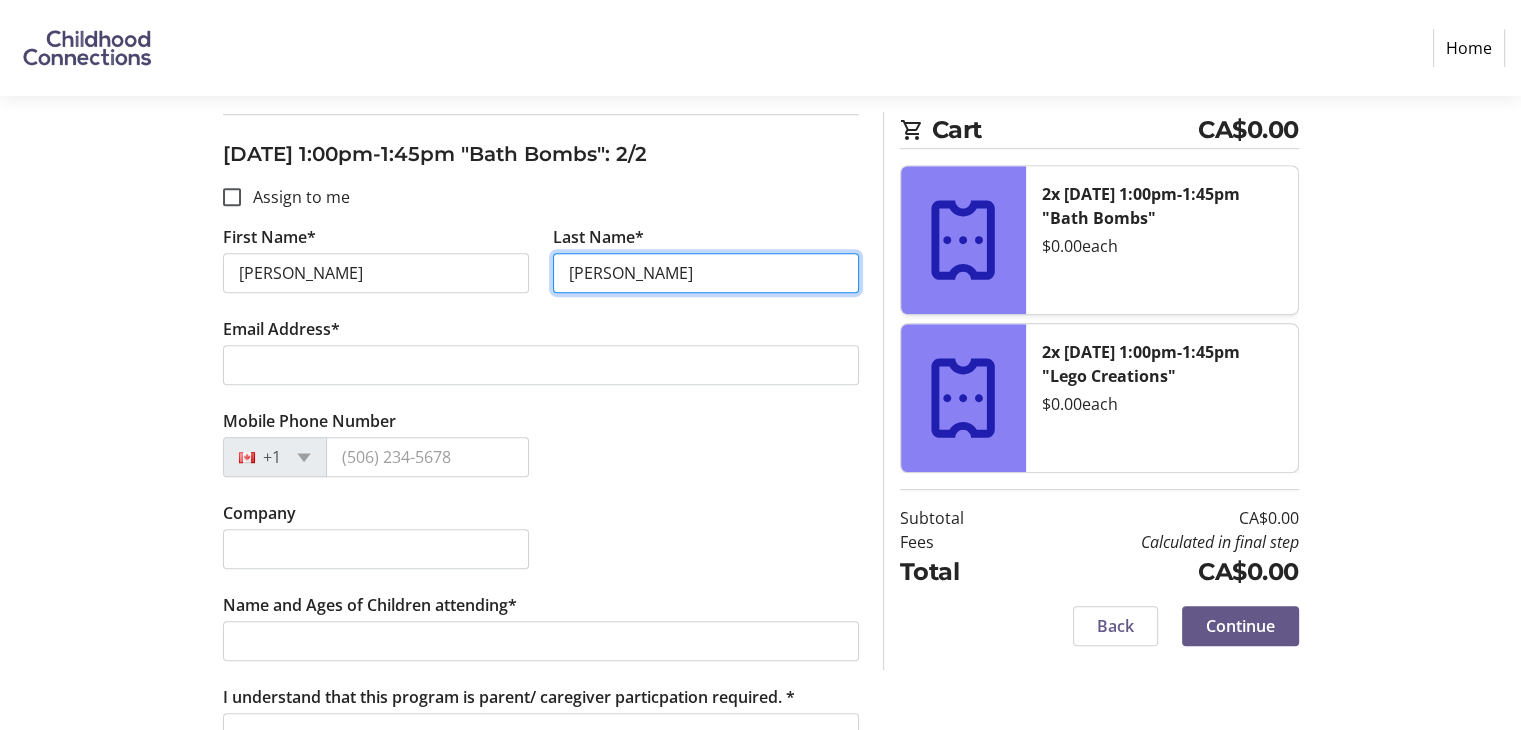 type on "McAllister" 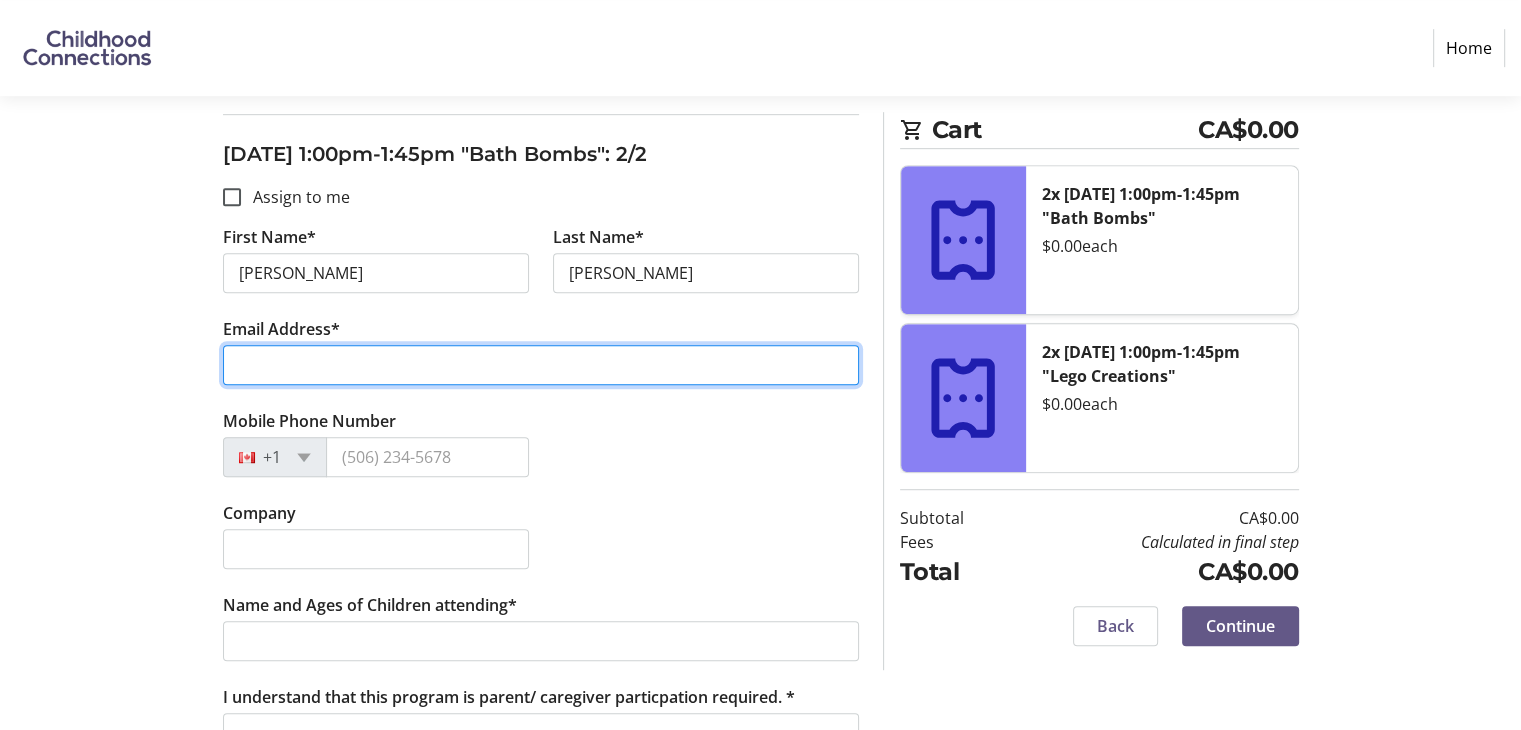 paste on "pattermac@icloud.com" 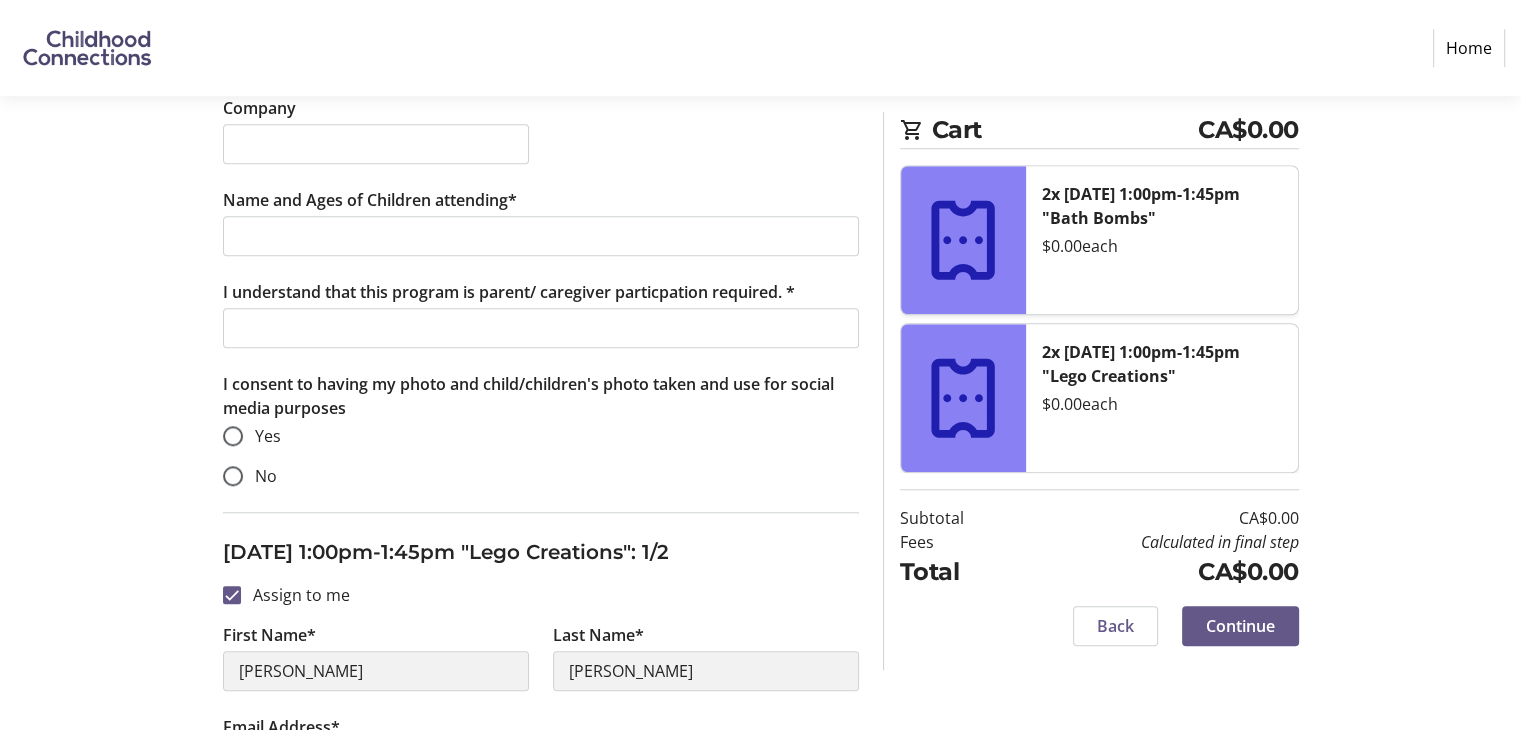 scroll, scrollTop: 1538, scrollLeft: 0, axis: vertical 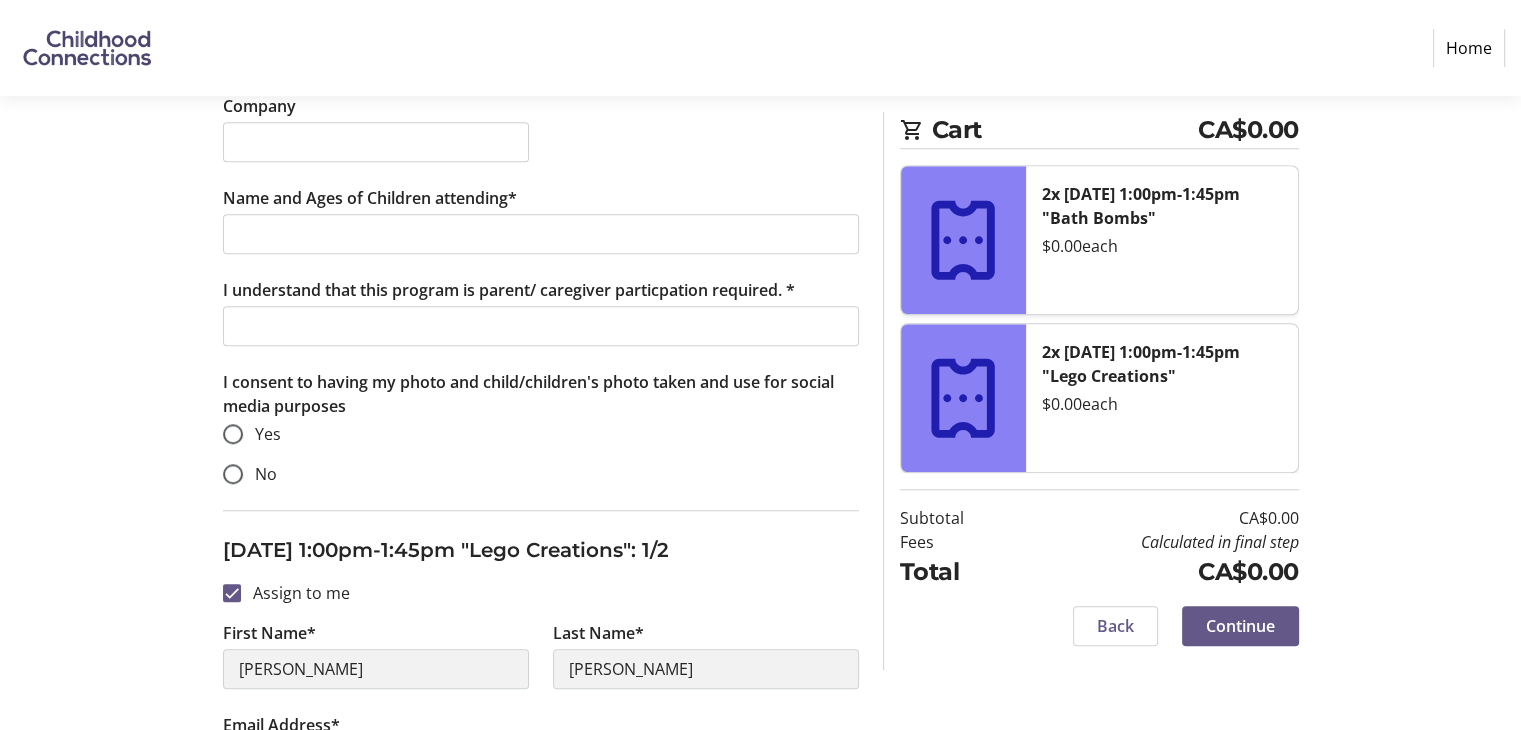 type on "pattermac@icloud.com" 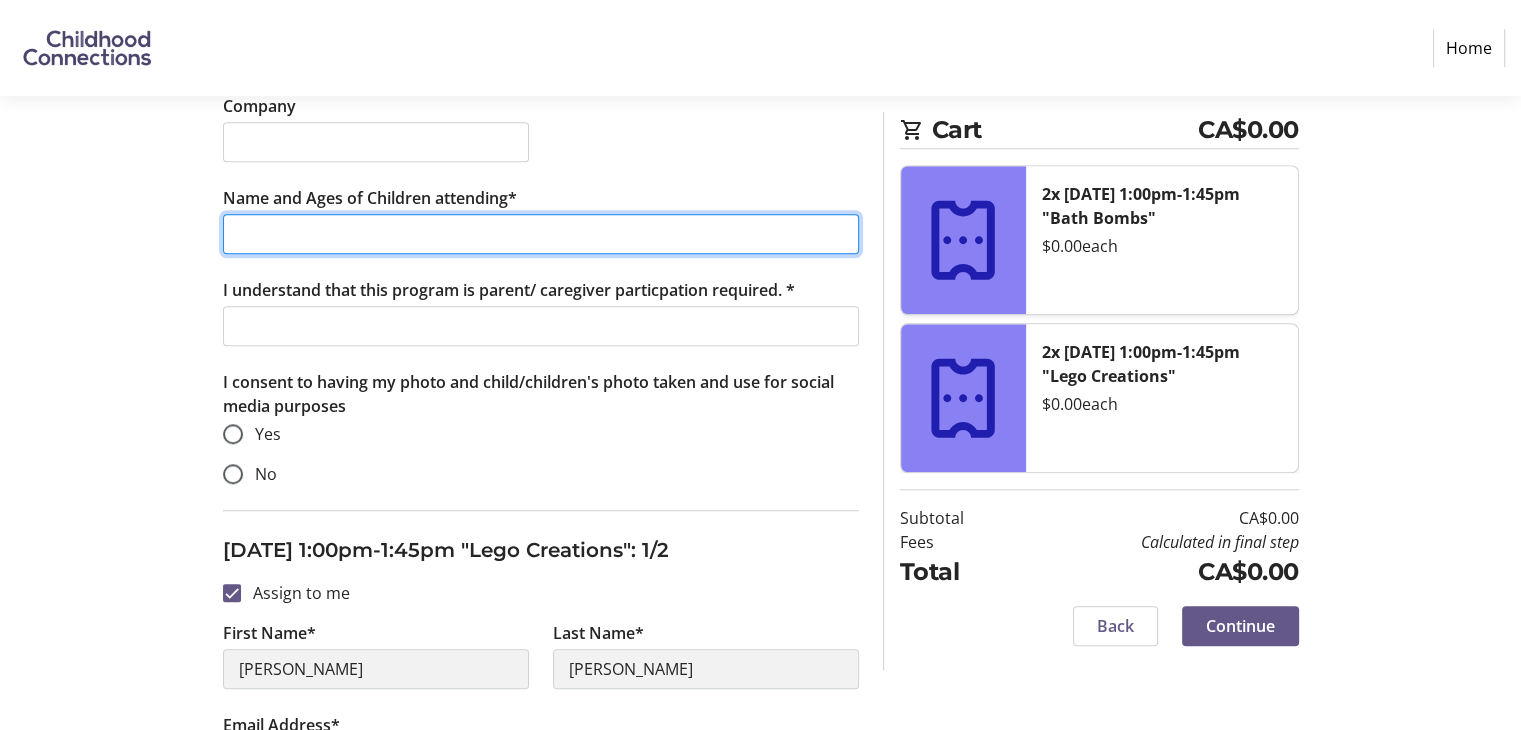 click on "Name and Ages of Children attending*" at bounding box center [541, 234] 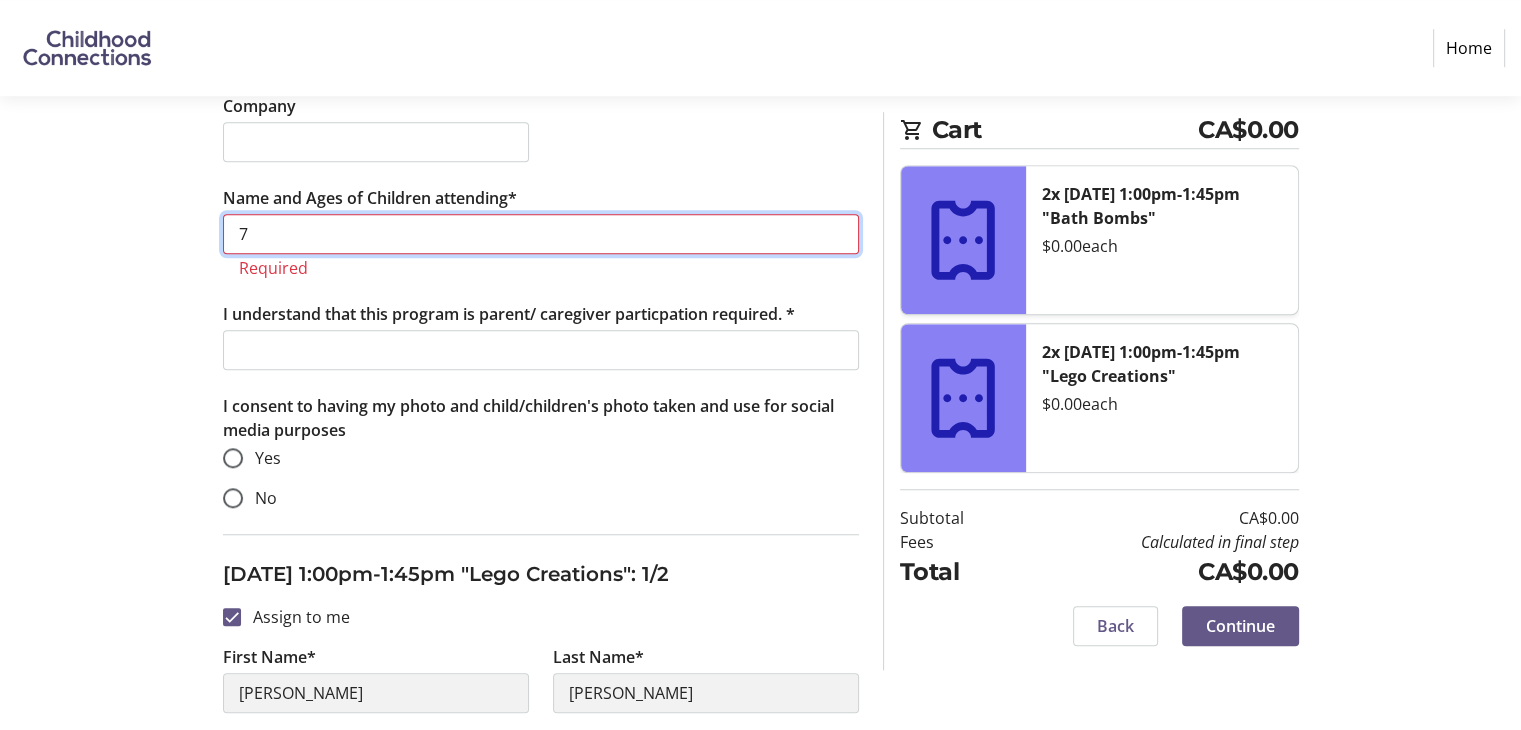 type on "7" 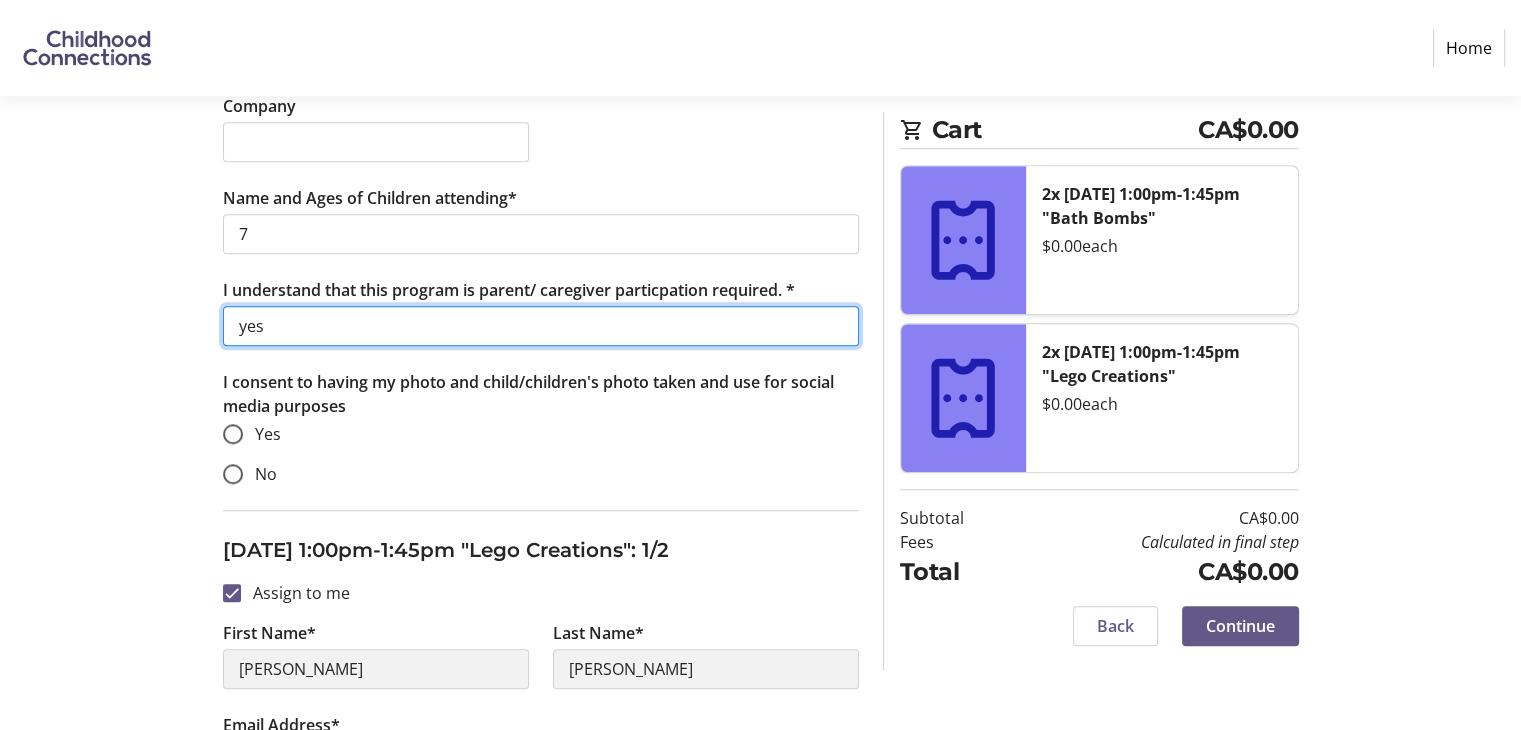 type on "yes" 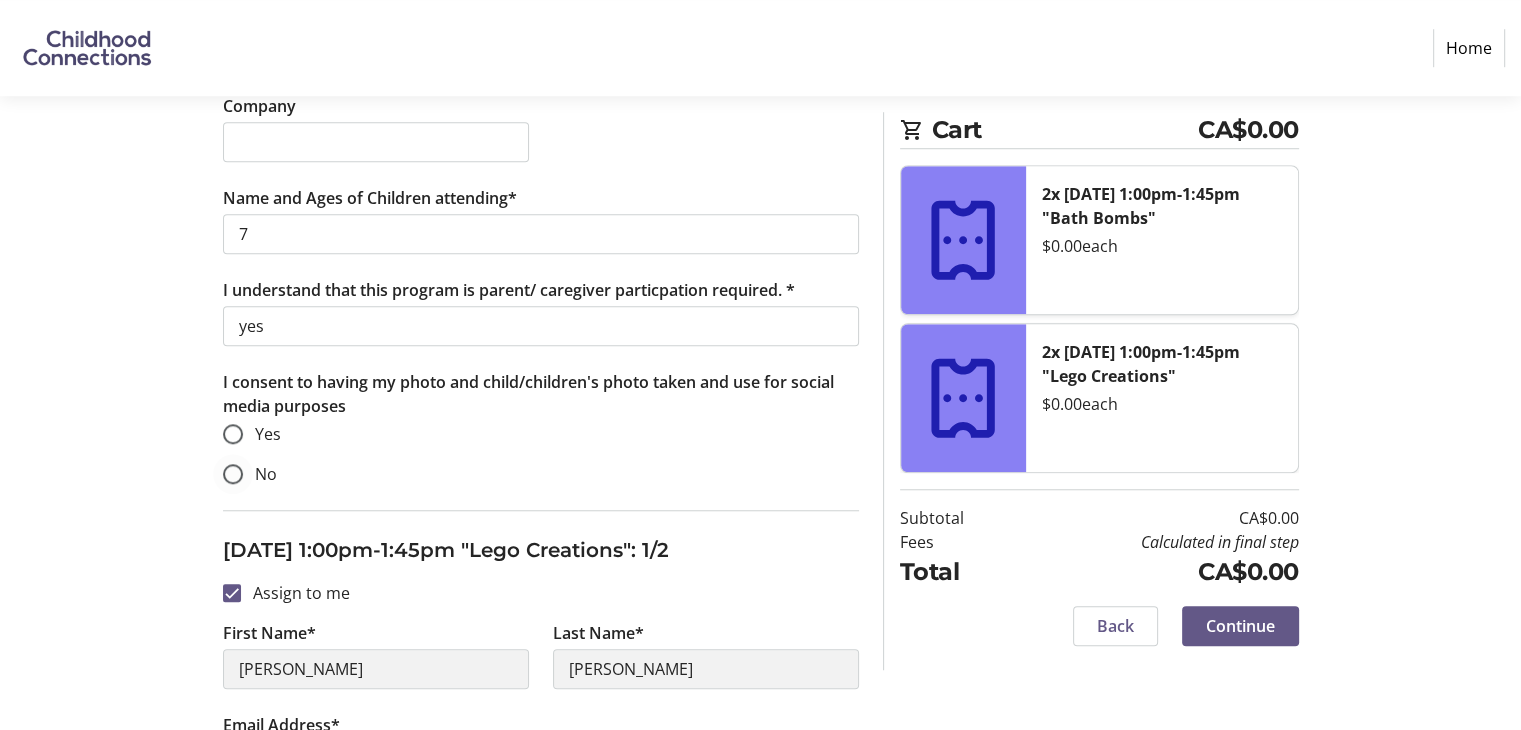 click on "No" at bounding box center (266, 474) 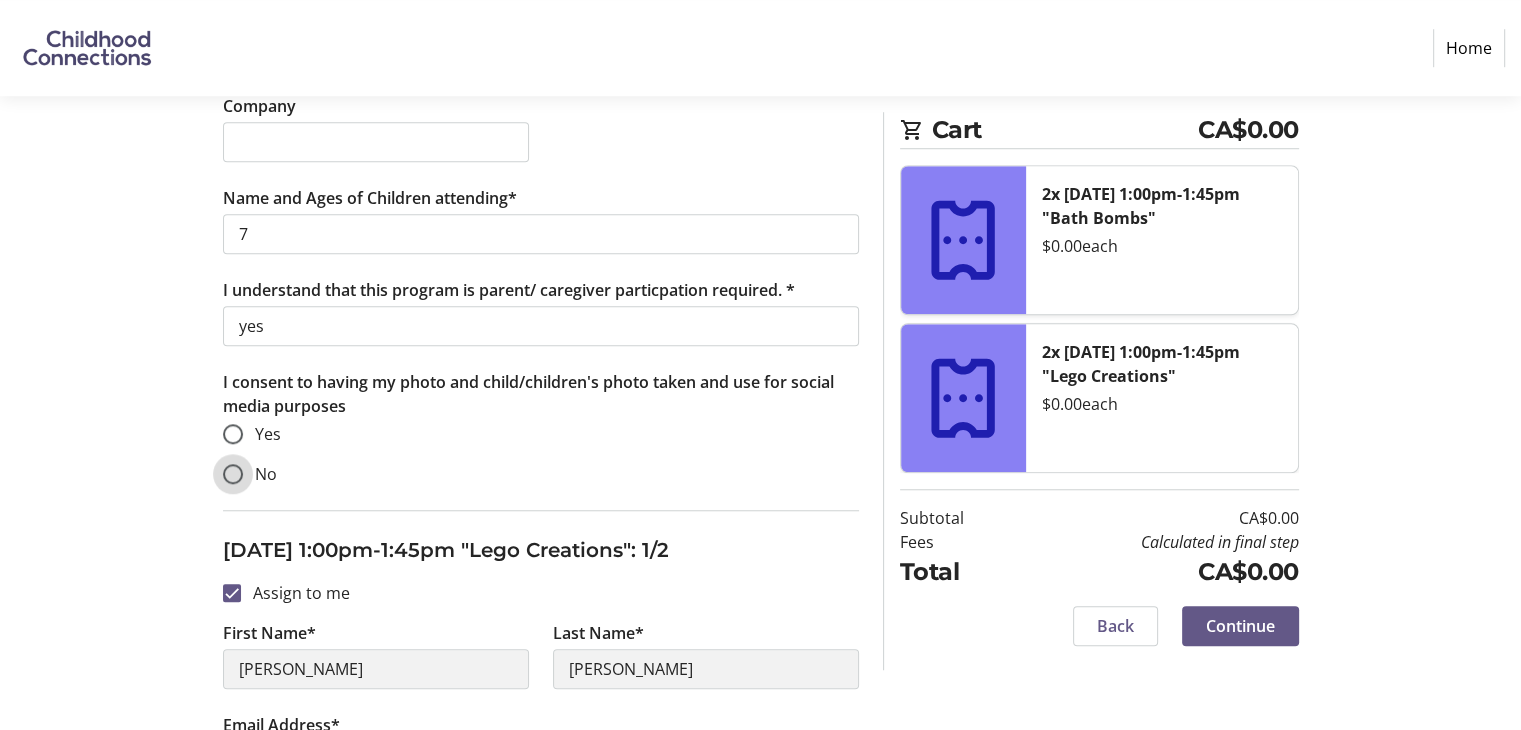 click on "No" at bounding box center [233, 474] 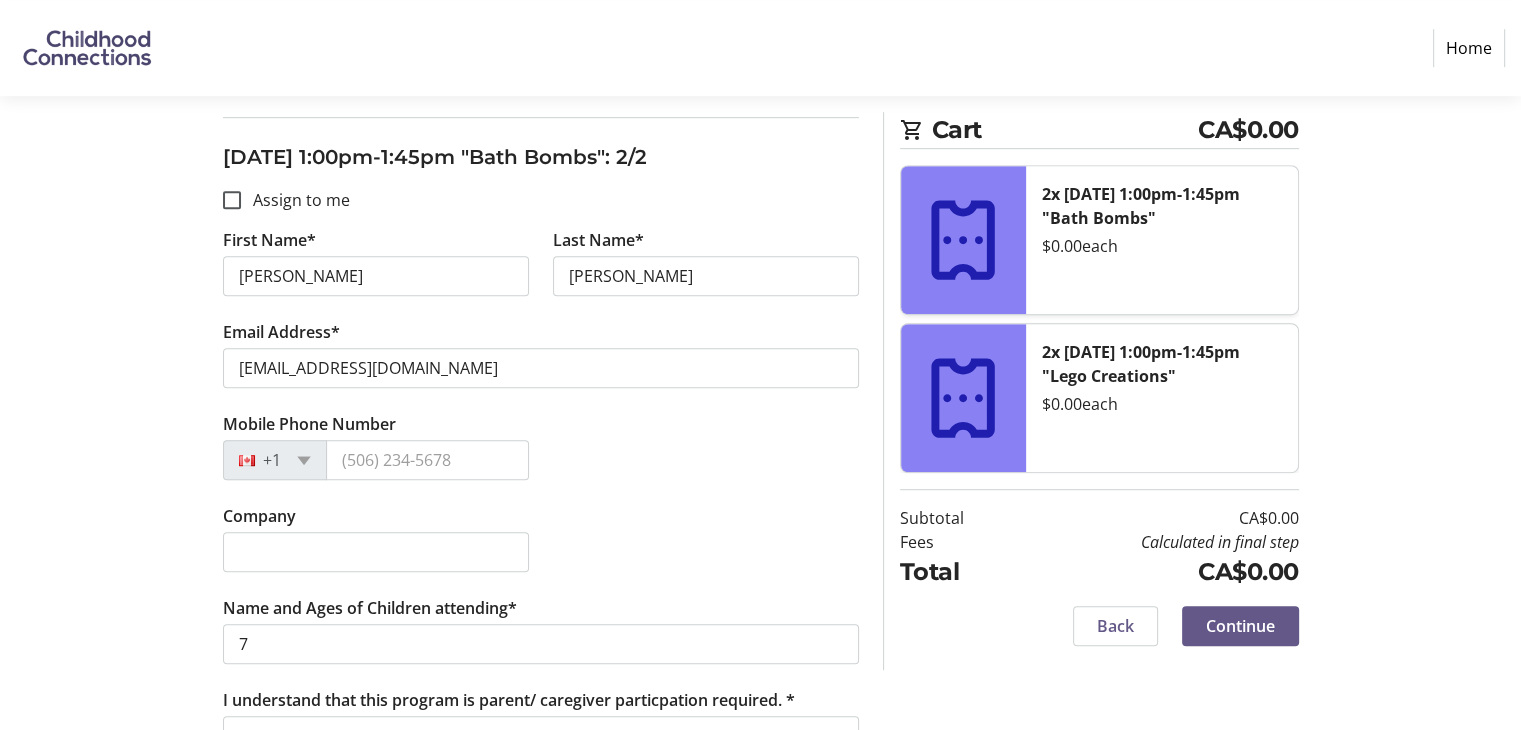 scroll, scrollTop: 1128, scrollLeft: 0, axis: vertical 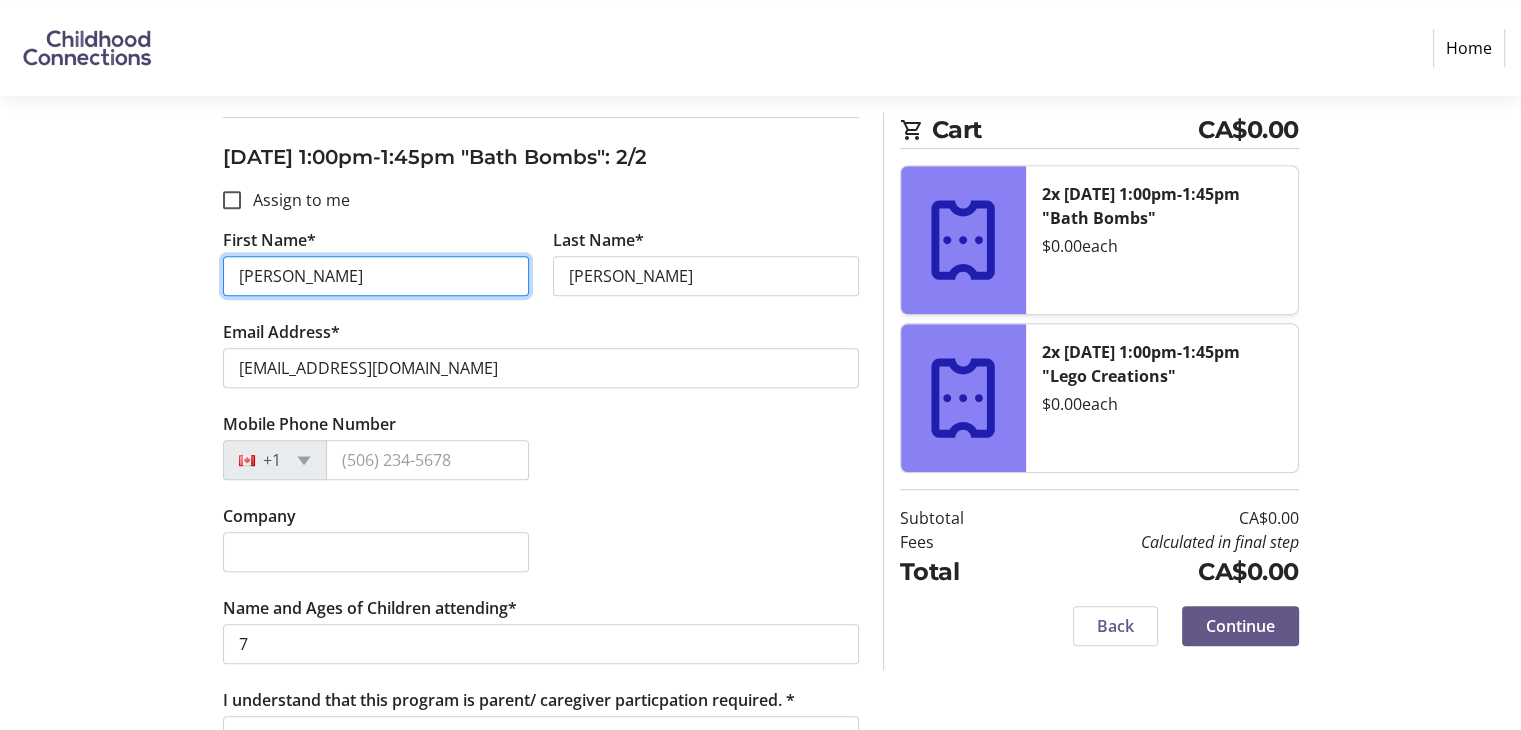 click on "Aubrey" at bounding box center (376, 276) 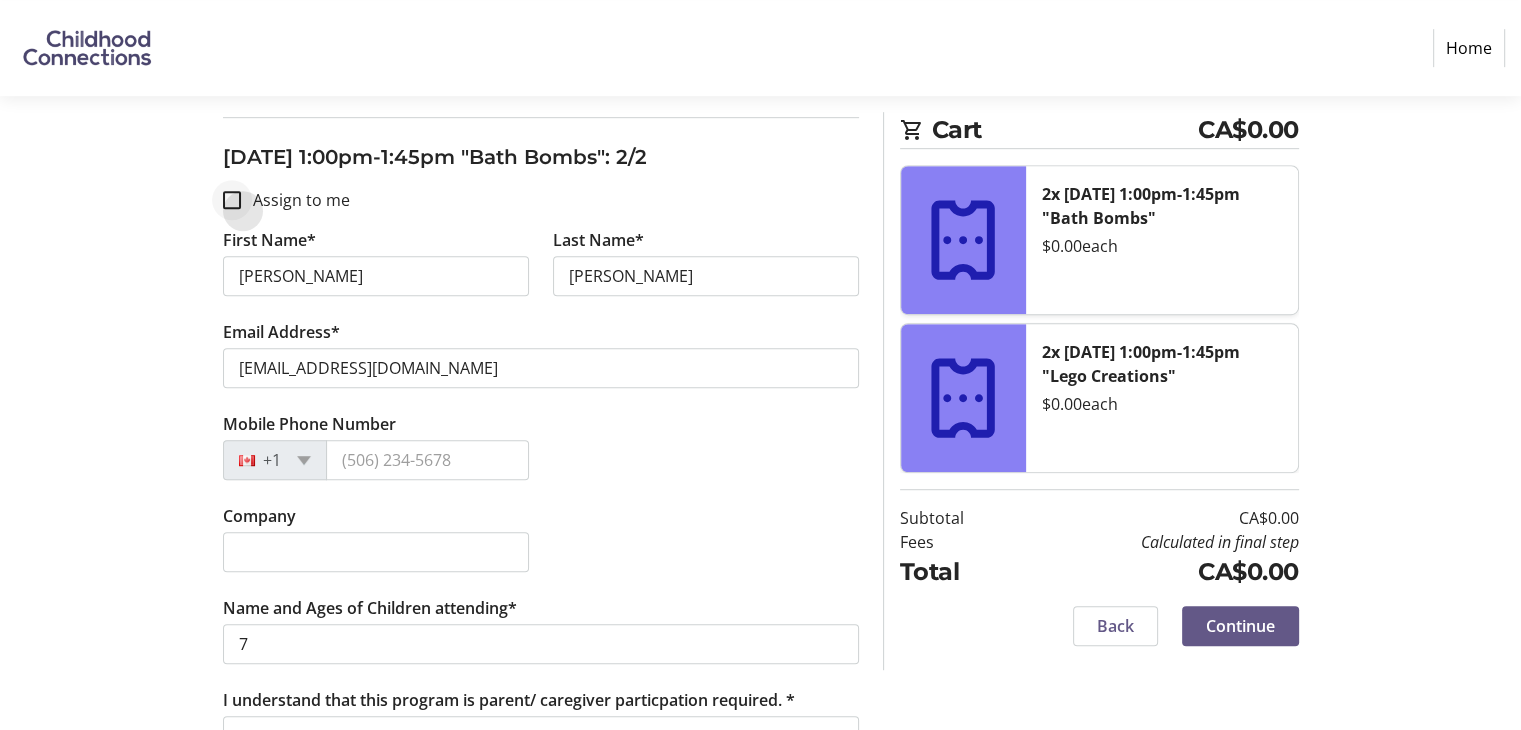 click at bounding box center [232, 200] 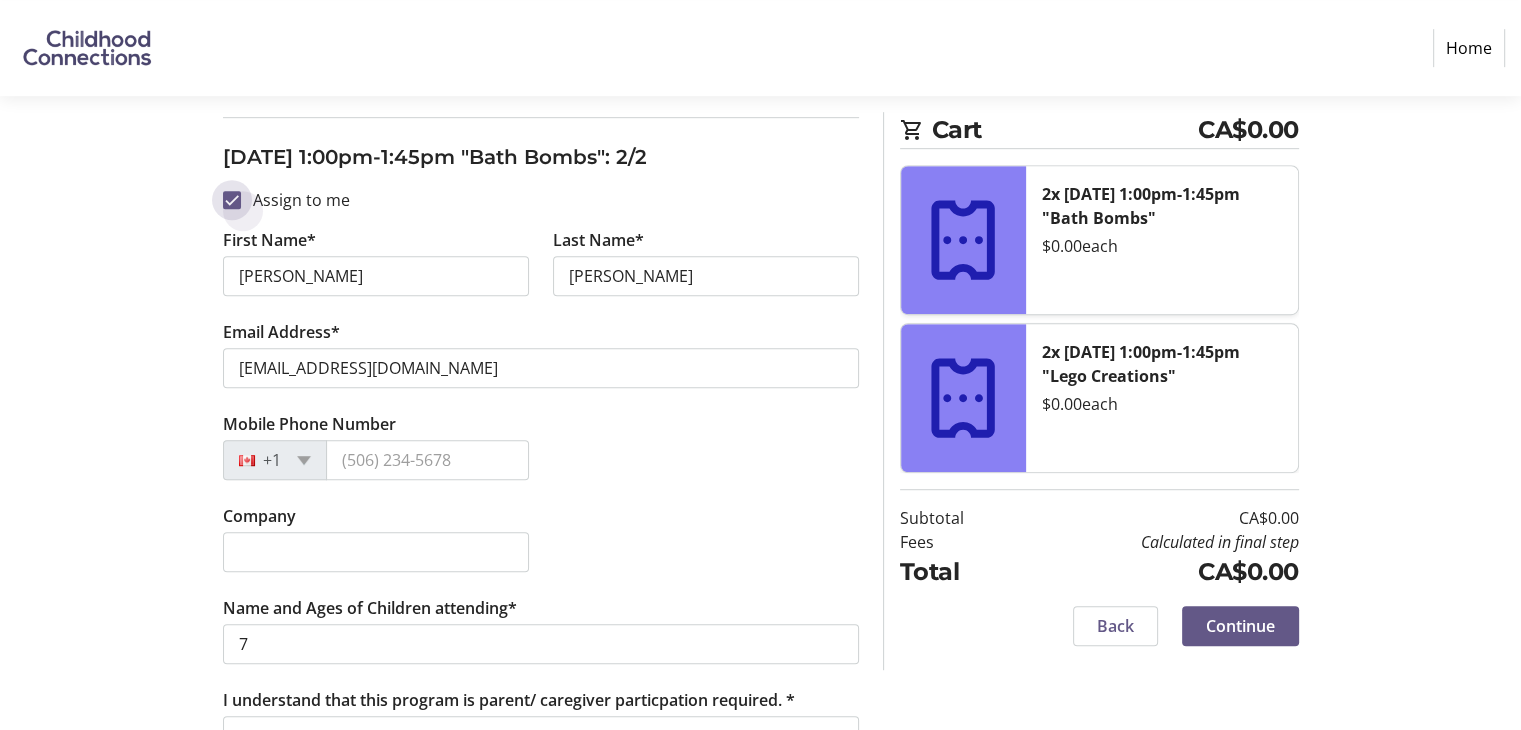 checkbox on "true" 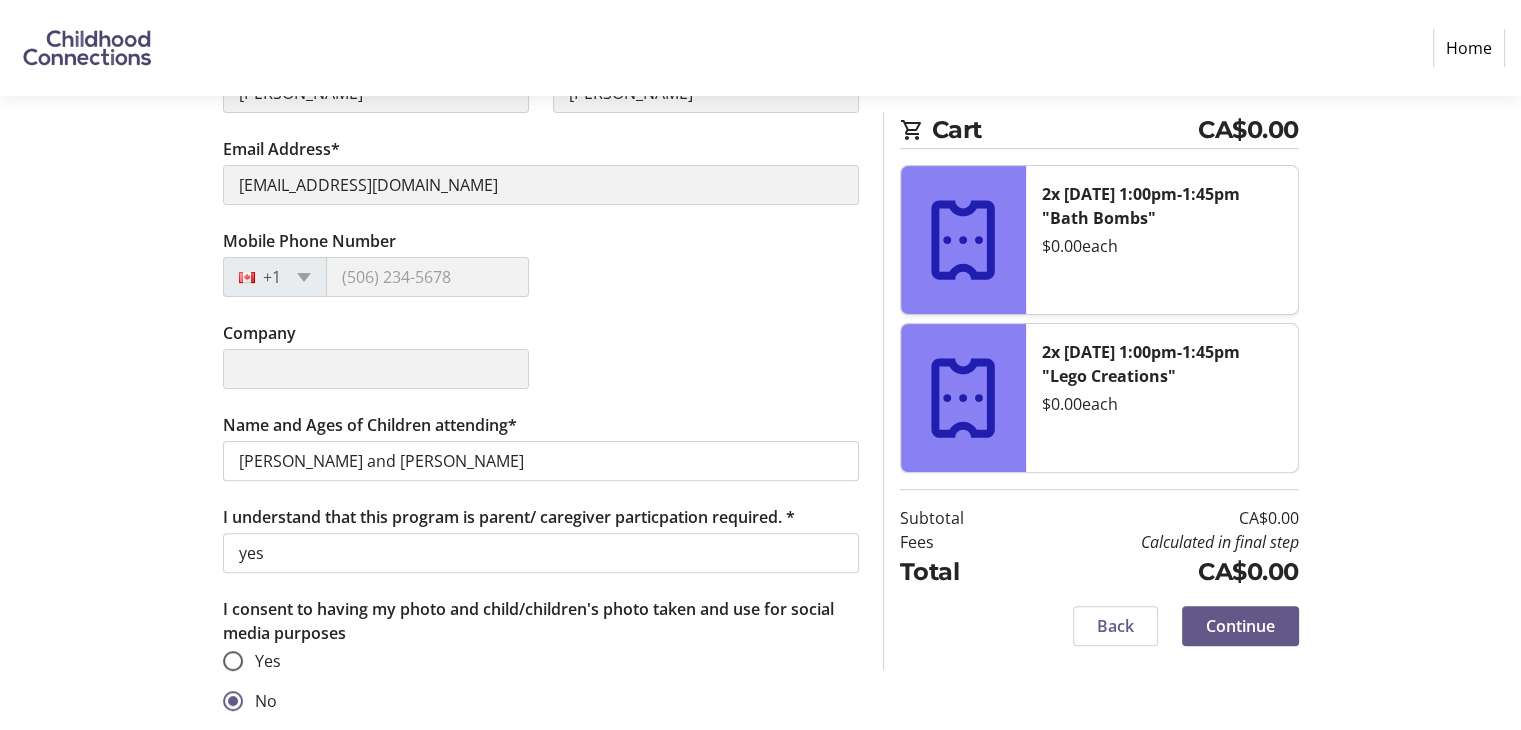 type on "Terry" 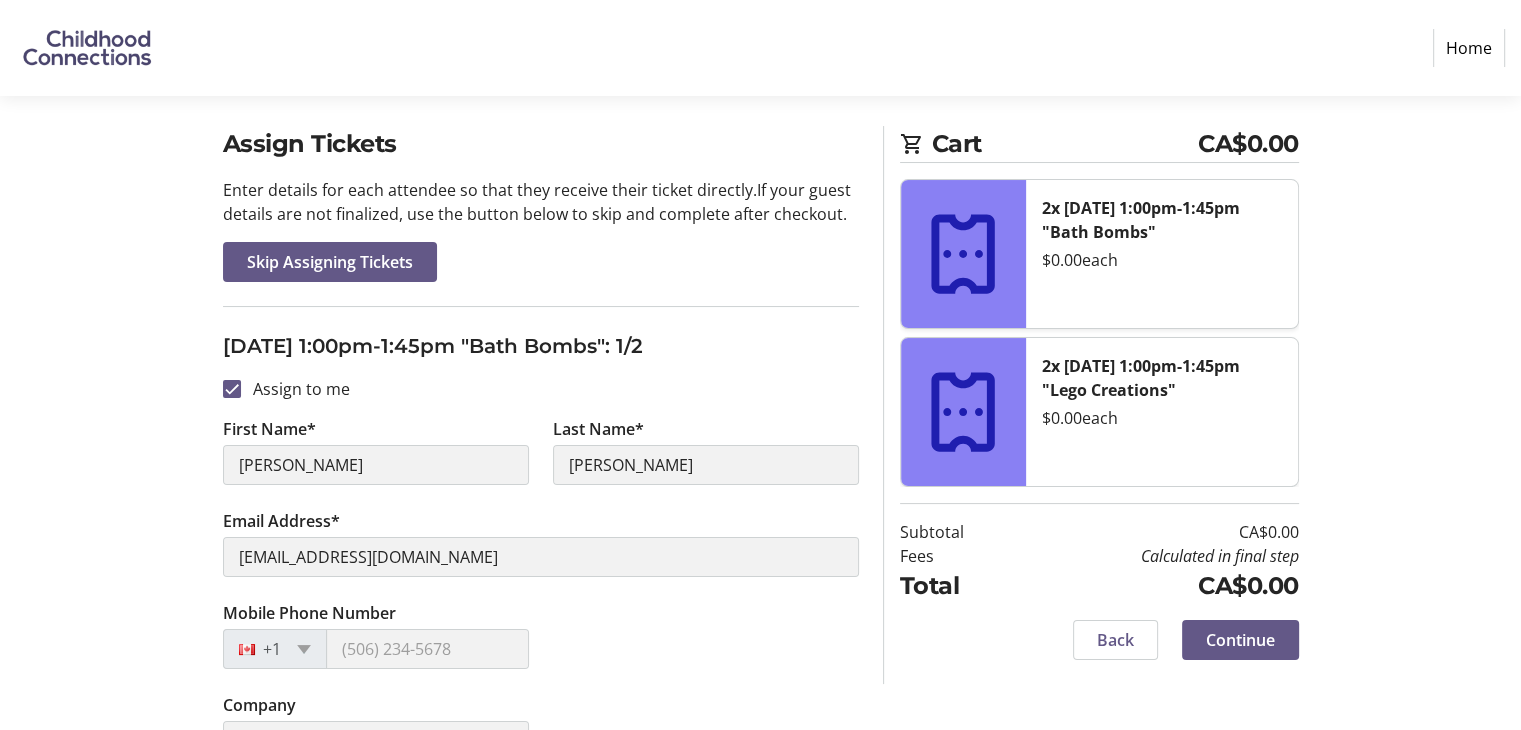 scroll, scrollTop: 0, scrollLeft: 0, axis: both 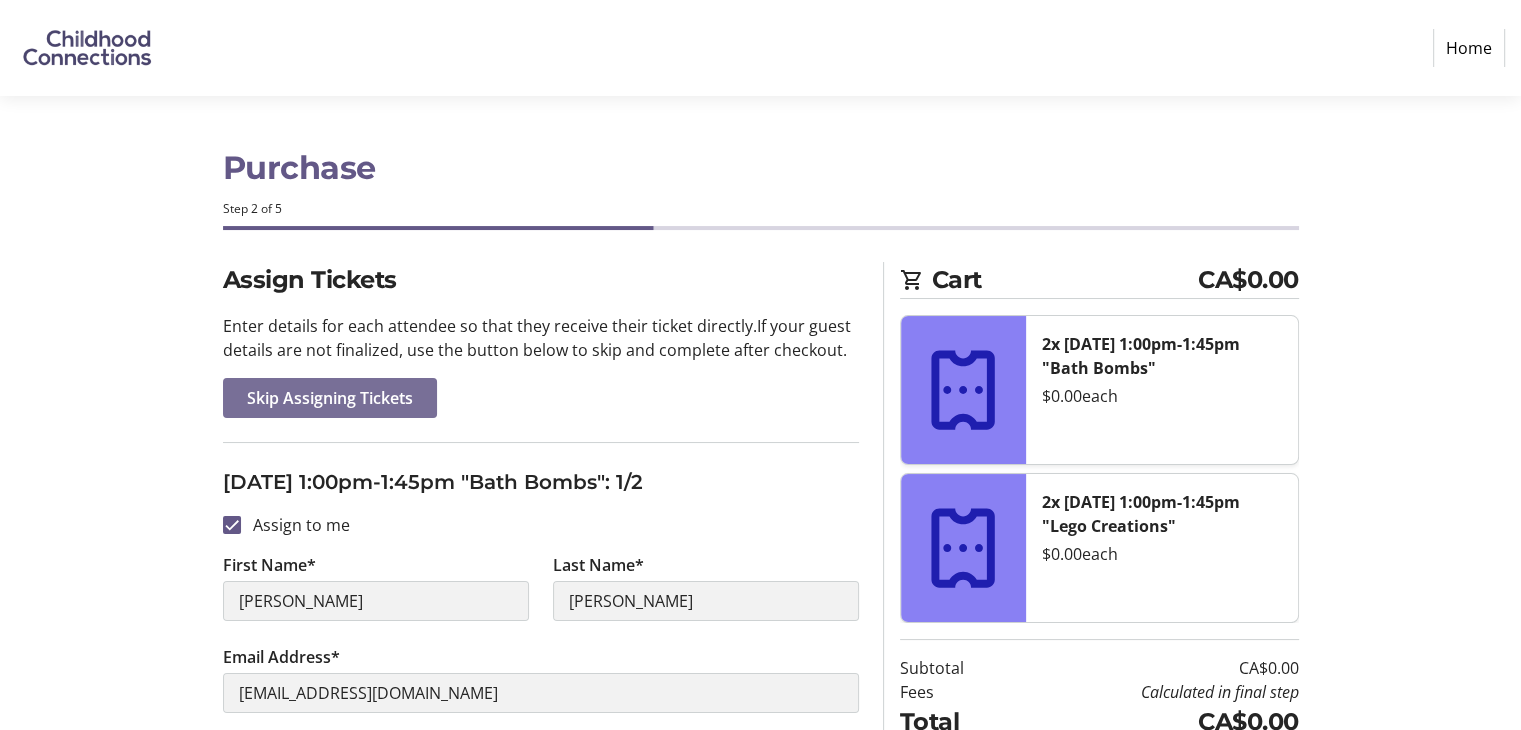 click 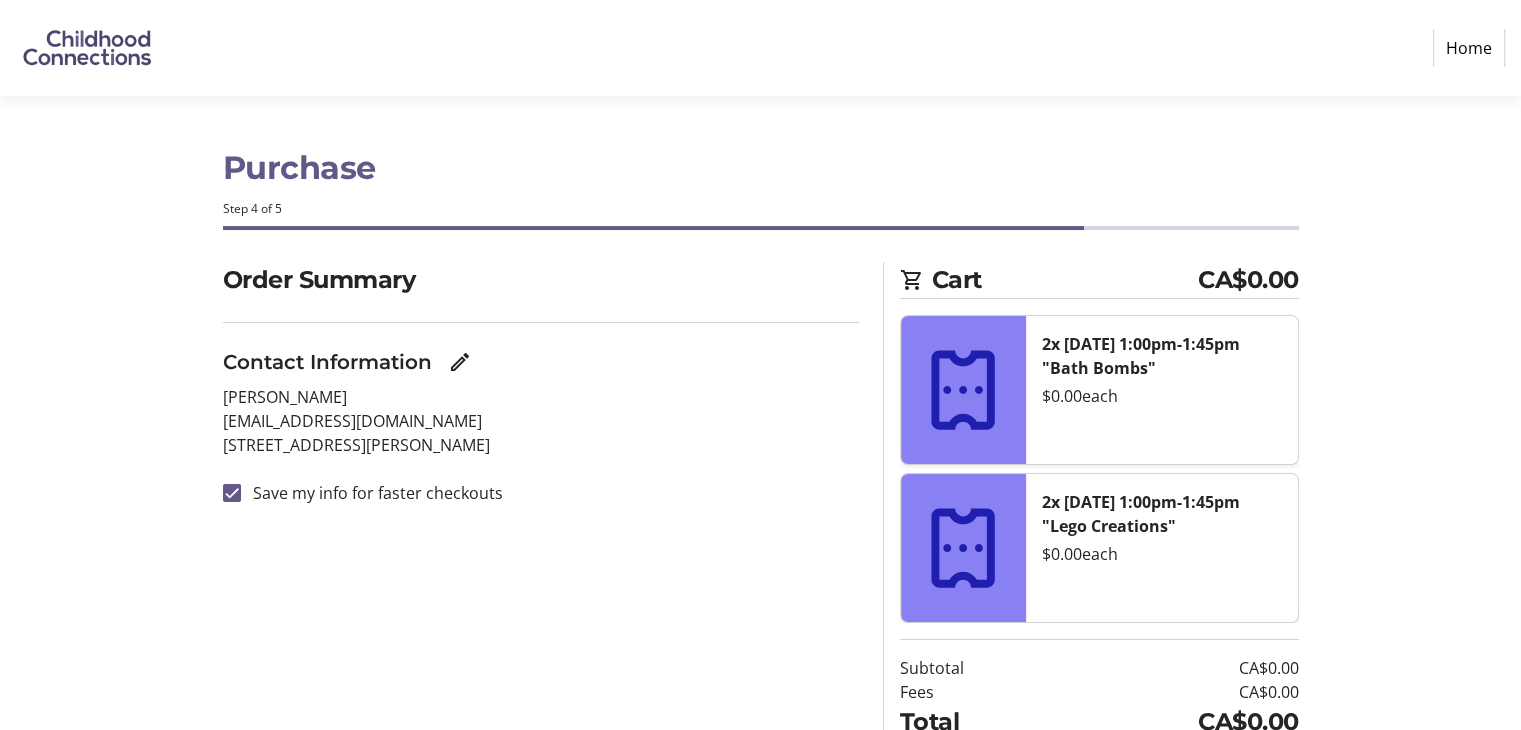 scroll, scrollTop: 141, scrollLeft: 0, axis: vertical 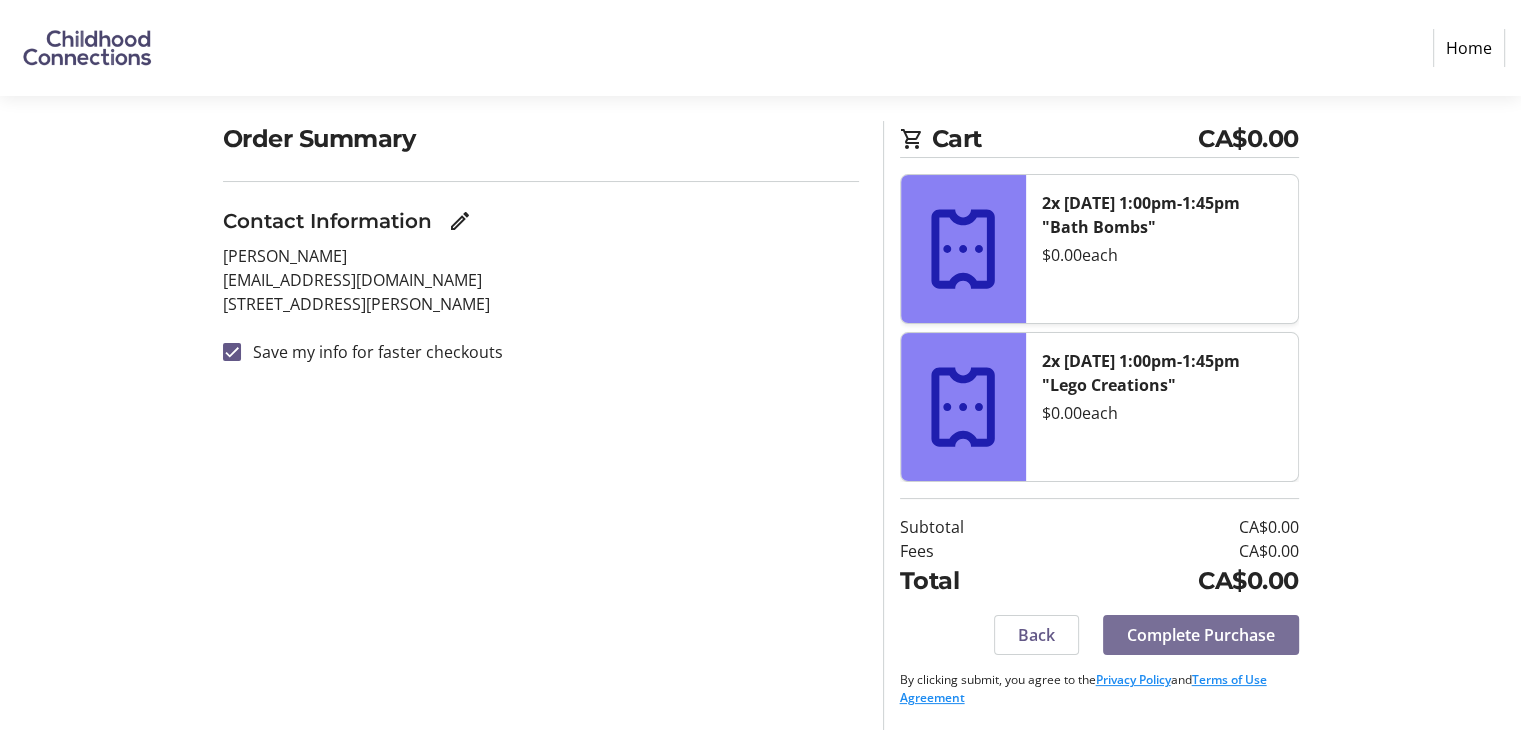 click on "Complete Purchase" 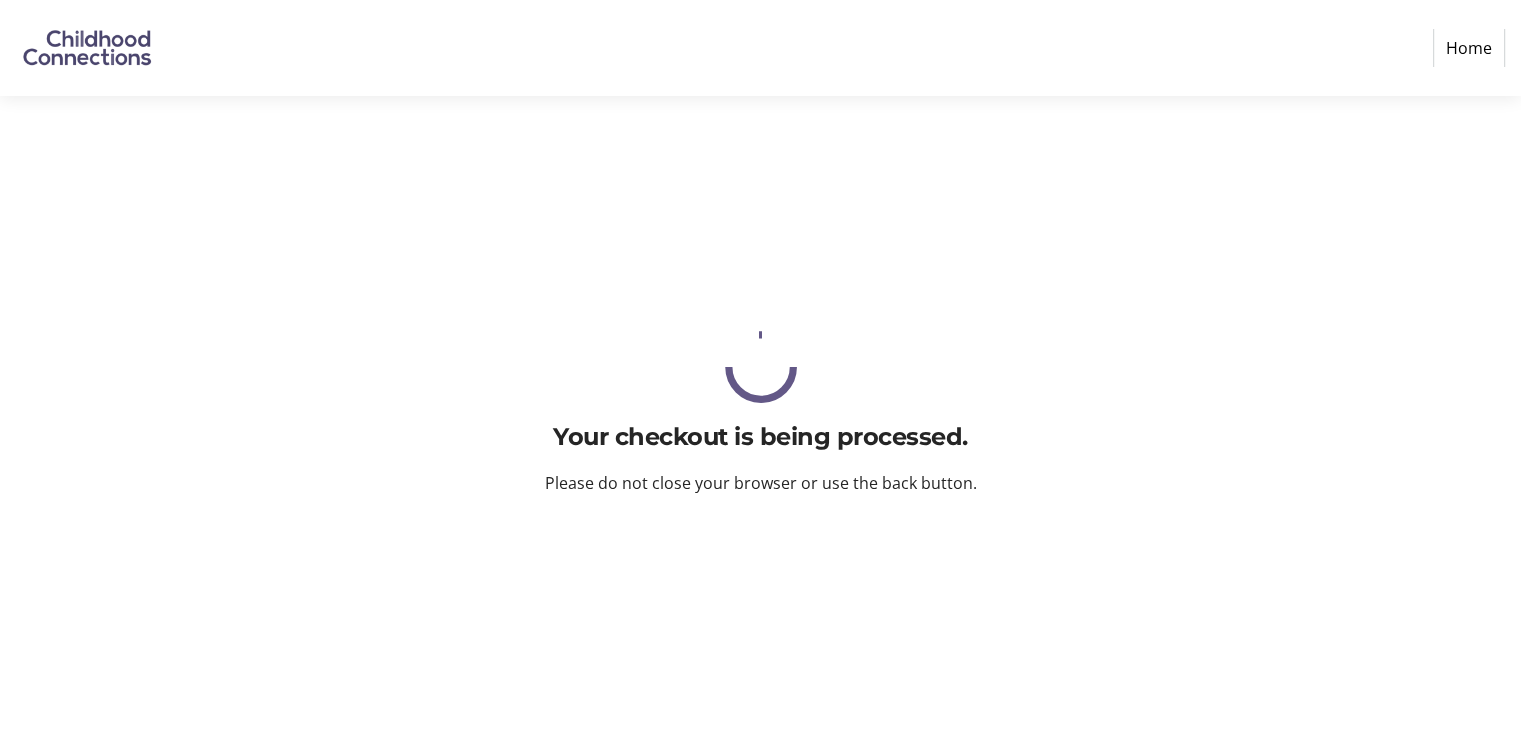 scroll, scrollTop: 0, scrollLeft: 0, axis: both 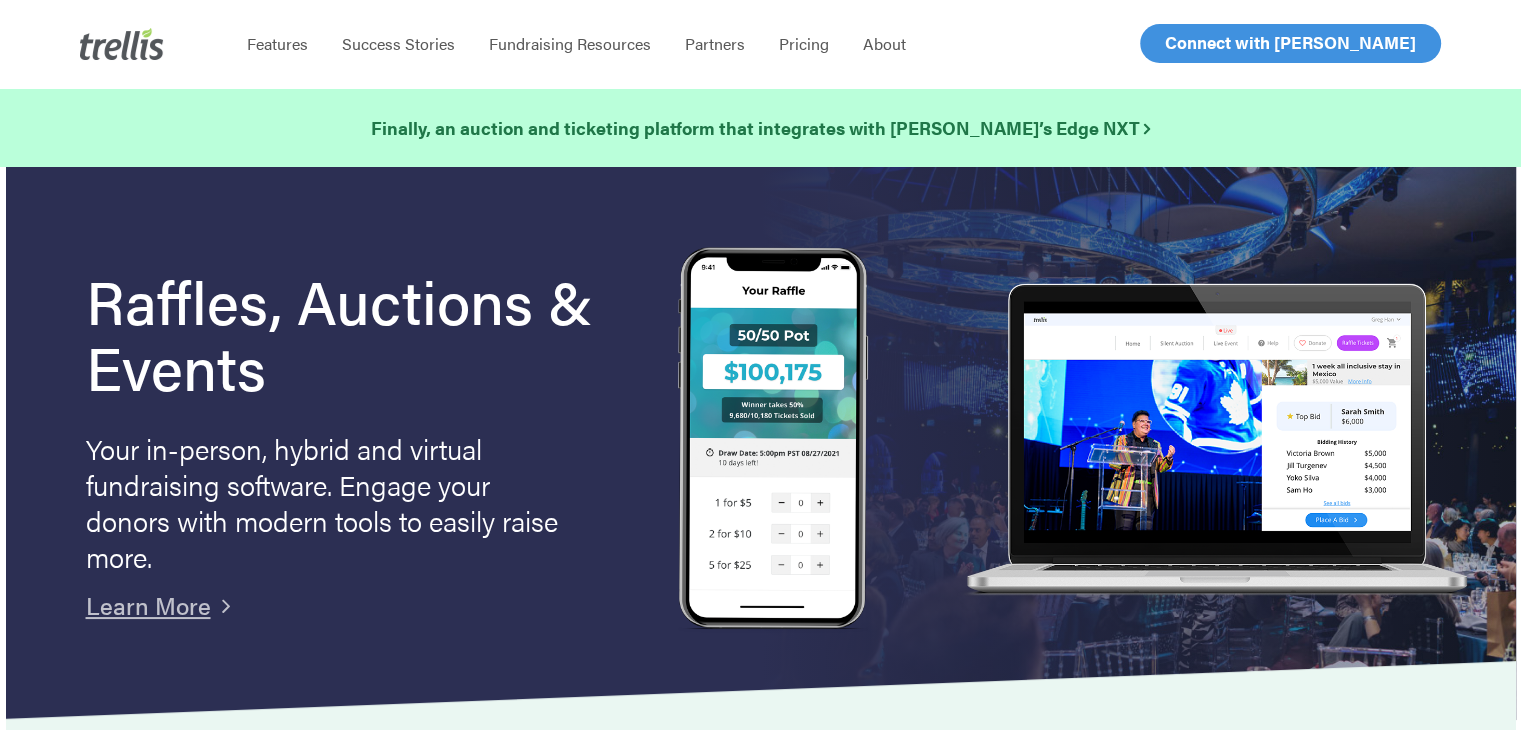 click on "Log In" at bounding box center (1188, 43) 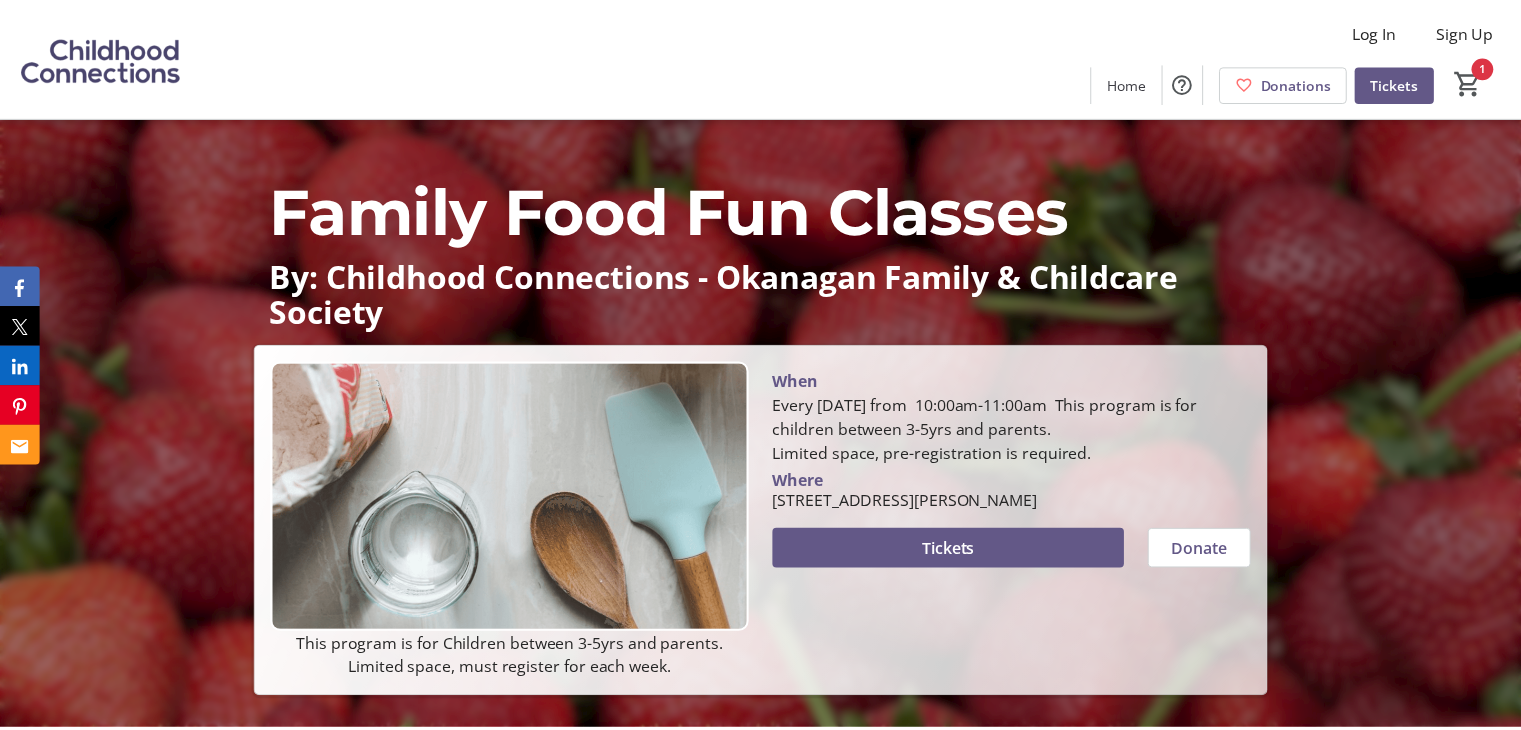 scroll, scrollTop: 0, scrollLeft: 0, axis: both 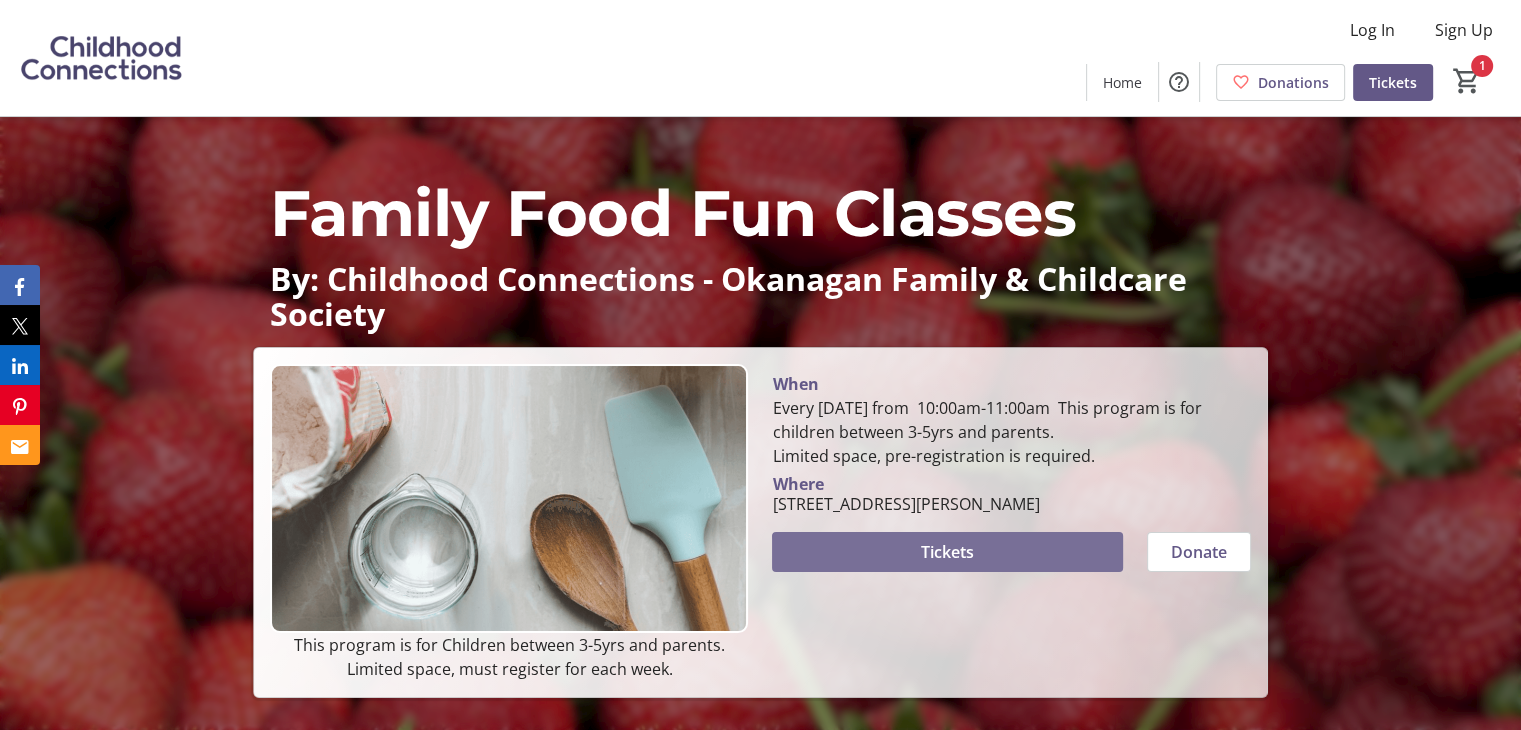 click on "Tickets" at bounding box center (947, 552) 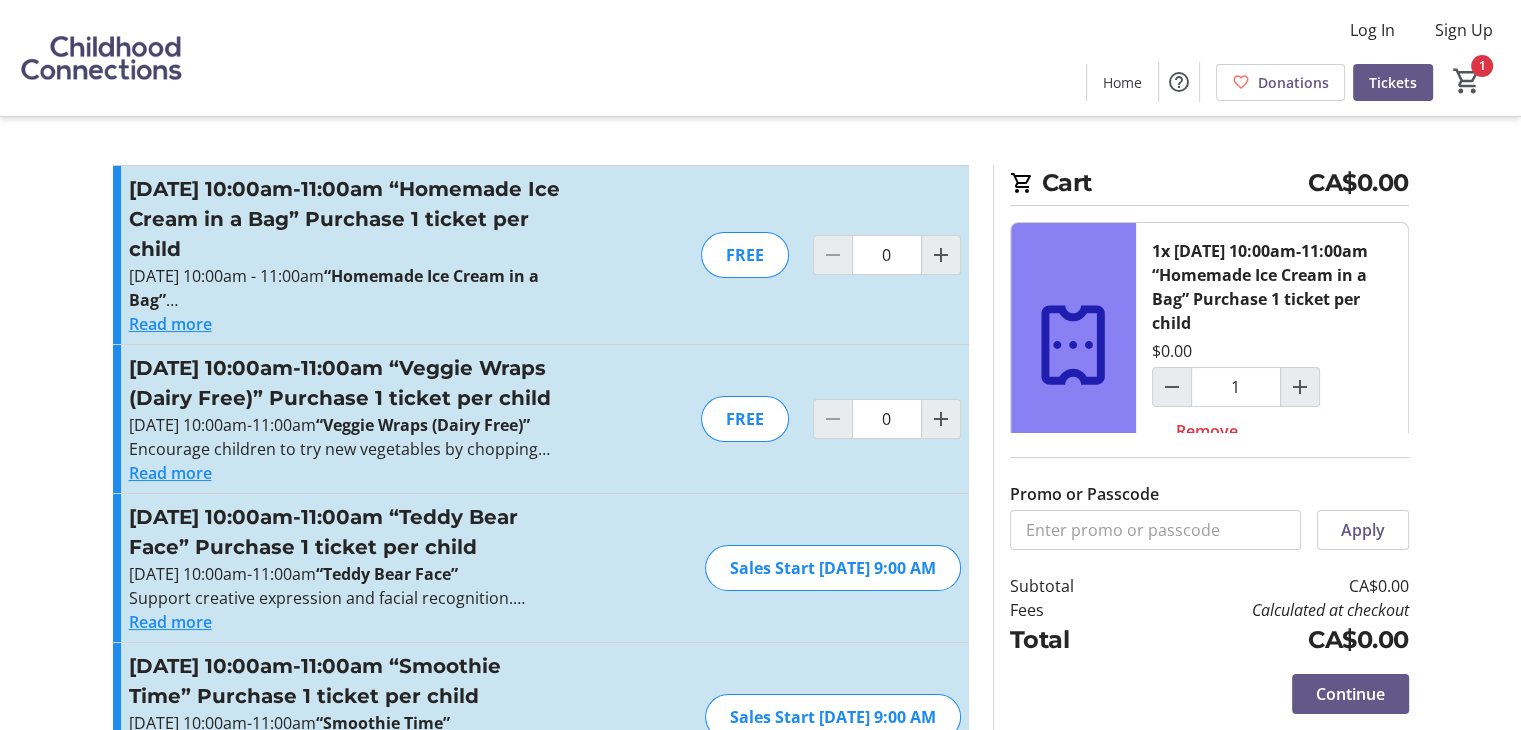 type on "1" 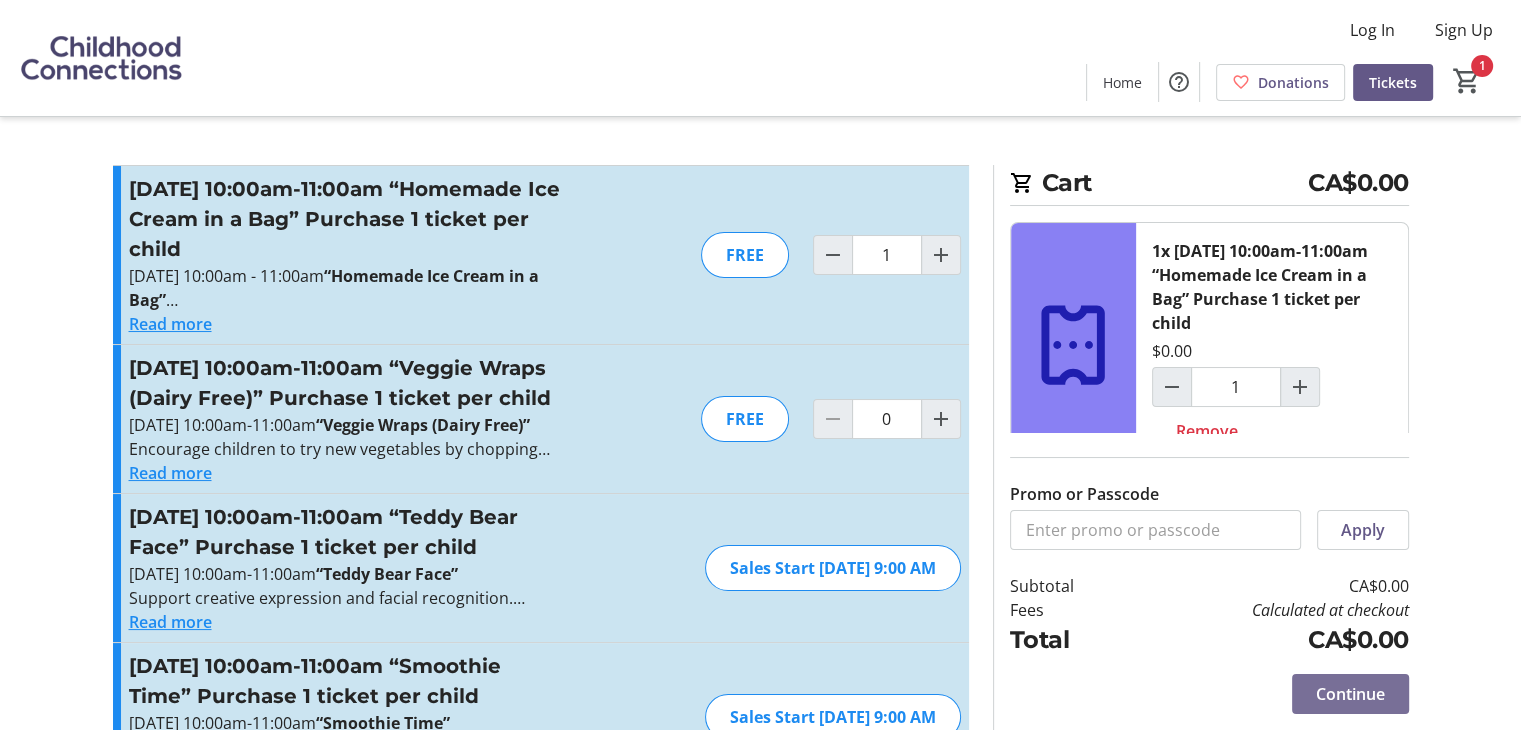 click 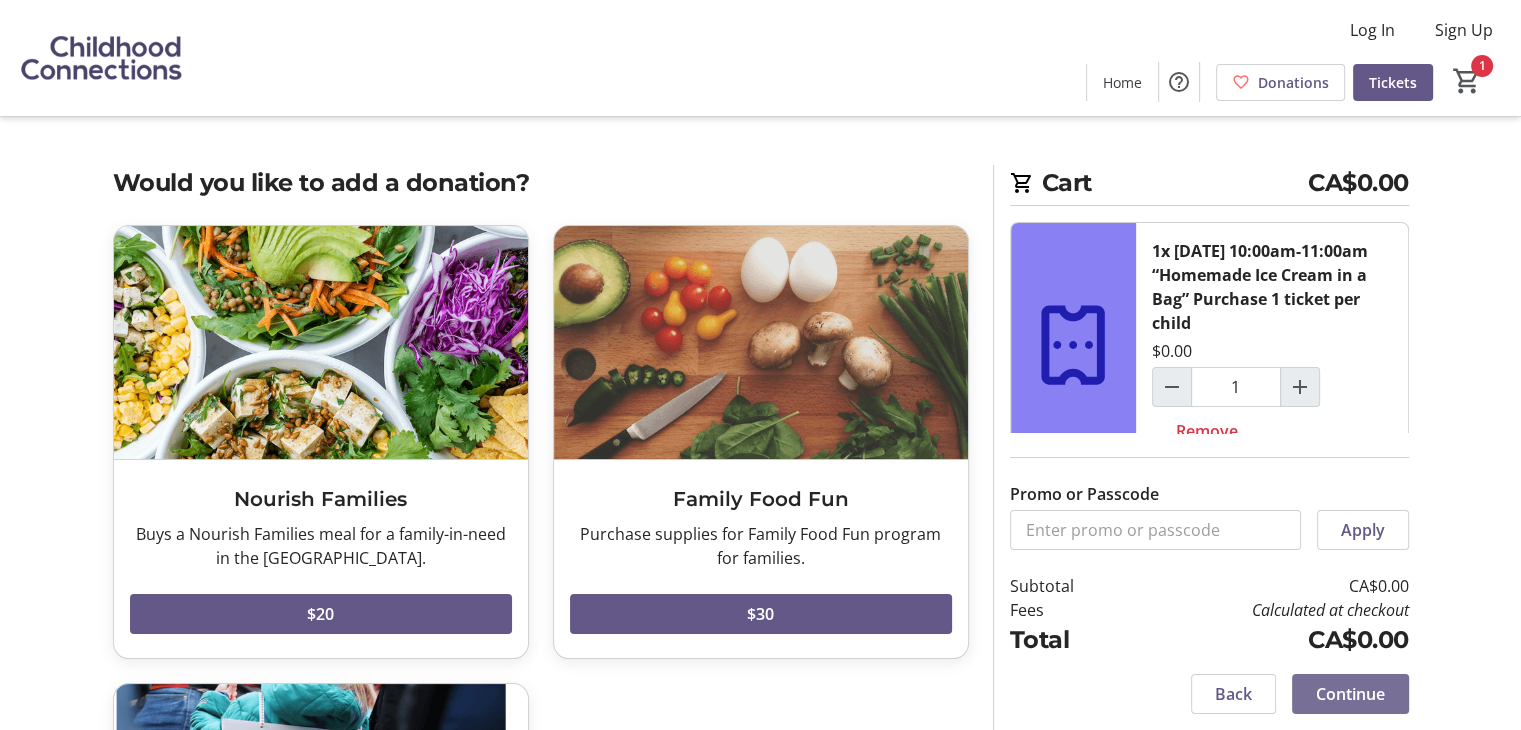 click 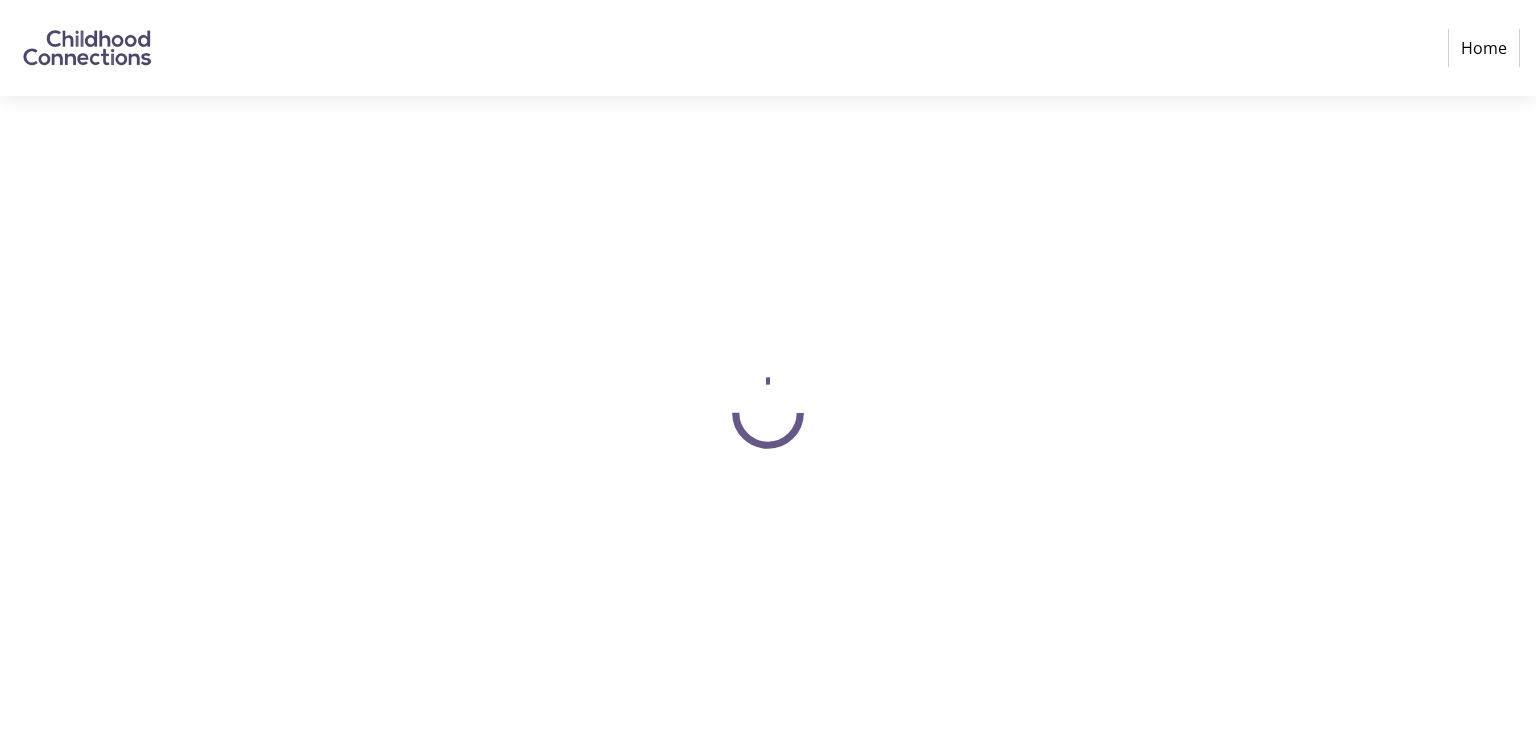 select on "CA" 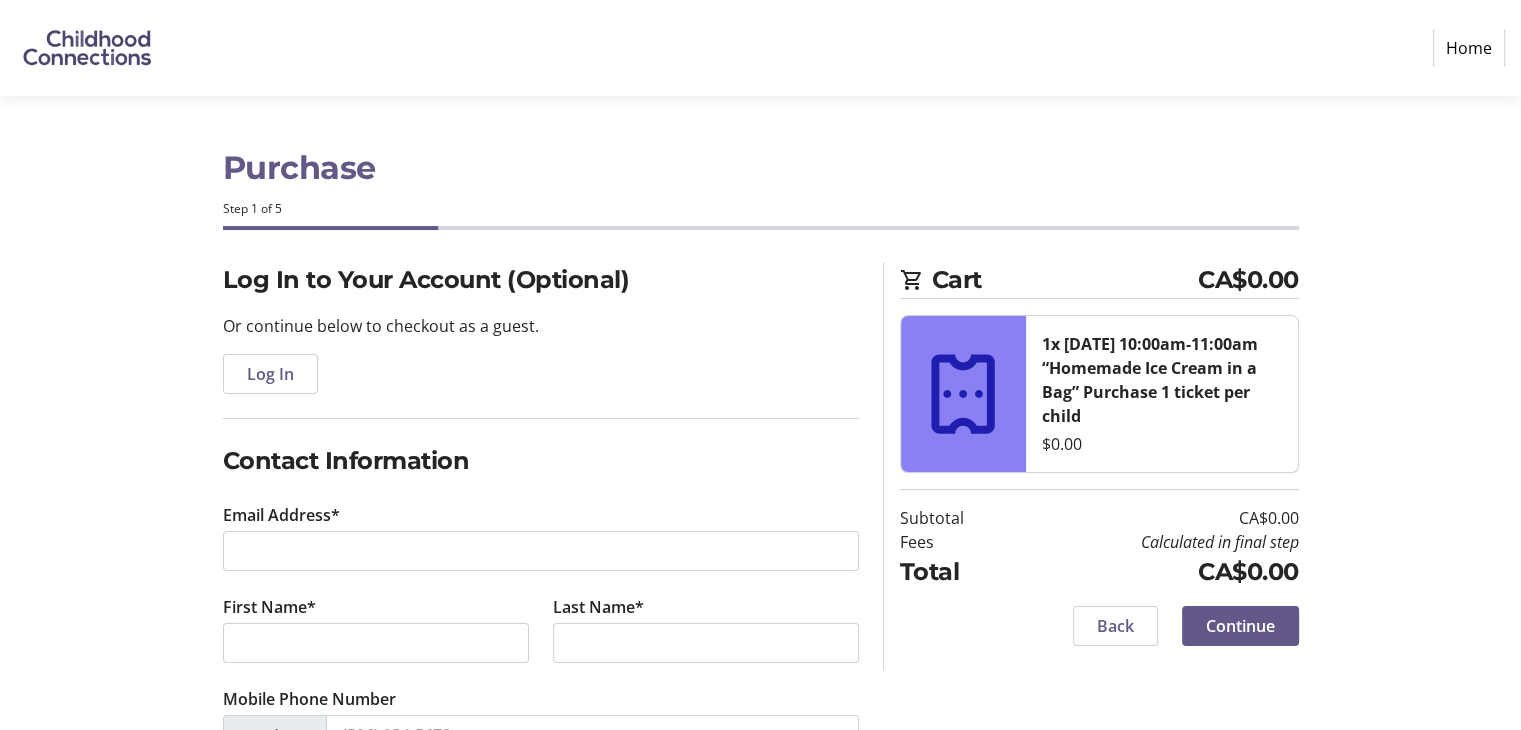 scroll, scrollTop: 204, scrollLeft: 0, axis: vertical 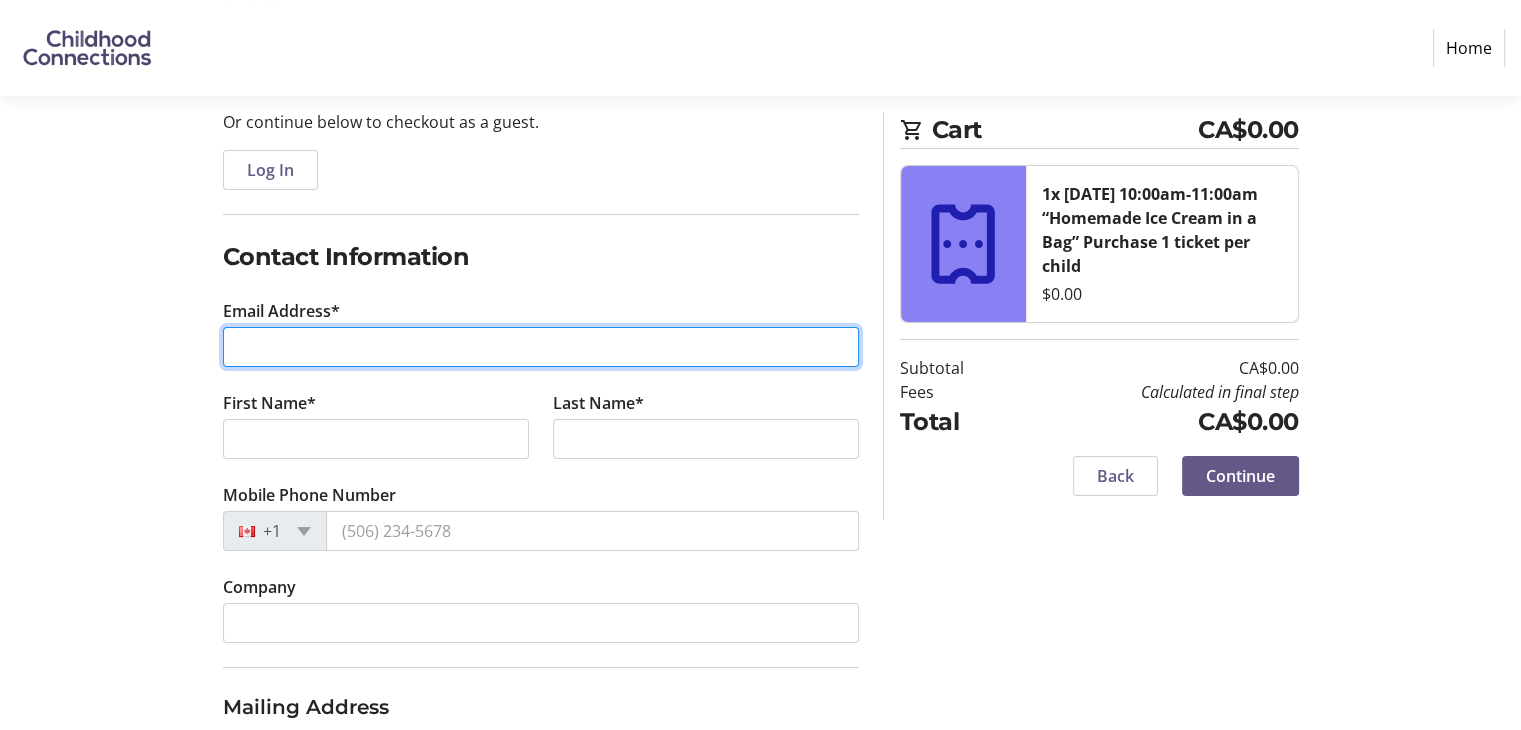 click on "Email Address*" at bounding box center (541, 347) 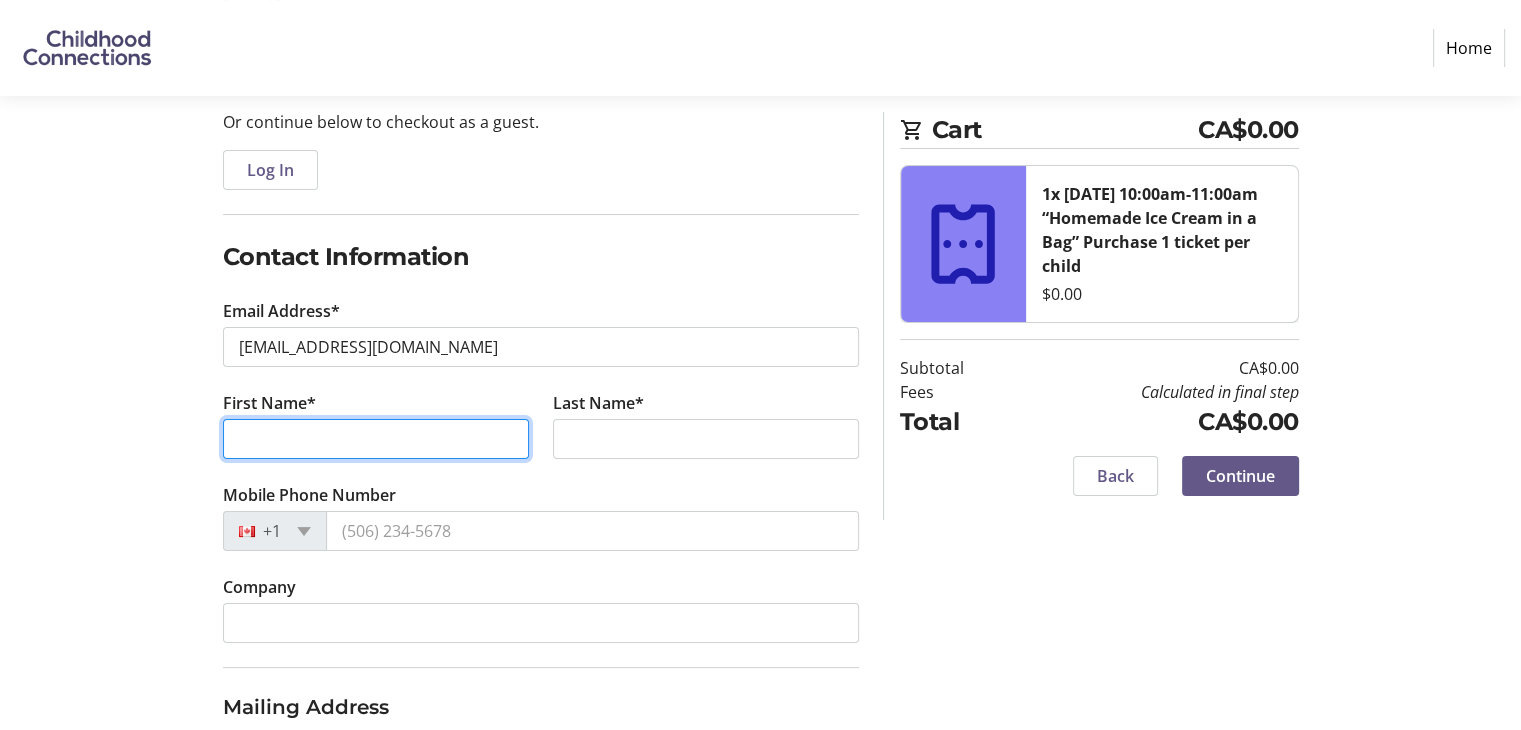 type on "Kaitlyn" 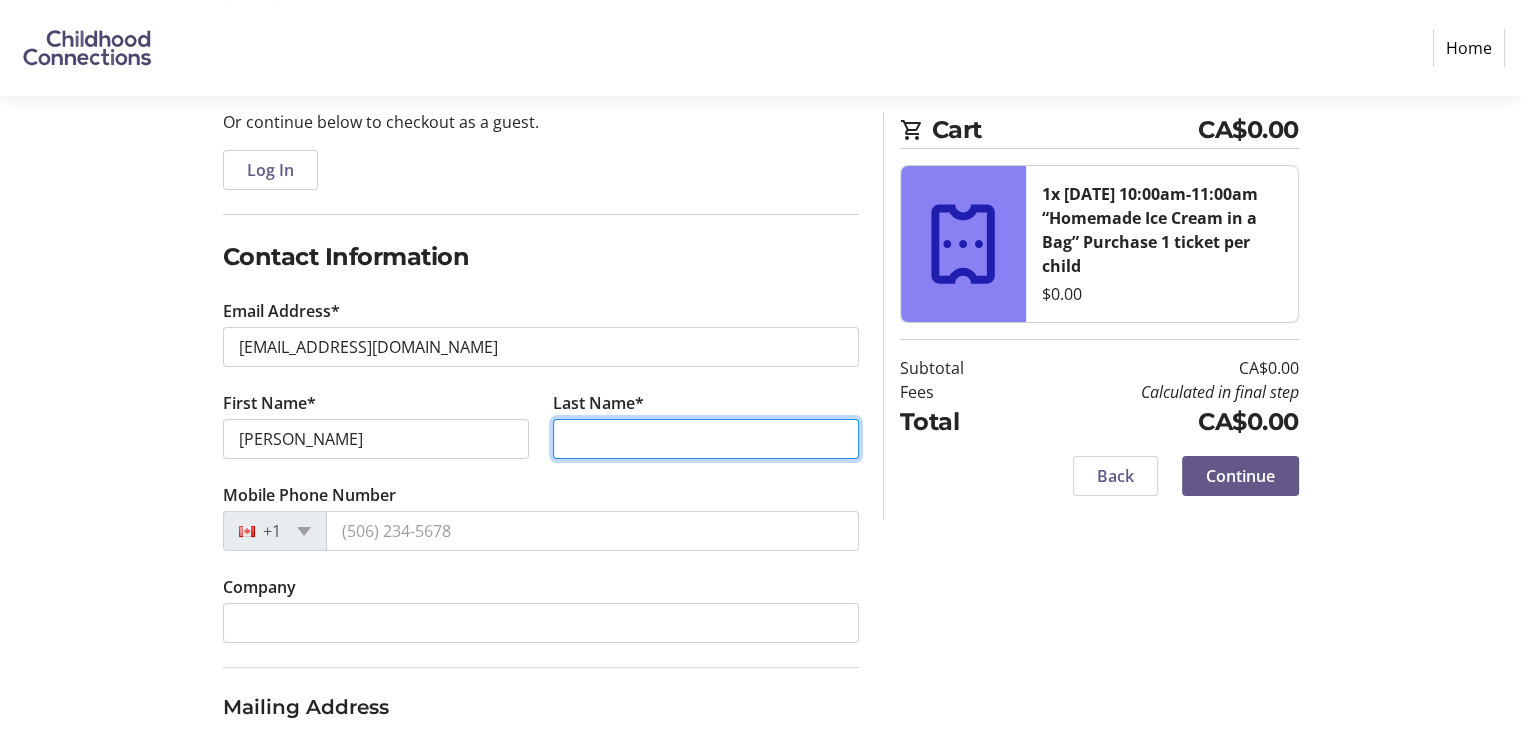 type on "Ranchoux" 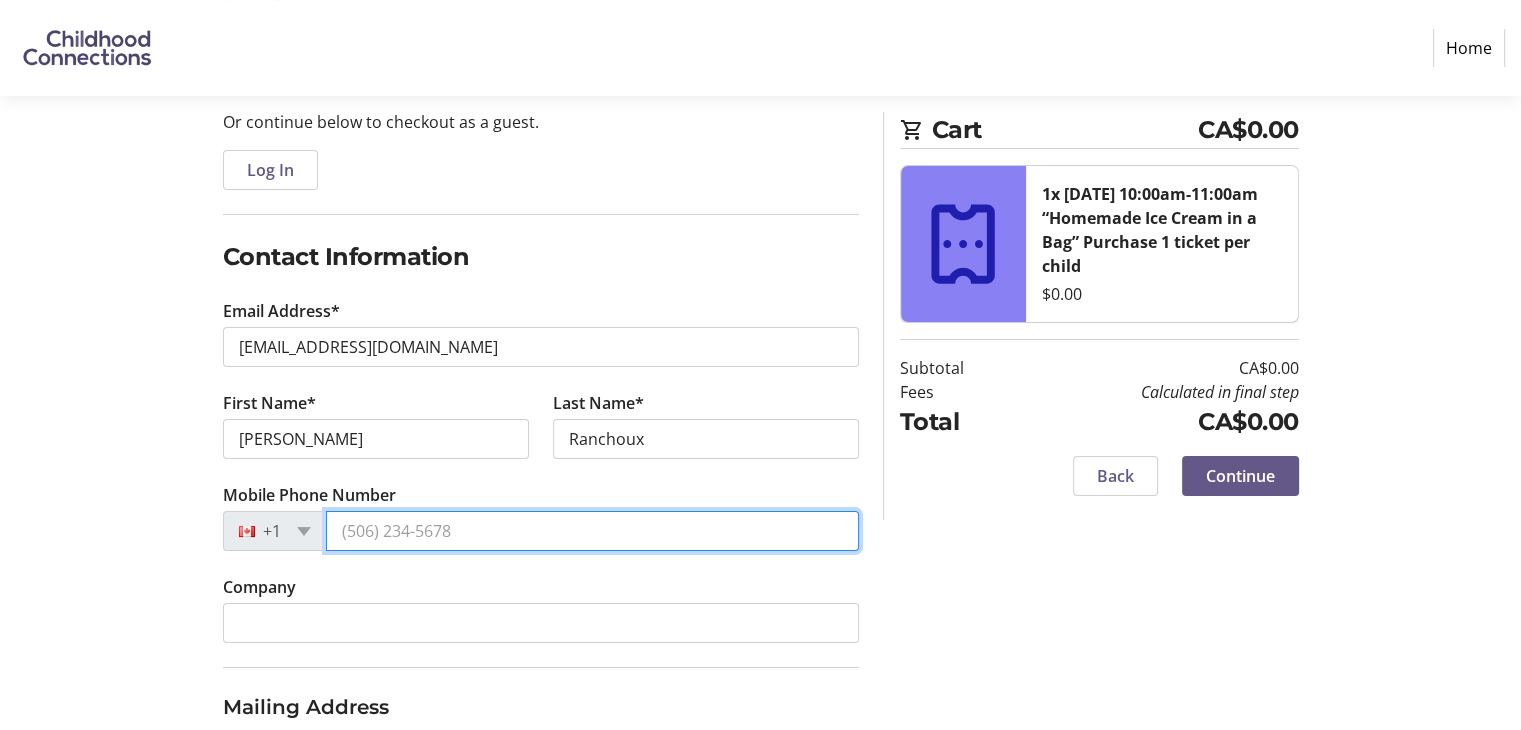 type on "(250) 300-1161" 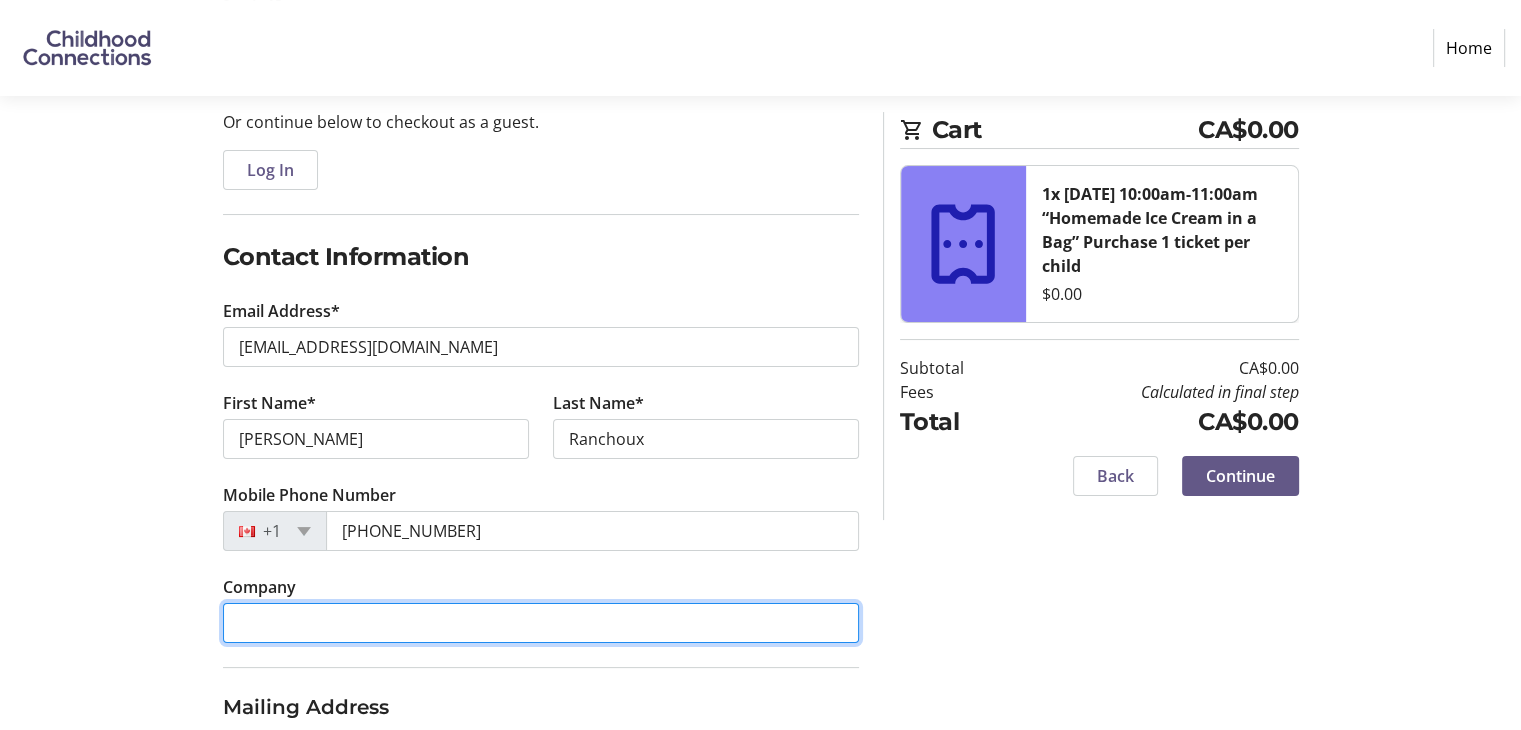 type on "Private checks, by appointment only." 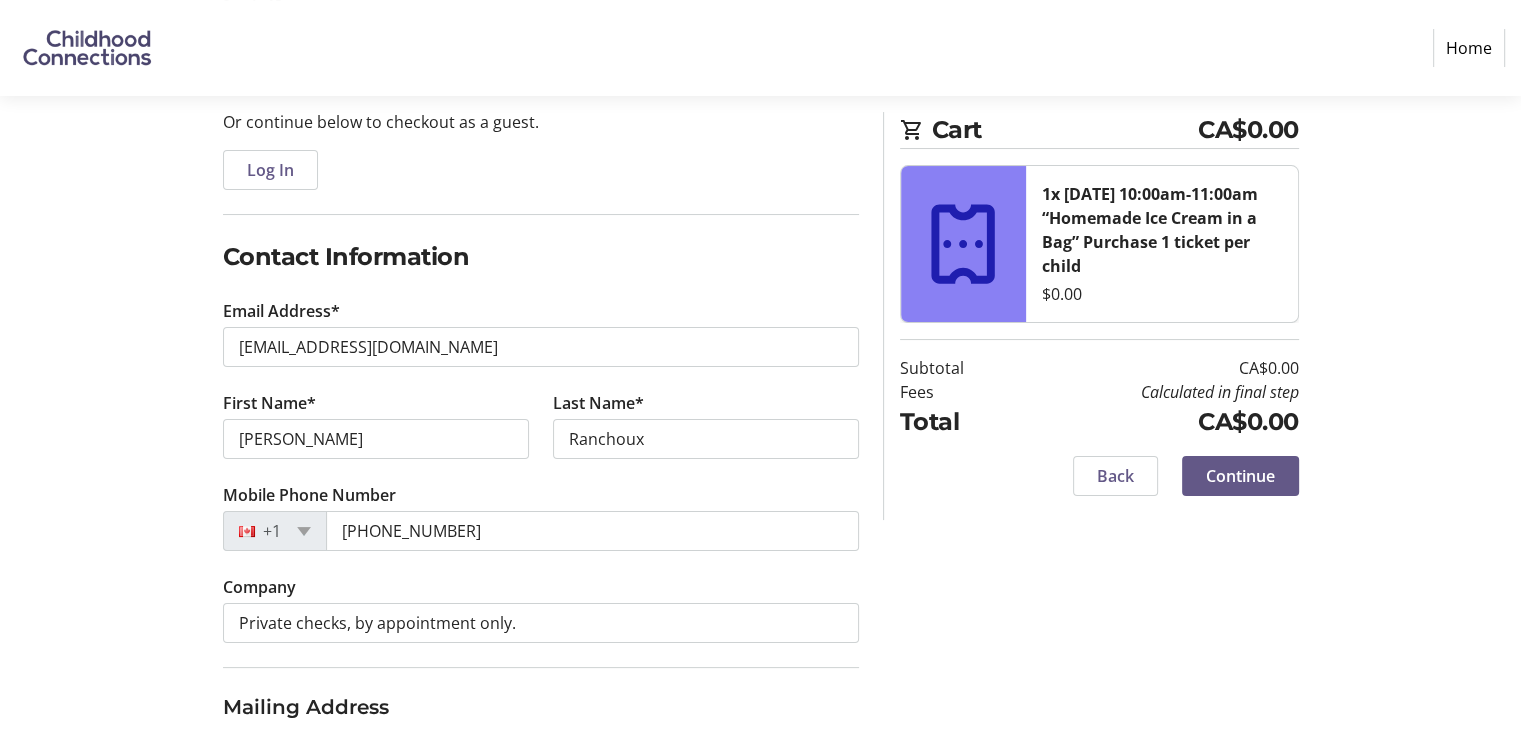 type on "6-1749 Hwy 33 East" 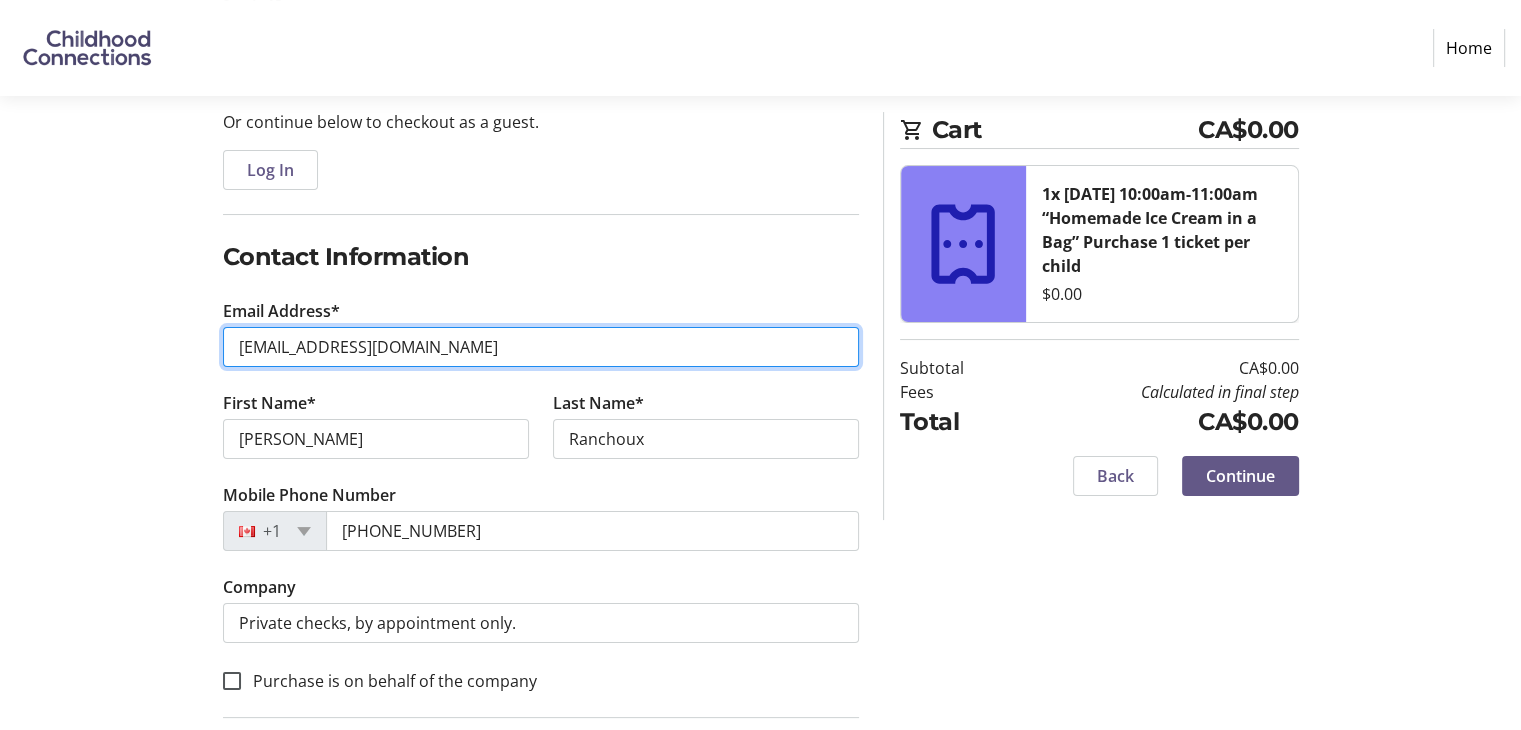 scroll, scrollTop: 550, scrollLeft: 0, axis: vertical 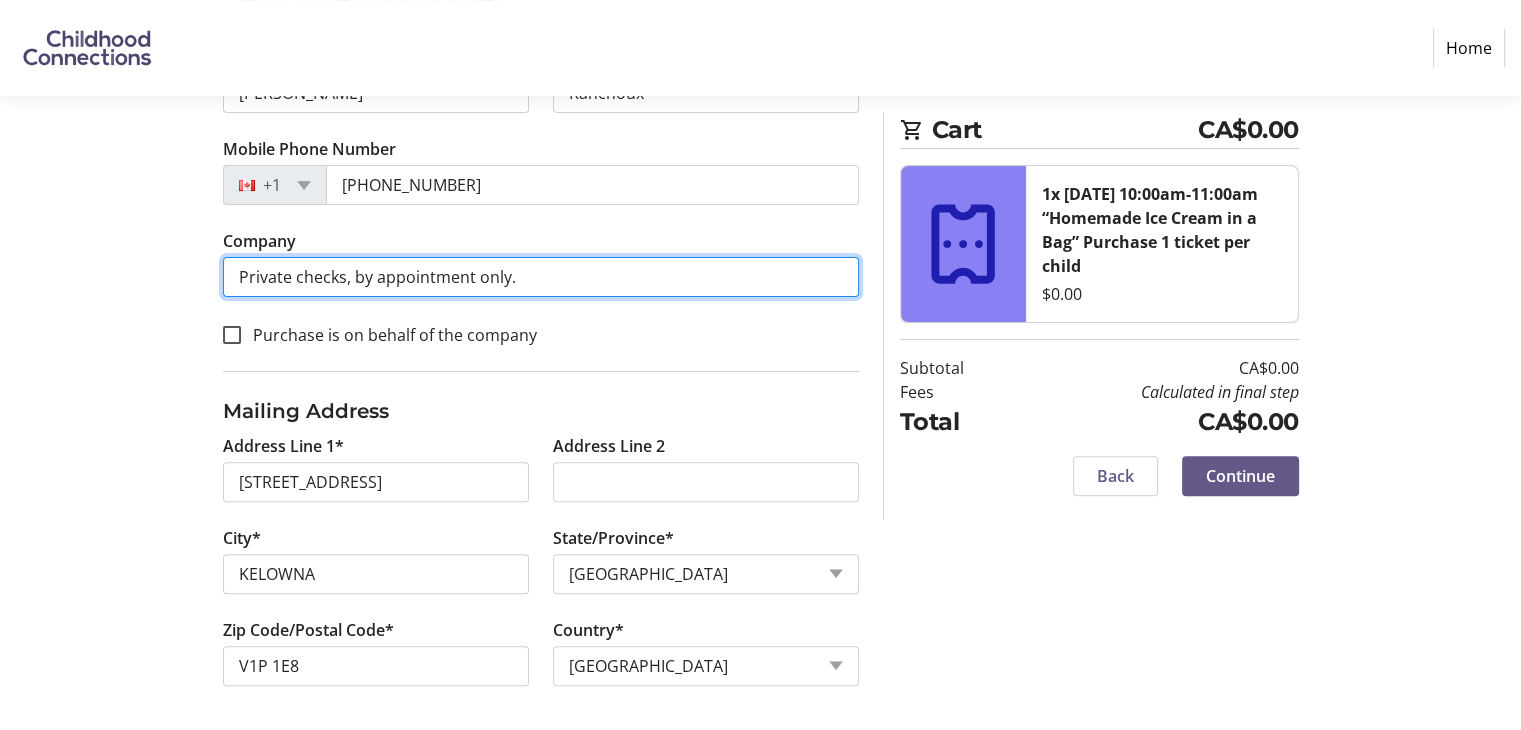 drag, startPoint x: 578, startPoint y: 294, endPoint x: 84, endPoint y: 254, distance: 495.6168 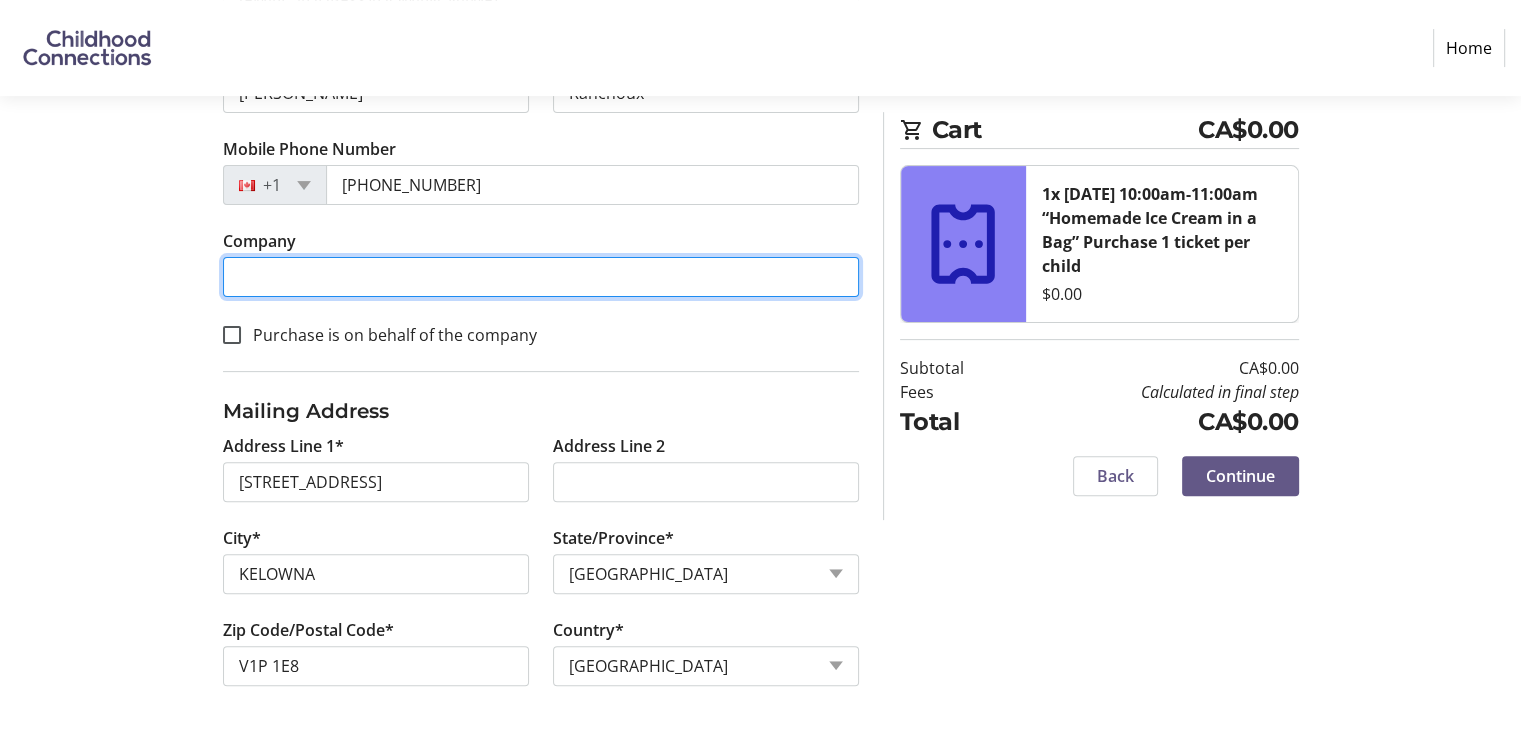 scroll, scrollTop: 501, scrollLeft: 0, axis: vertical 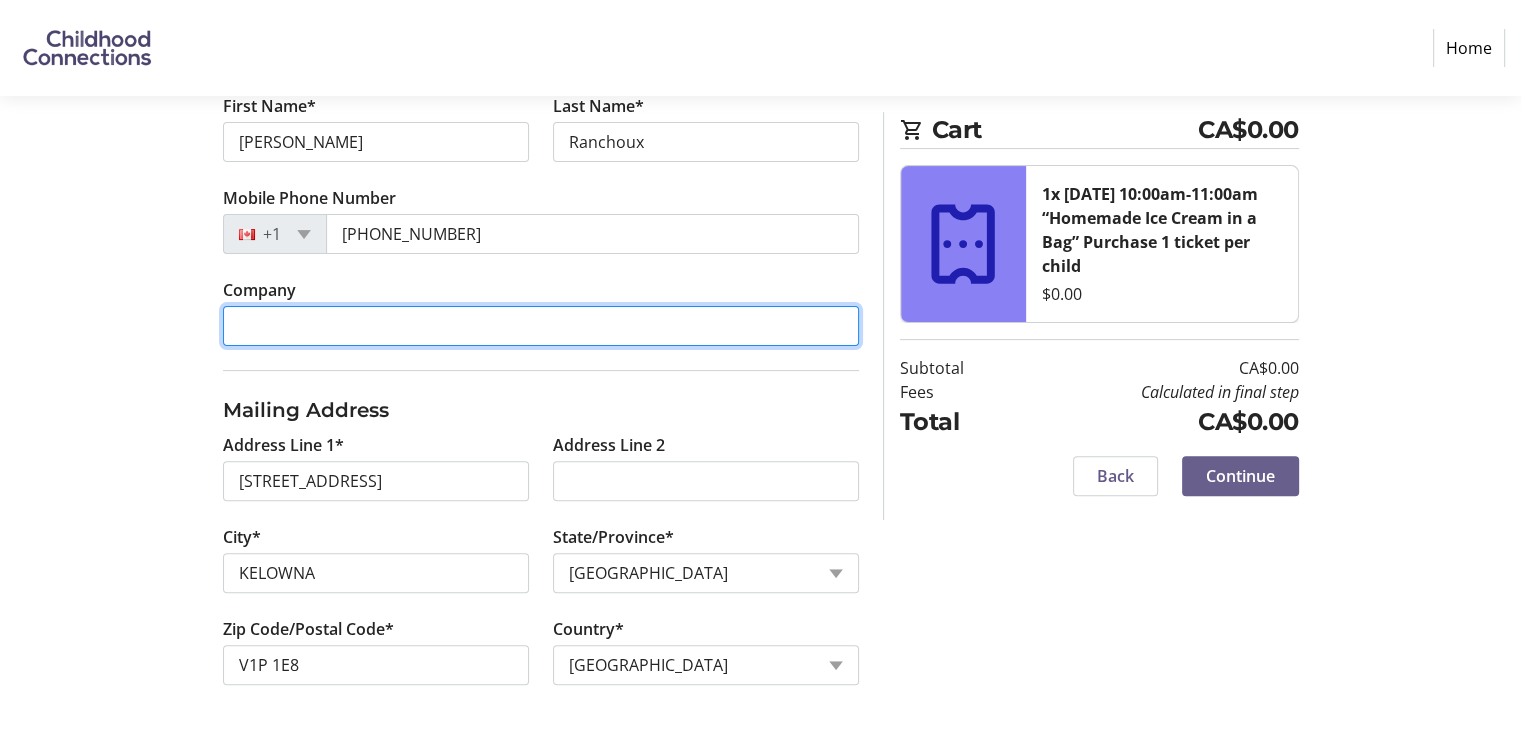type 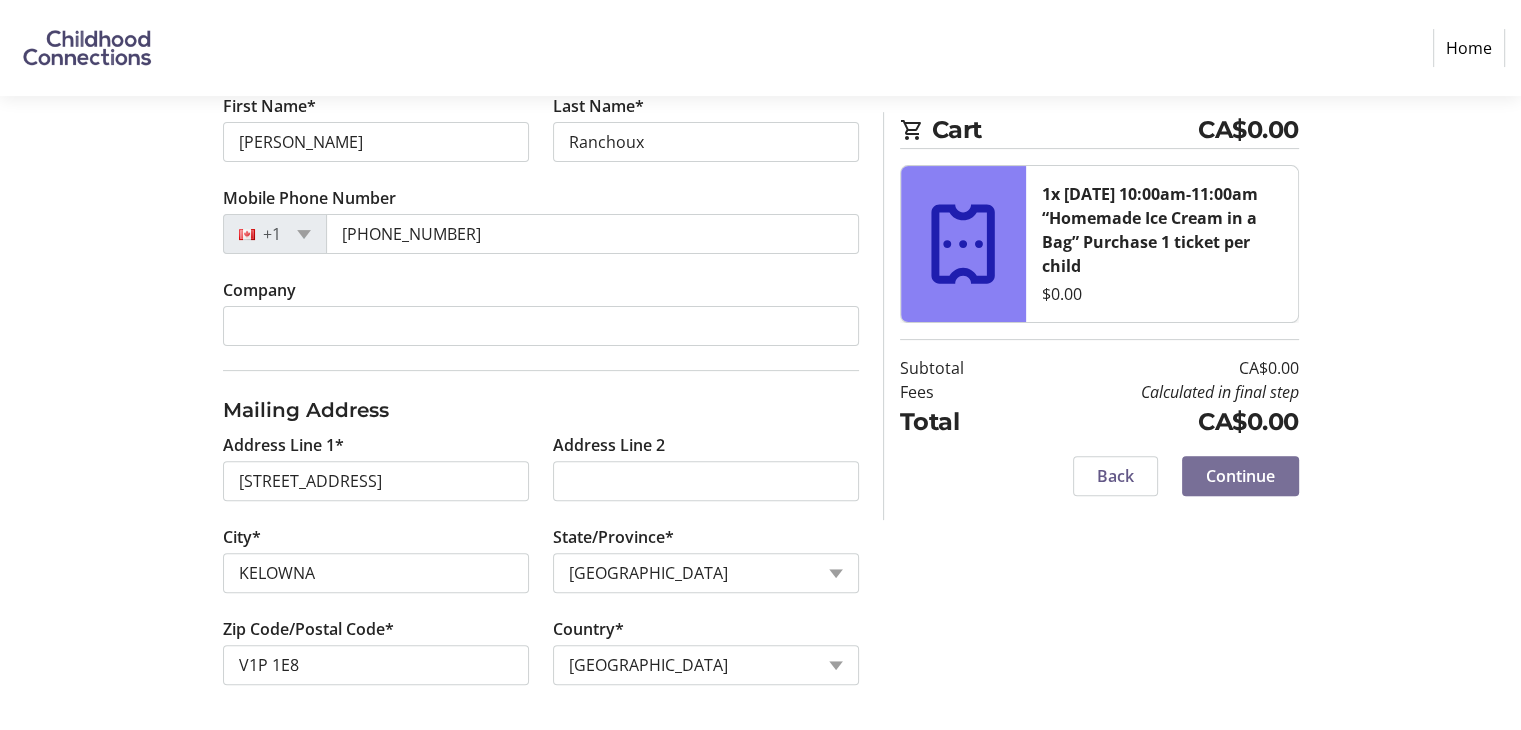 click on "Continue" 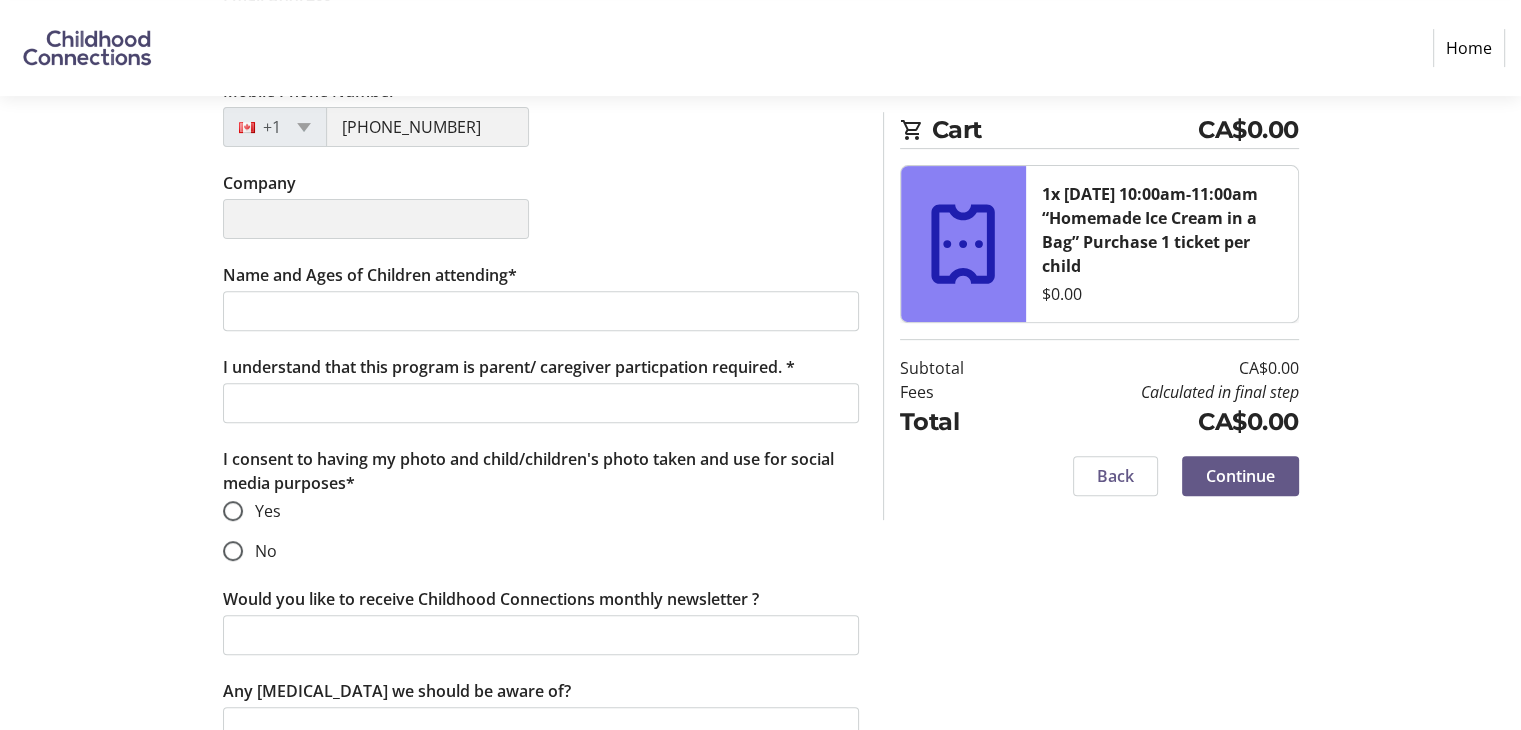 scroll, scrollTop: 692, scrollLeft: 0, axis: vertical 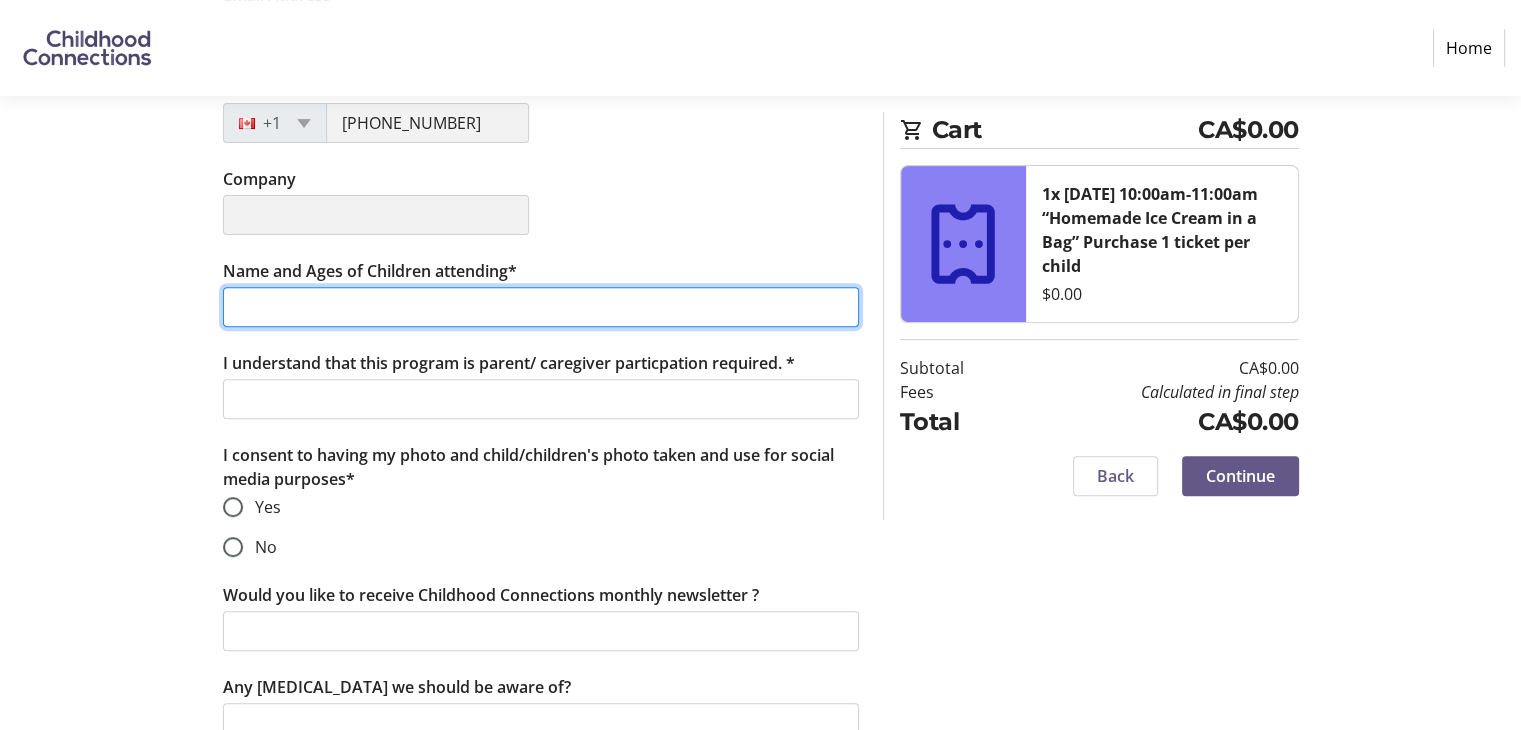 click on "Name and Ages of Children attending*" at bounding box center [541, 307] 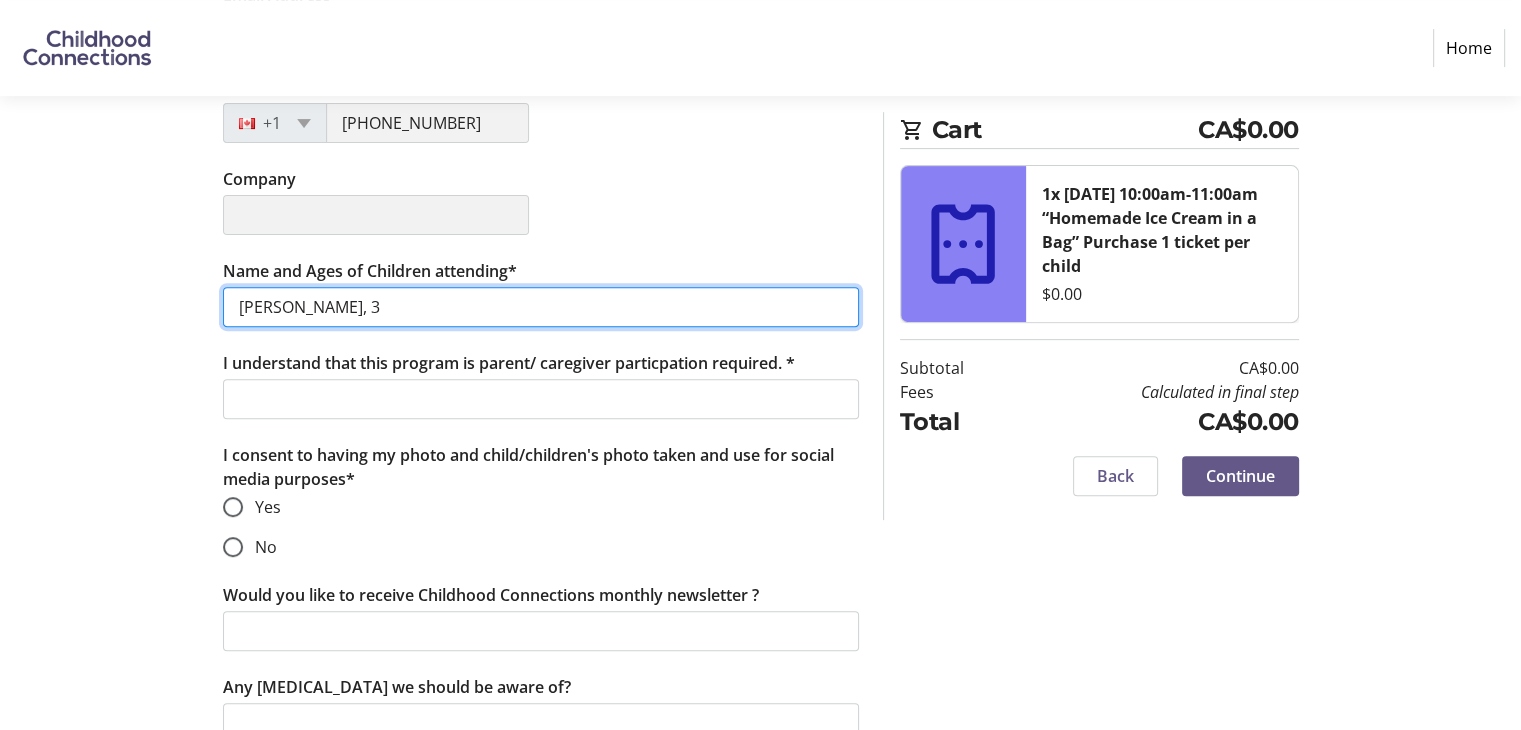 type on "Liam, 3" 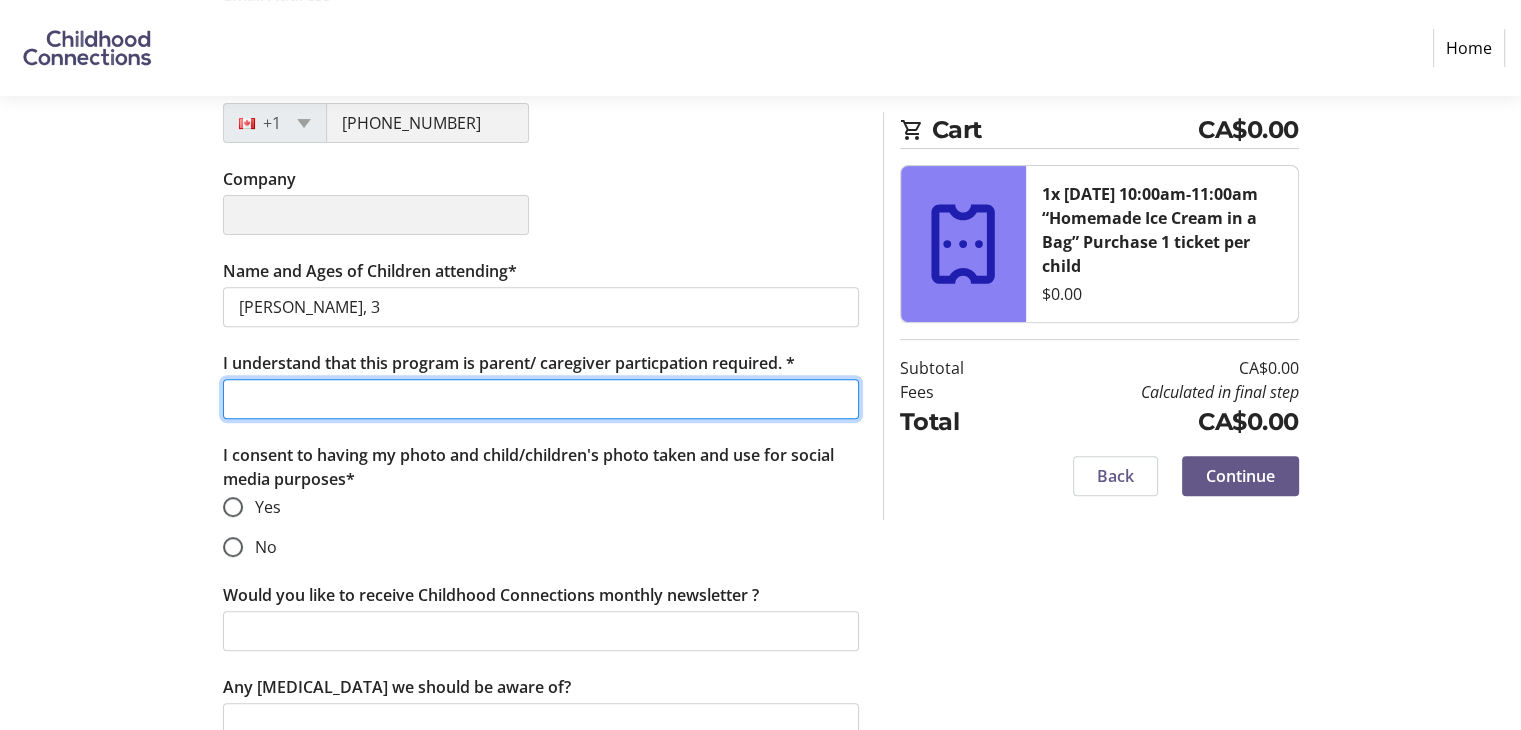 click on "I understand that this program is parent/ caregiver particpation required. *" at bounding box center [541, 399] 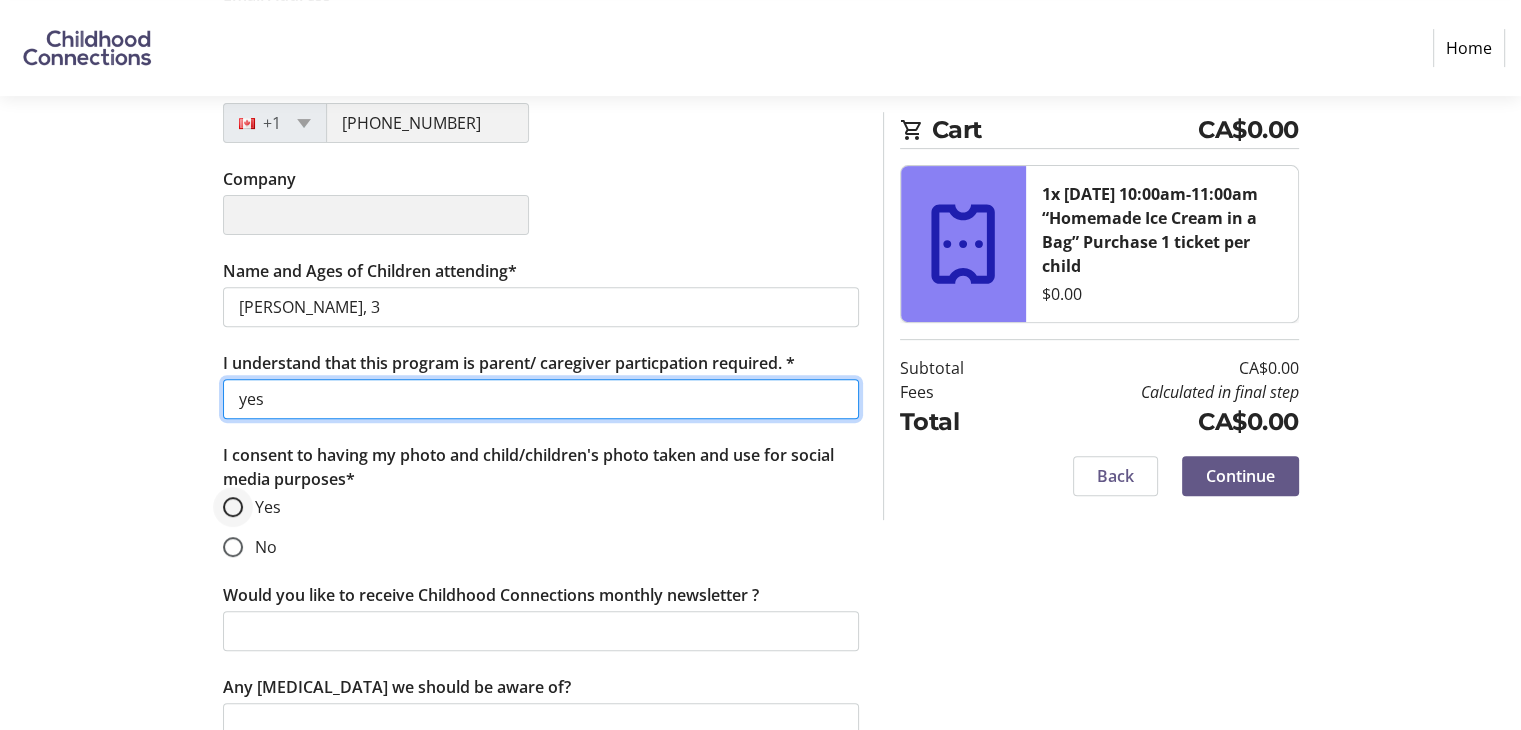 type on "yes" 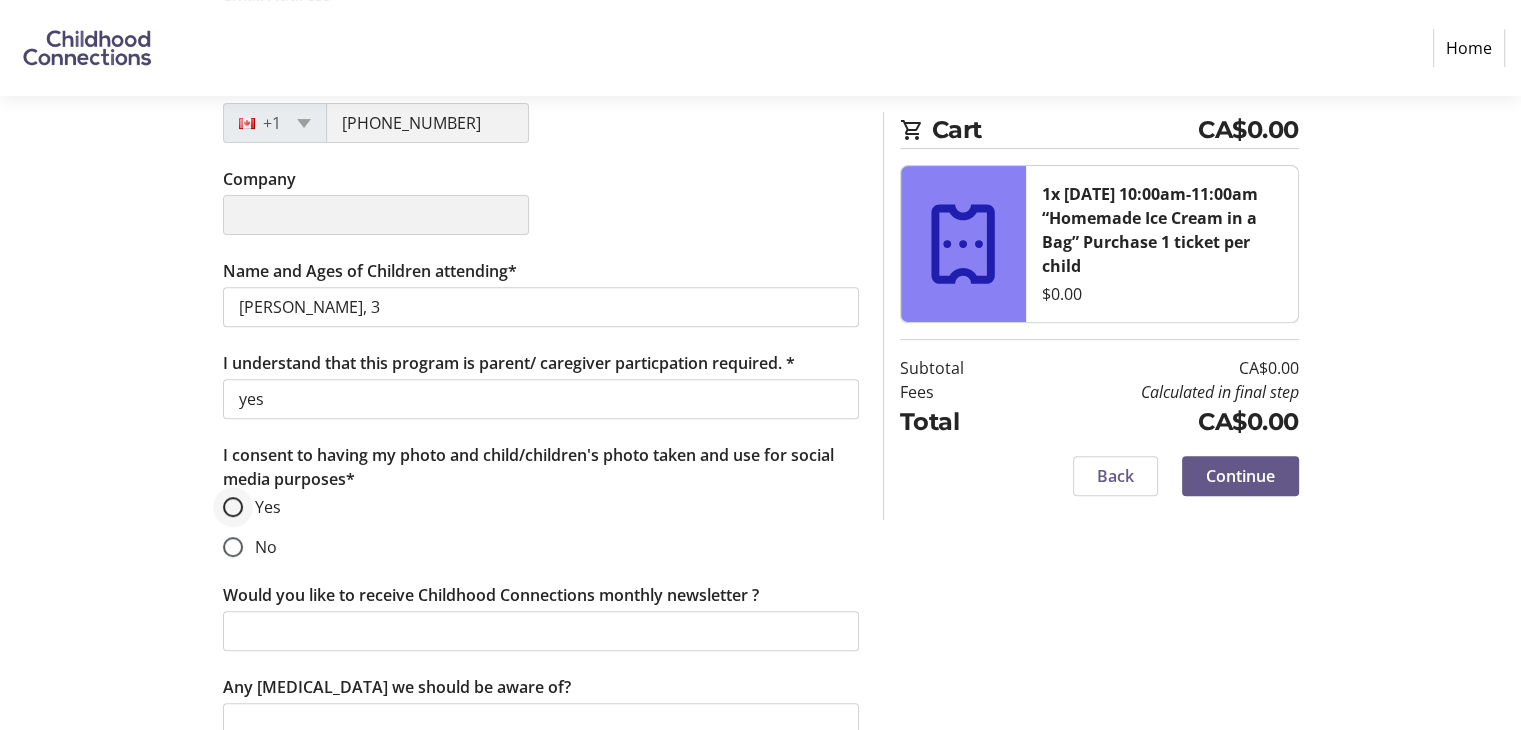 click at bounding box center (233, 507) 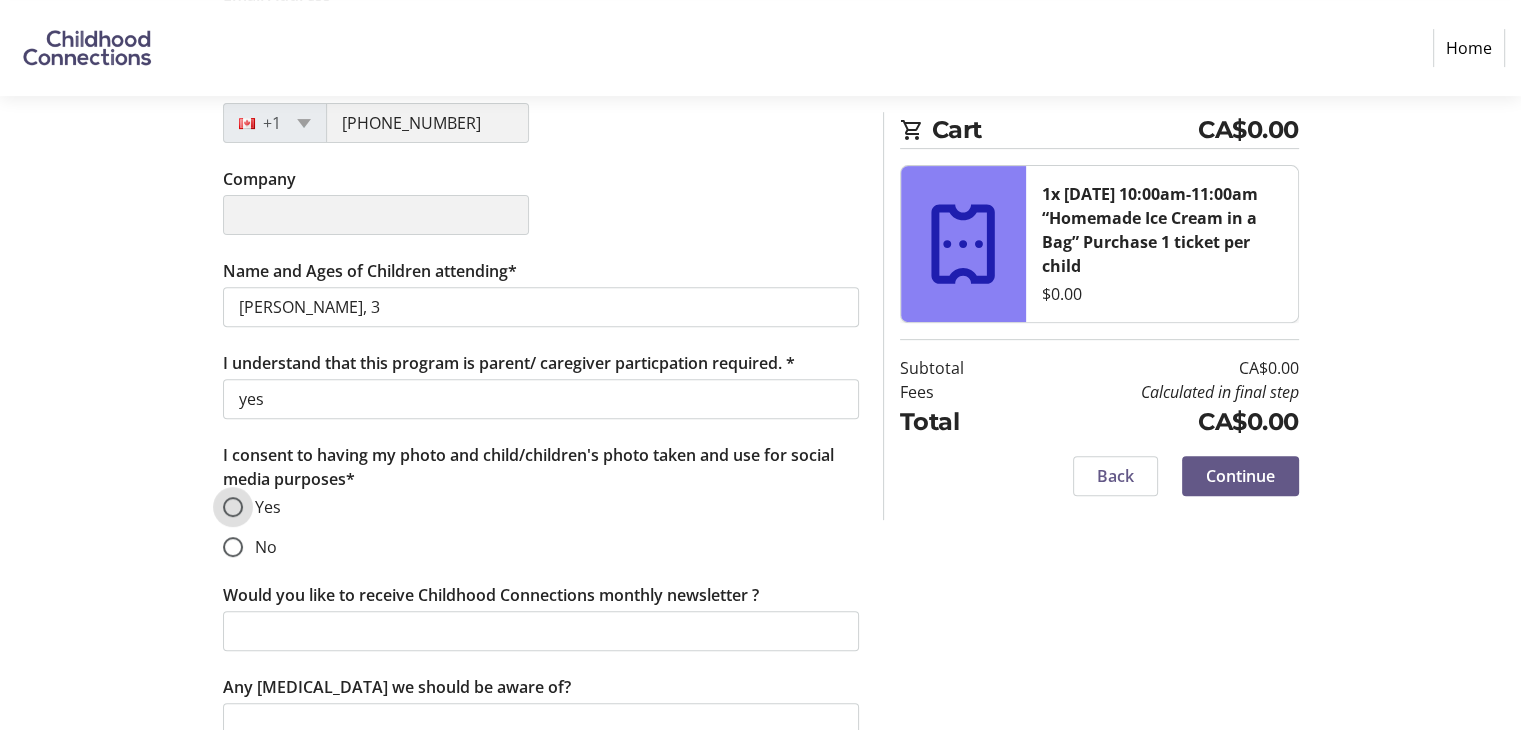 radio on "true" 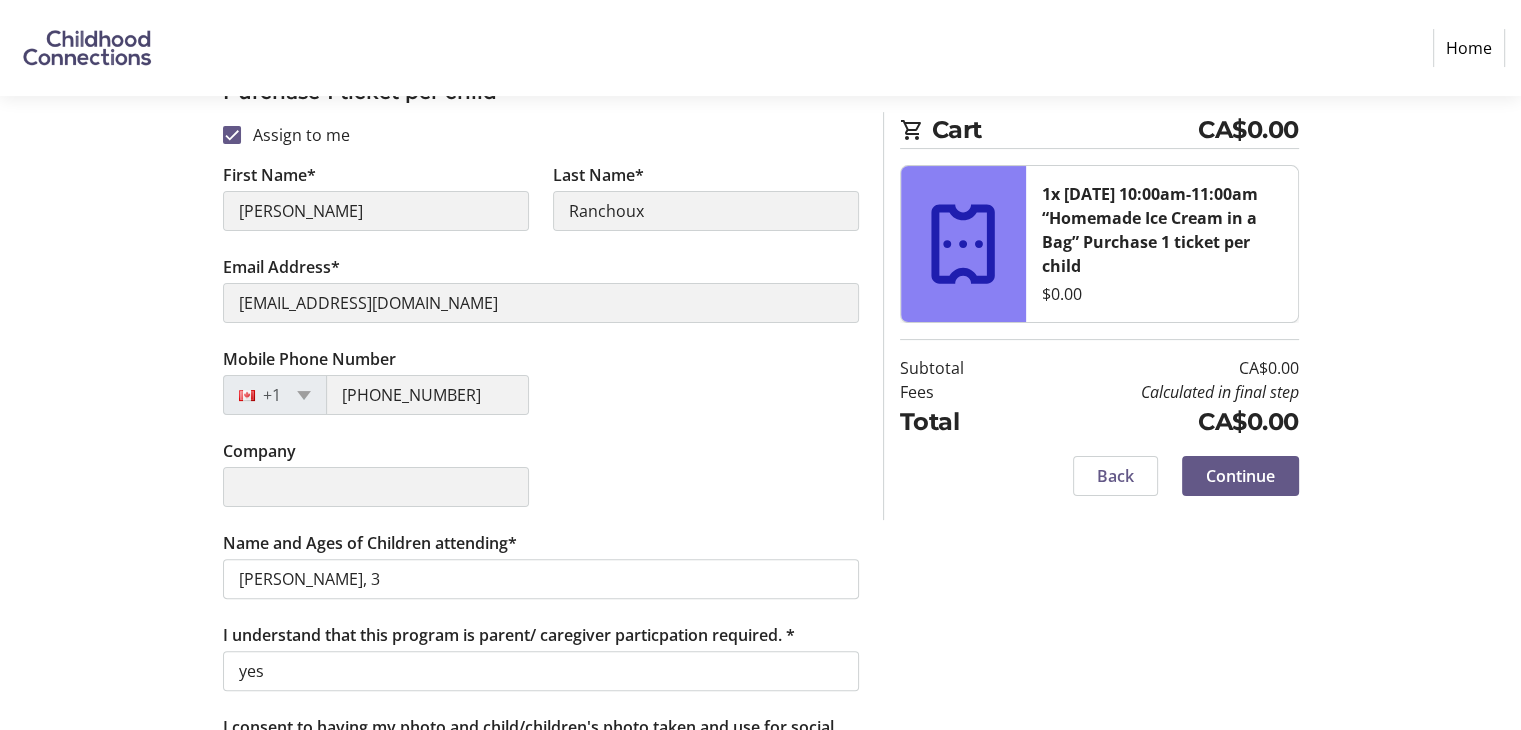 scroll, scrollTop: 0, scrollLeft: 0, axis: both 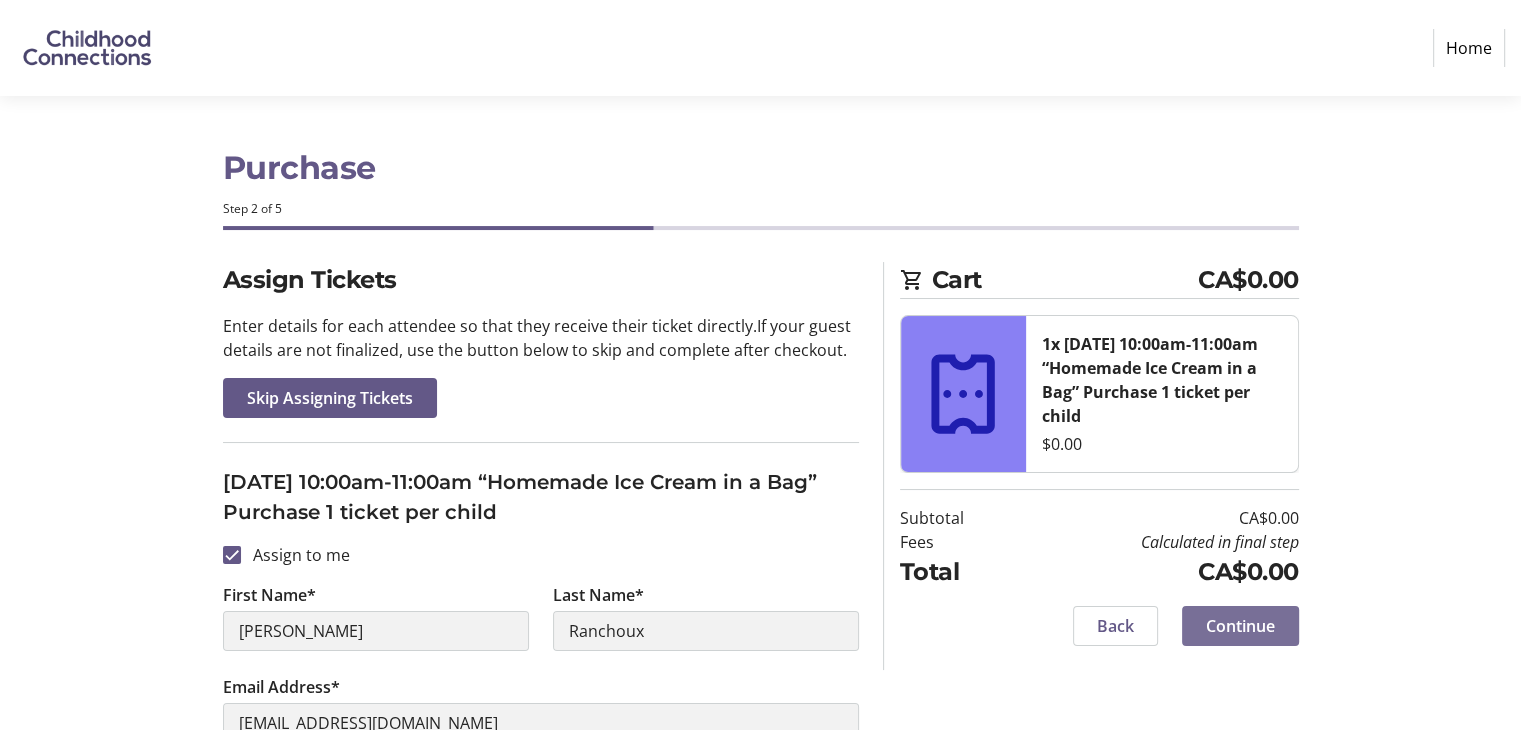 click 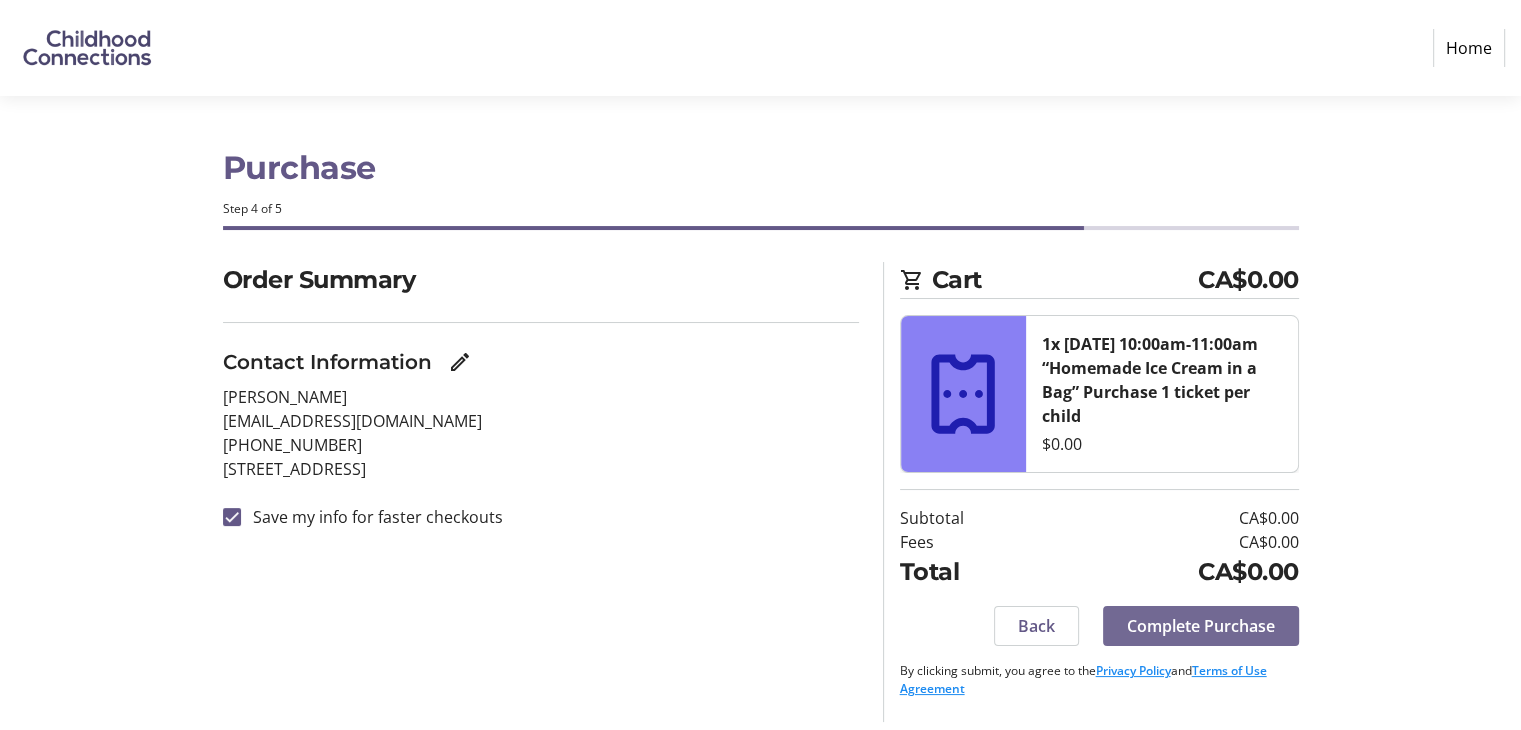 click 